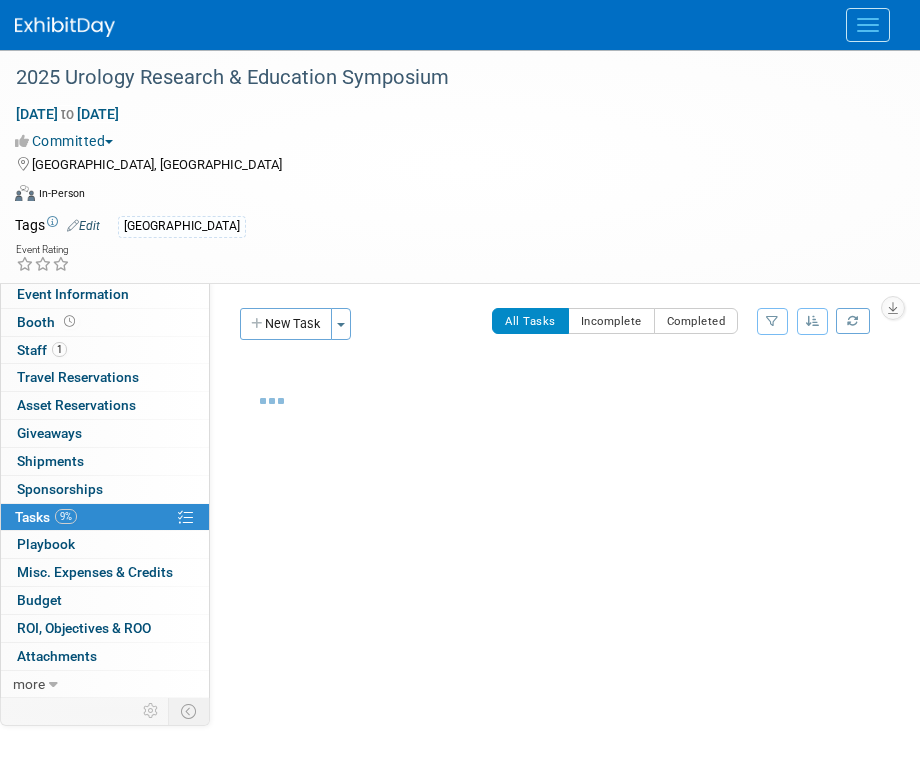 scroll, scrollTop: 0, scrollLeft: 0, axis: both 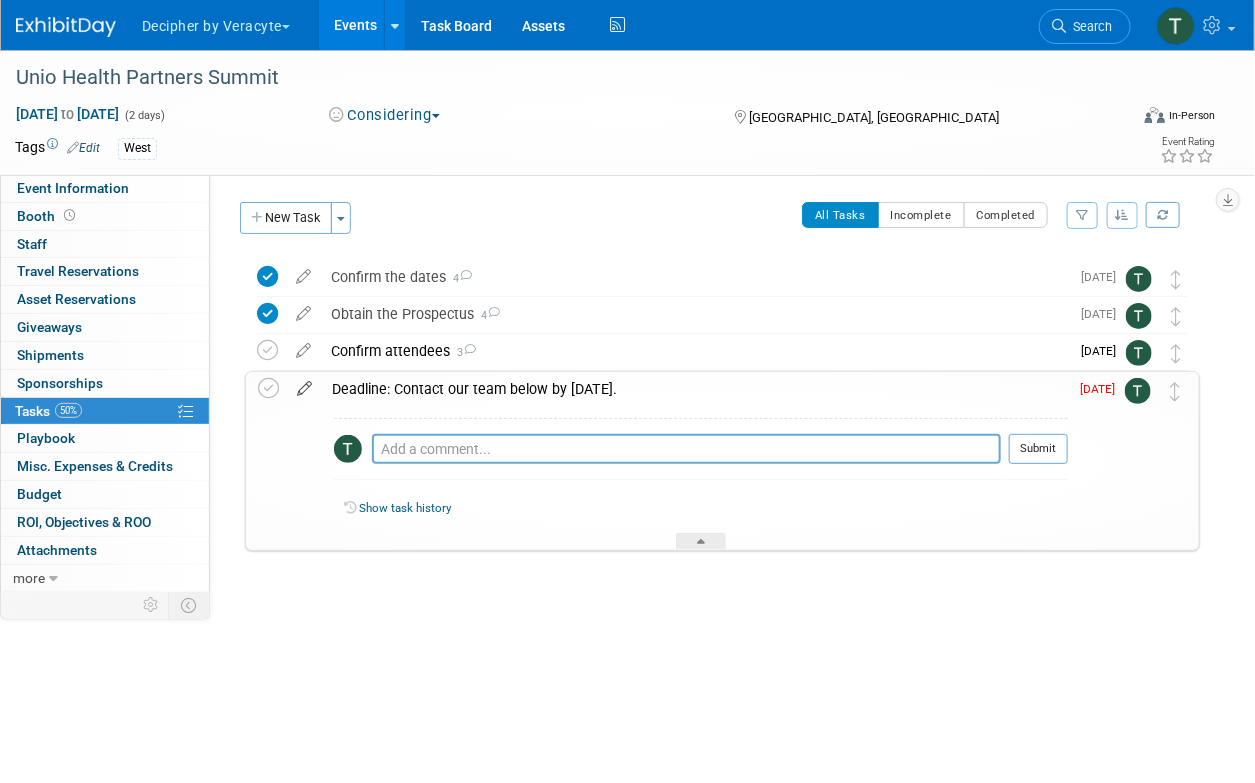 click at bounding box center [304, 384] 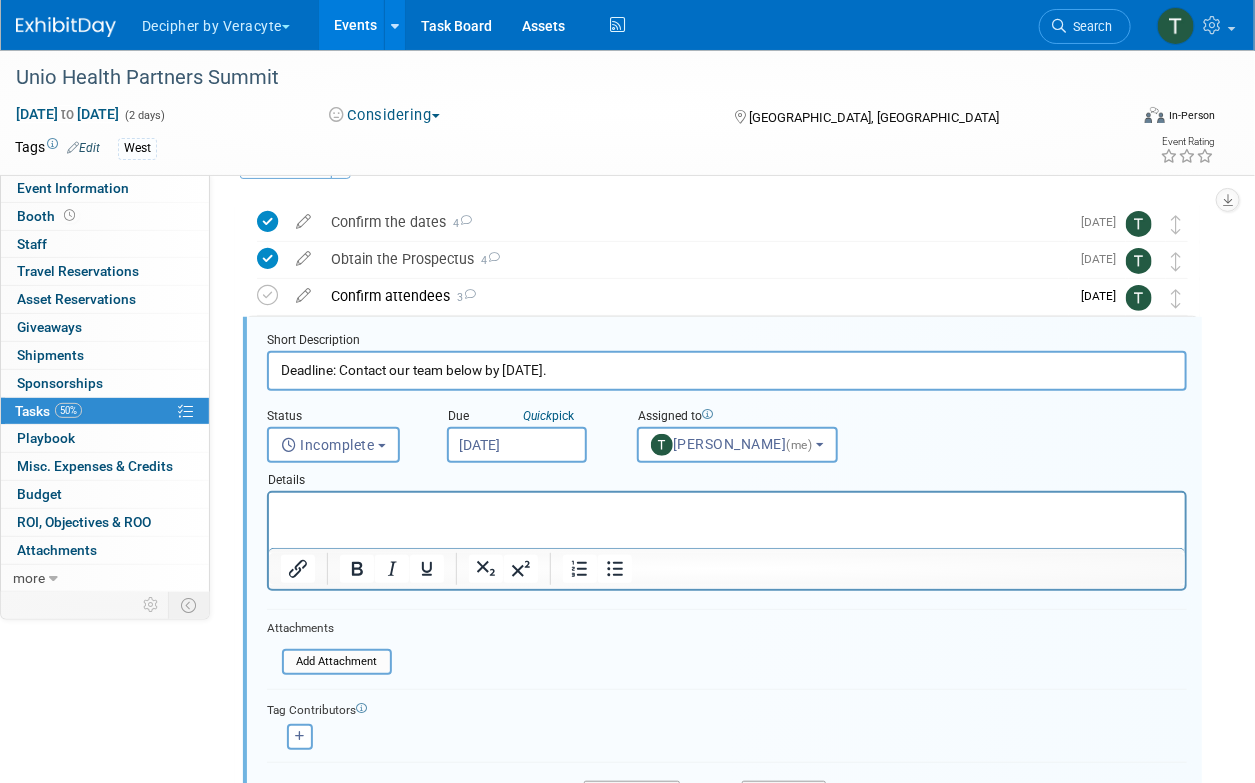 scroll, scrollTop: 78, scrollLeft: 0, axis: vertical 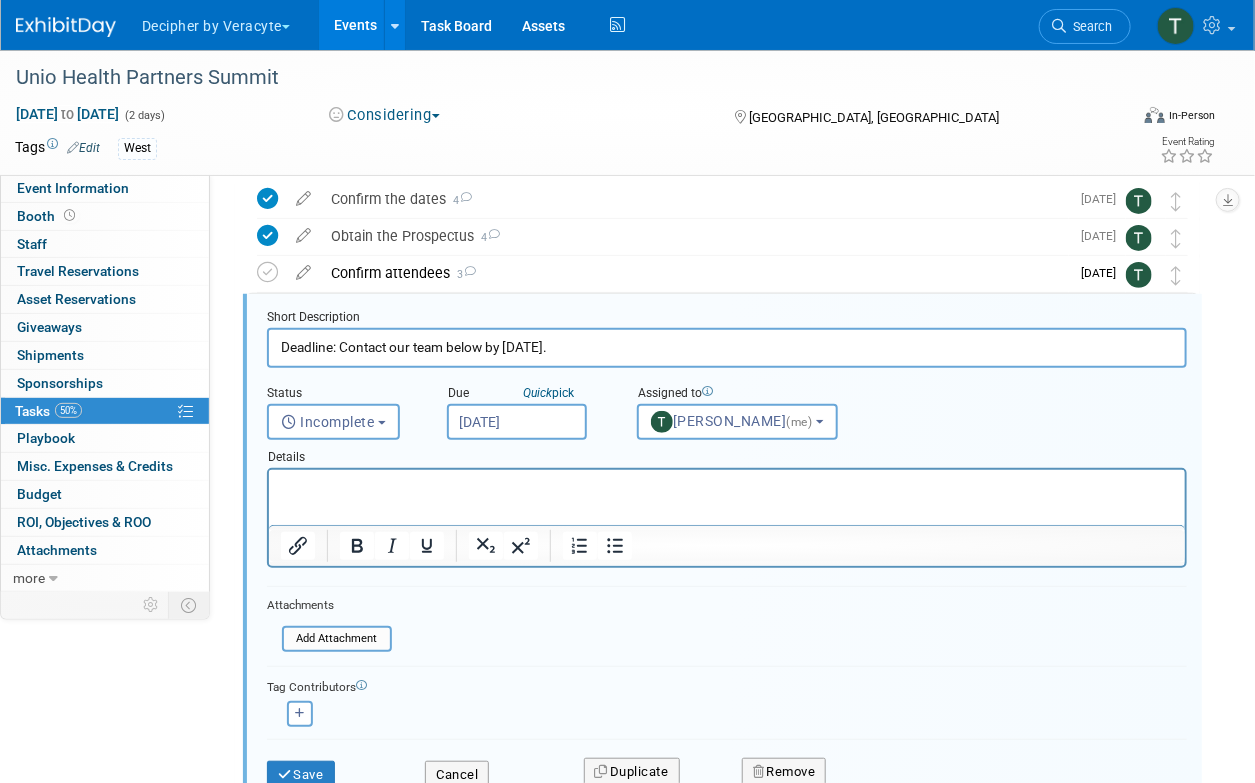click on "[DATE]" at bounding box center [517, 422] 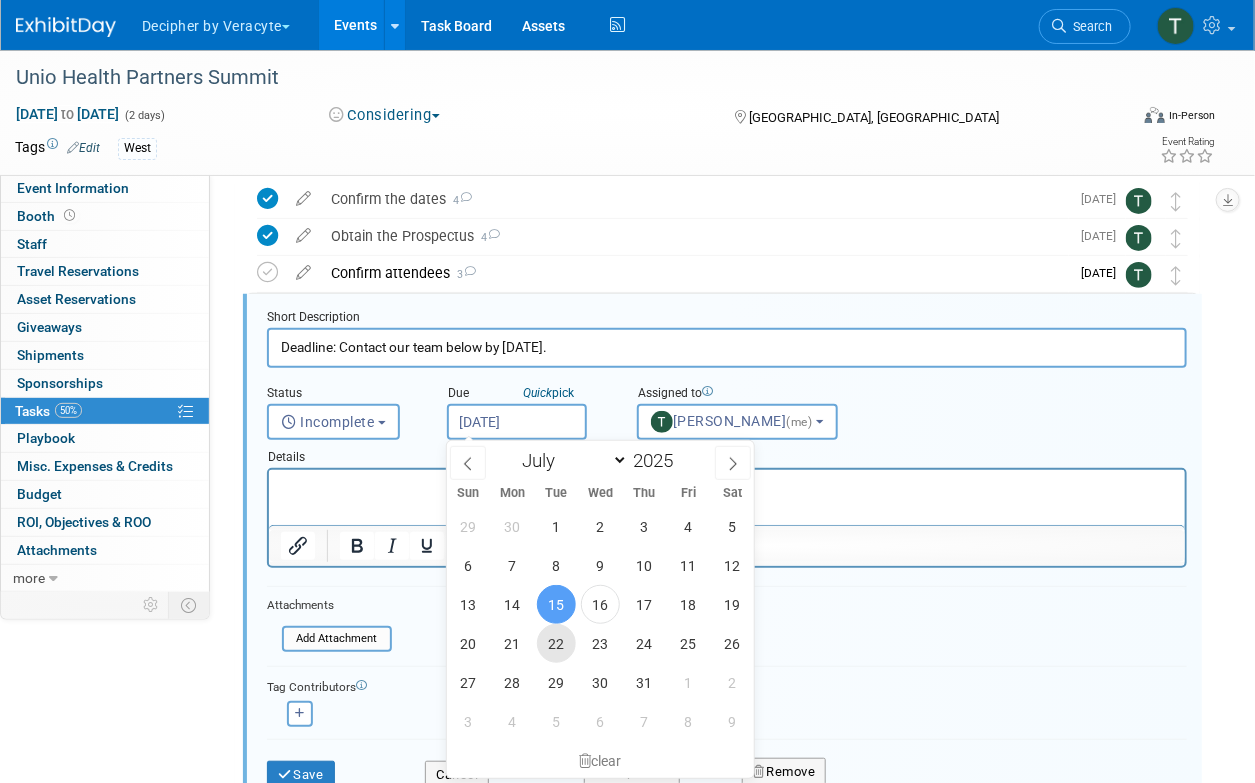 click on "22" at bounding box center [556, 643] 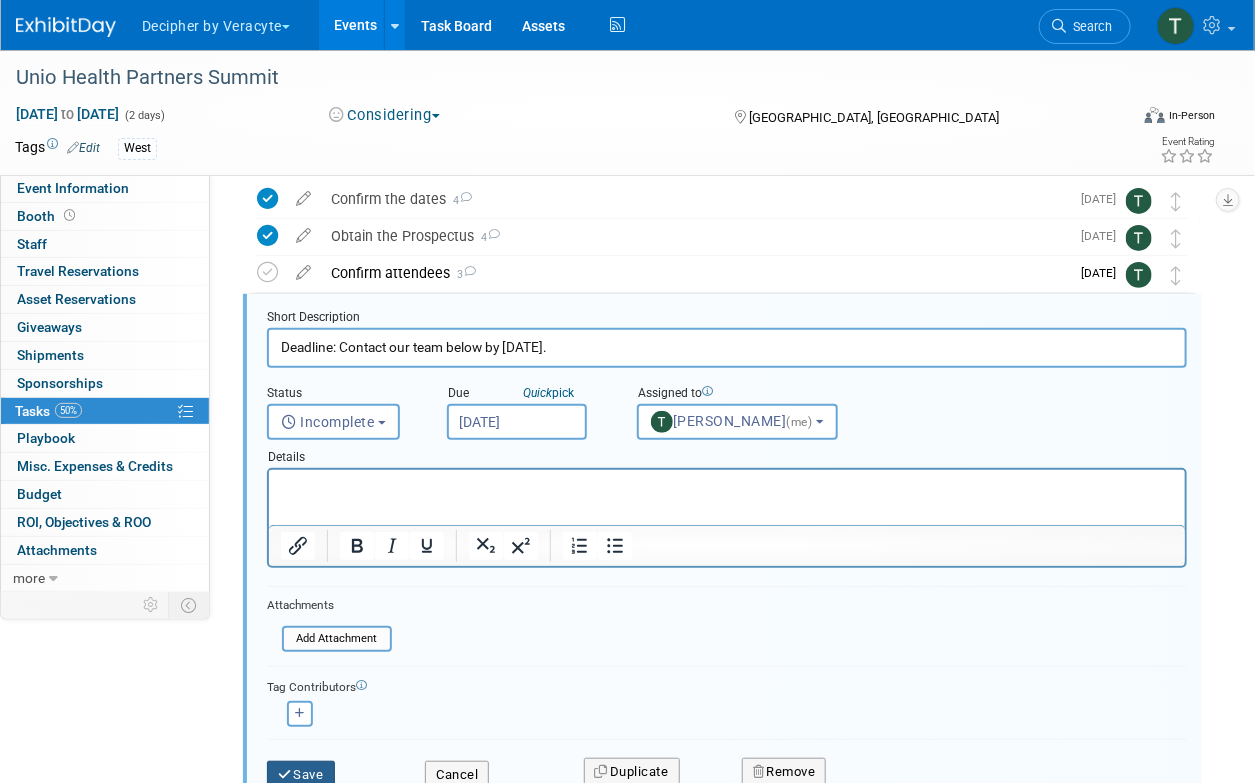click on "Save" 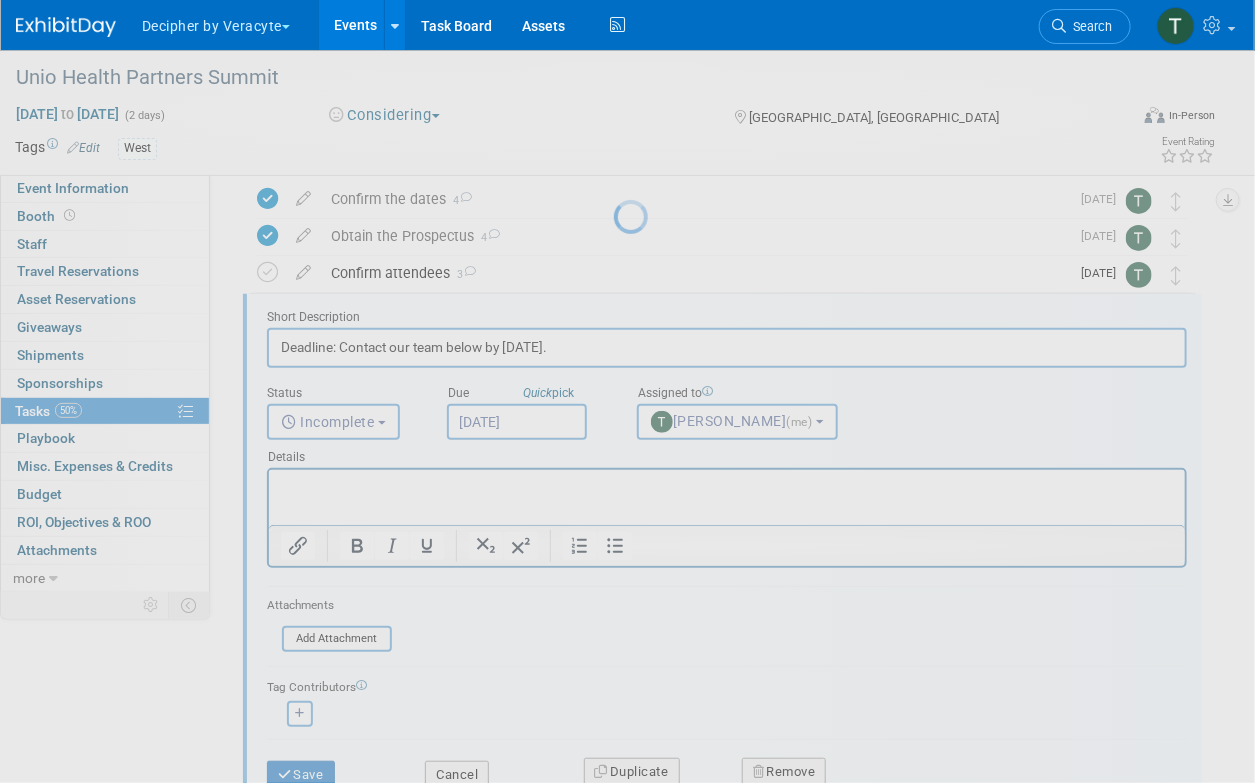 scroll, scrollTop: 0, scrollLeft: 0, axis: both 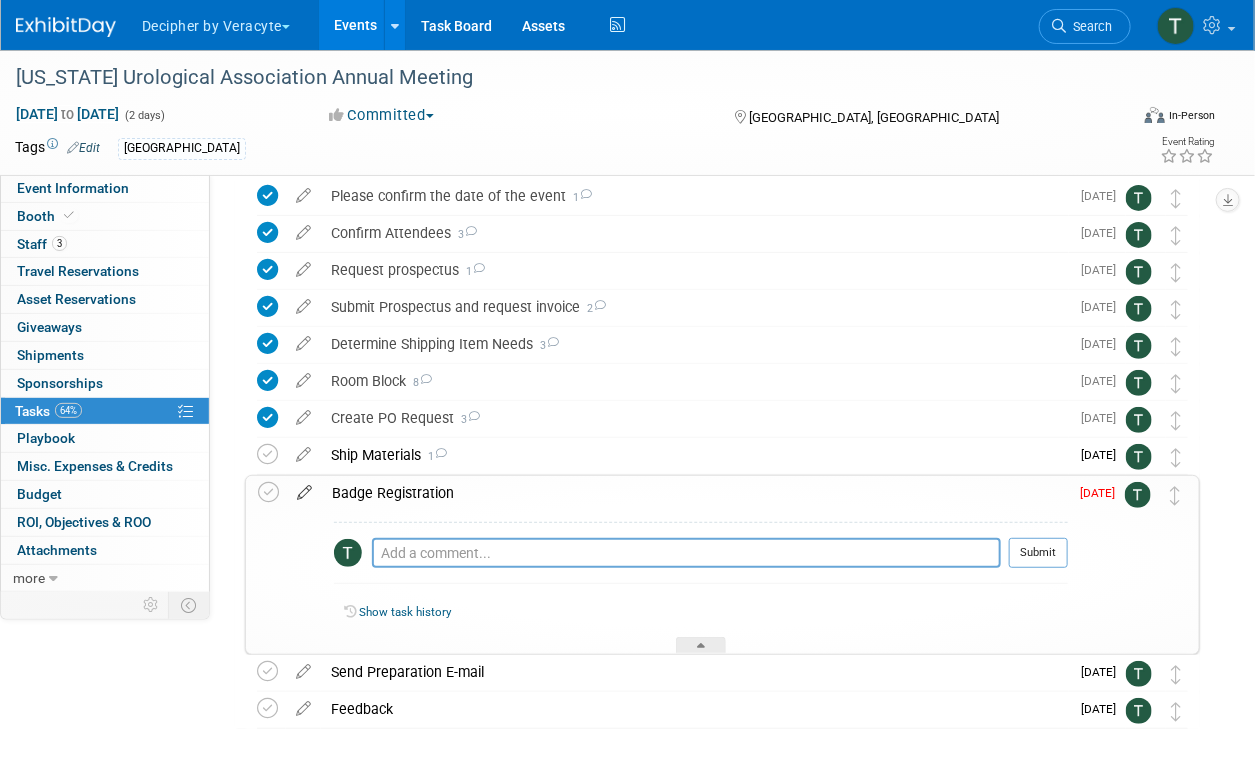 click at bounding box center (304, 488) 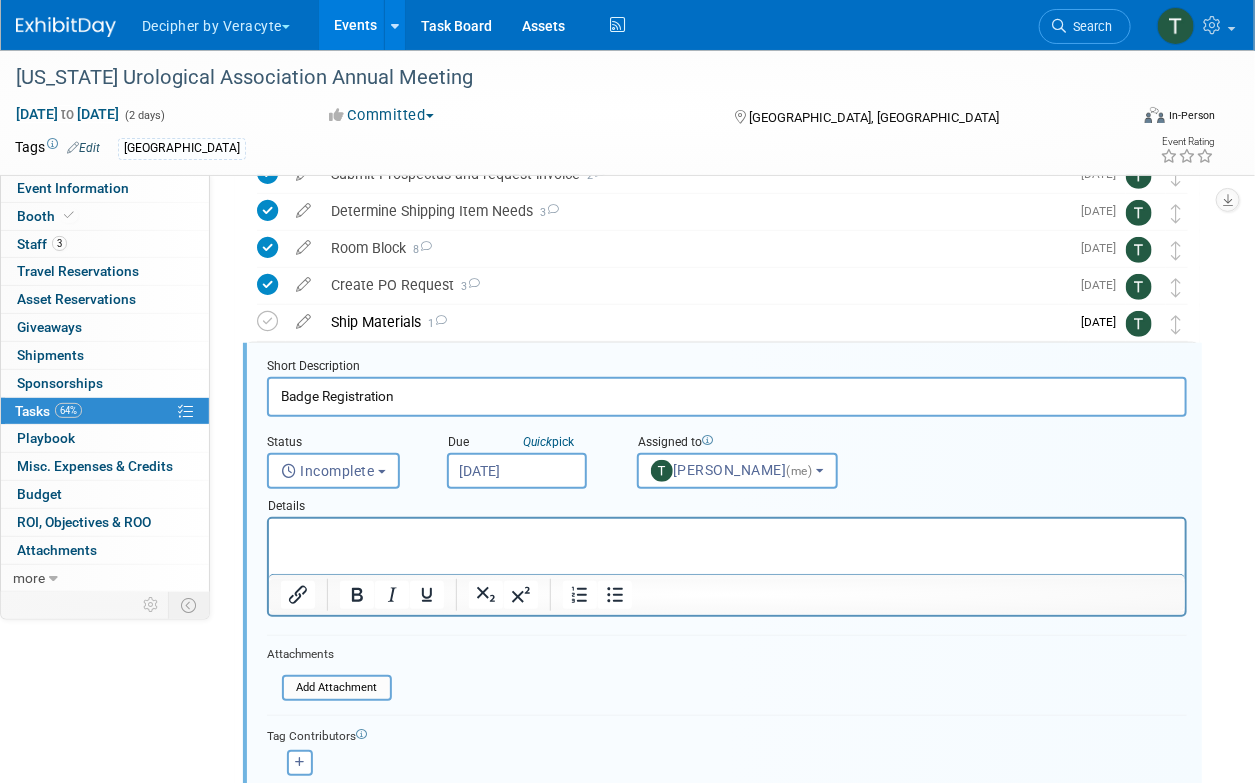 scroll, scrollTop: 263, scrollLeft: 0, axis: vertical 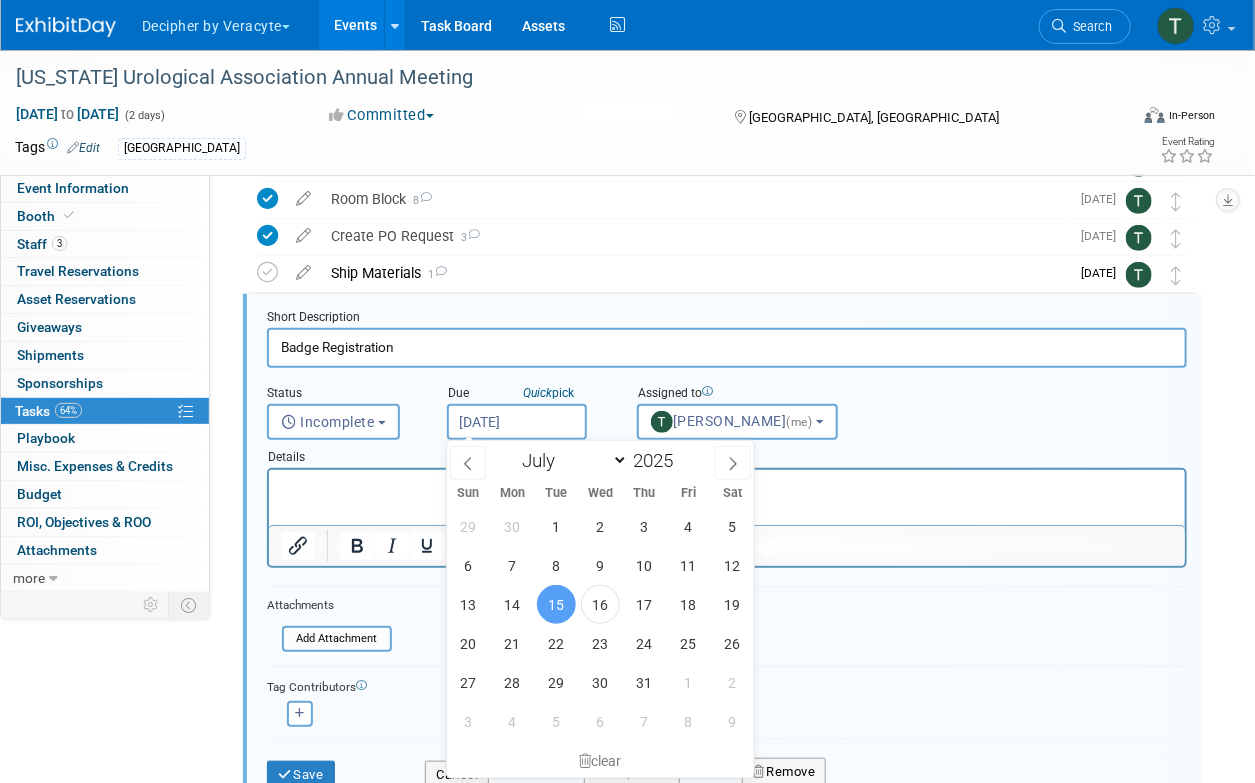 click on "[DATE]" at bounding box center (517, 422) 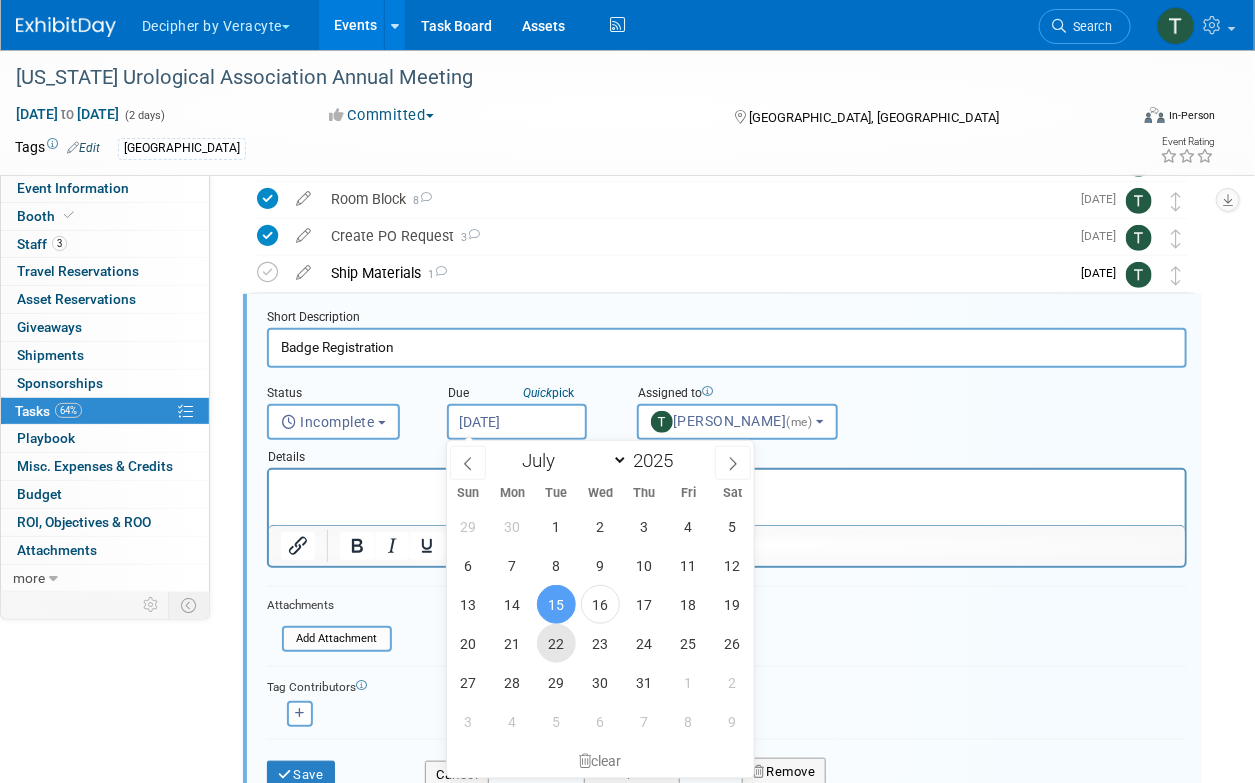 click on "22" at bounding box center (556, 643) 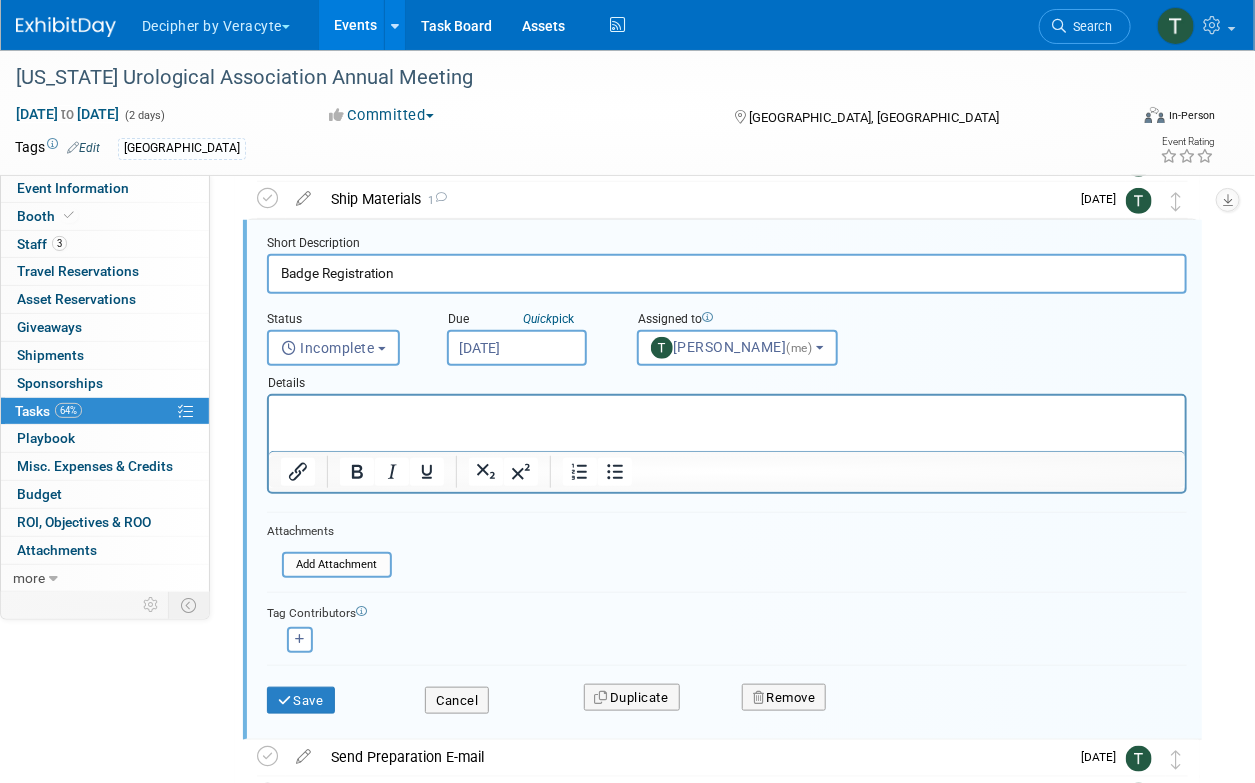 scroll, scrollTop: 344, scrollLeft: 0, axis: vertical 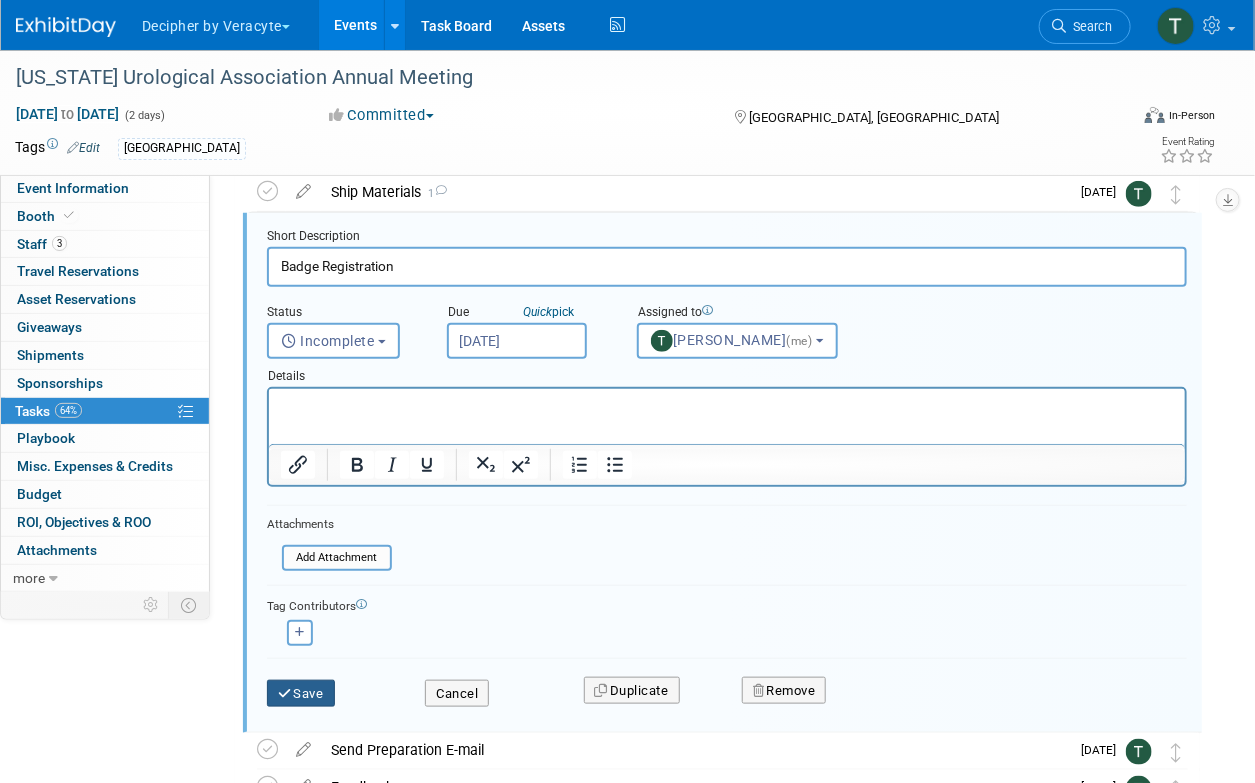 click on "Save" at bounding box center [301, 694] 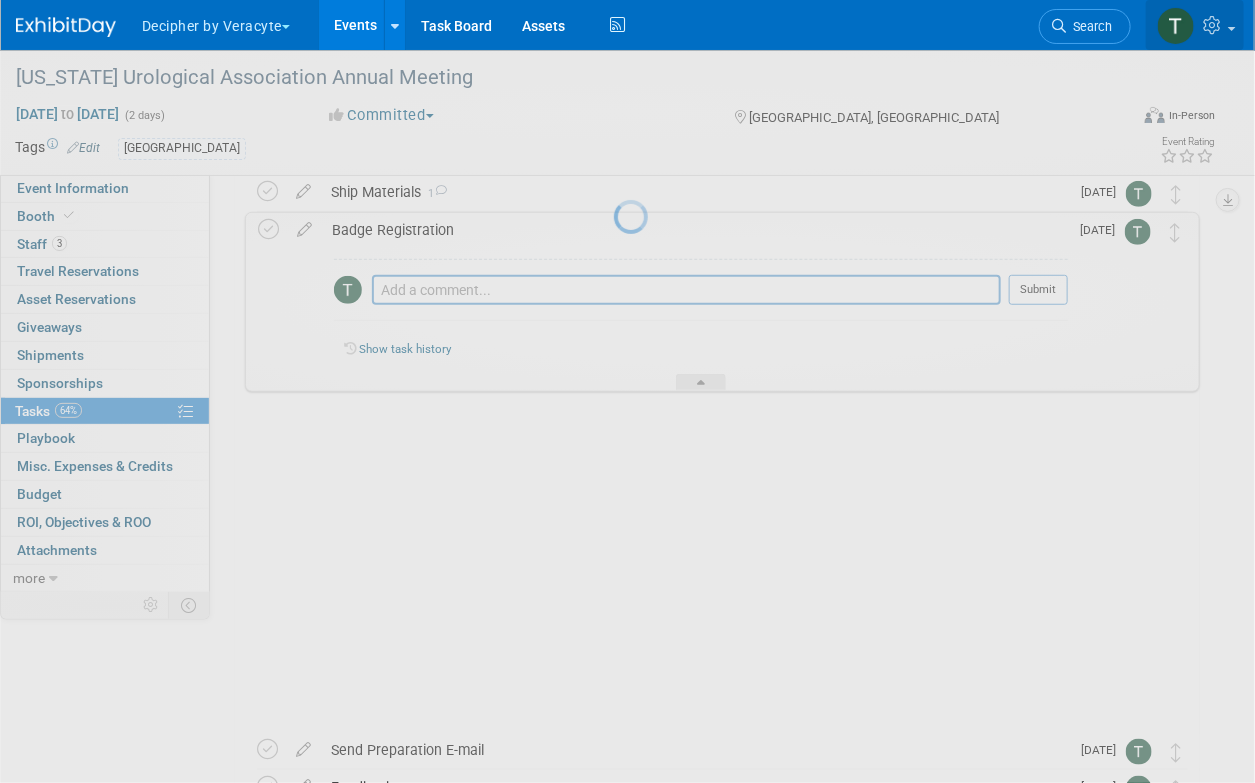 scroll, scrollTop: 148, scrollLeft: 0, axis: vertical 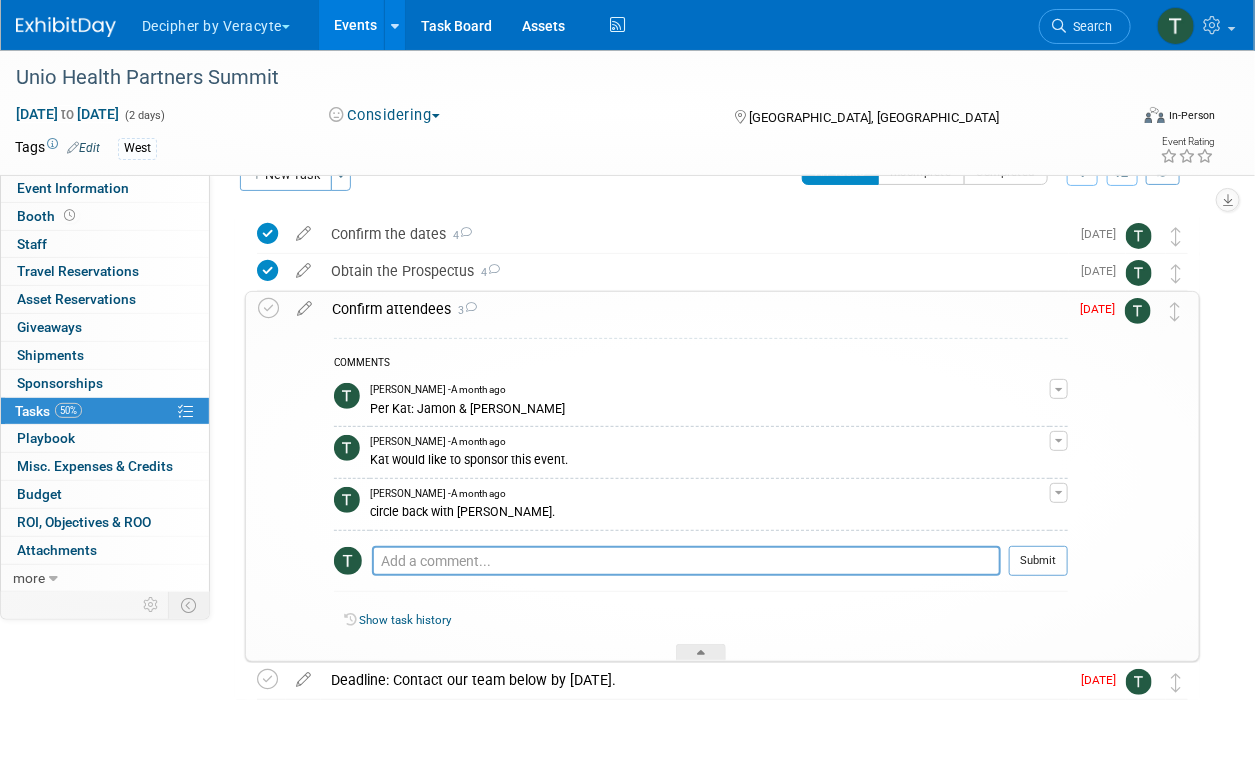 click on "Confirm attendees
3" at bounding box center [695, 309] 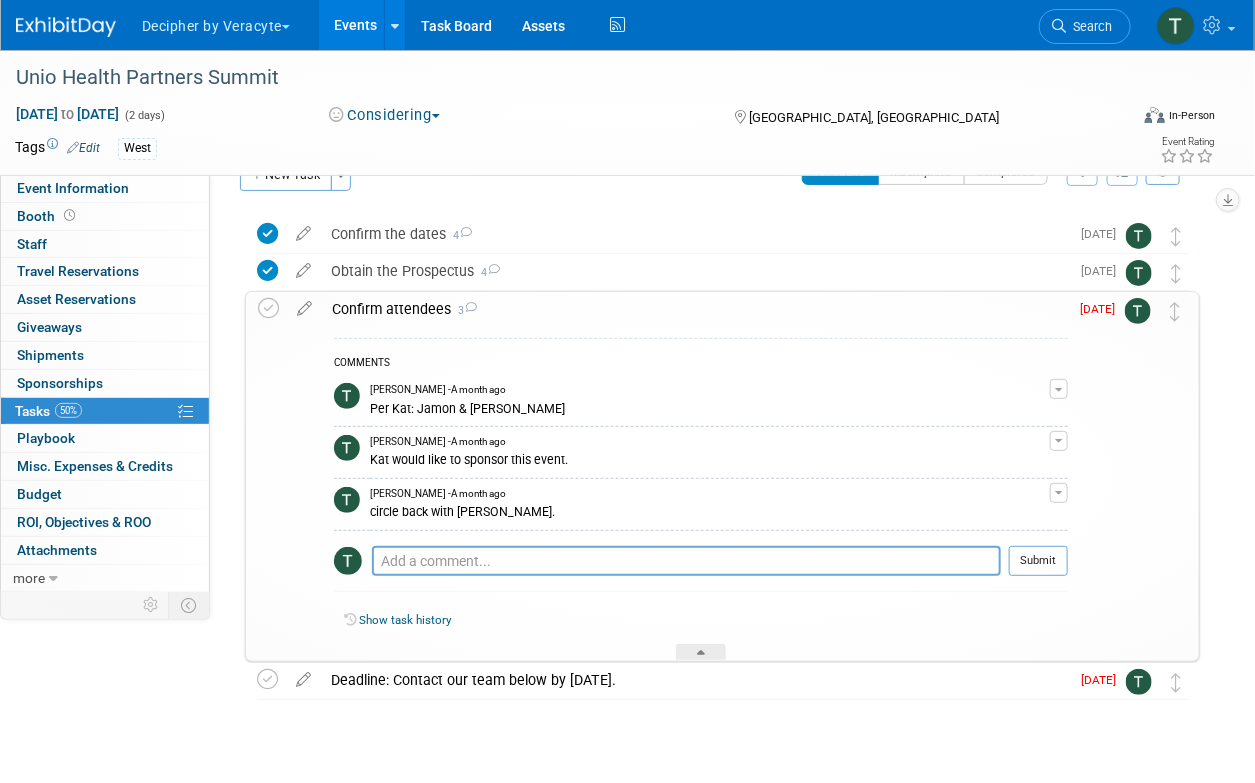 scroll, scrollTop: 0, scrollLeft: 0, axis: both 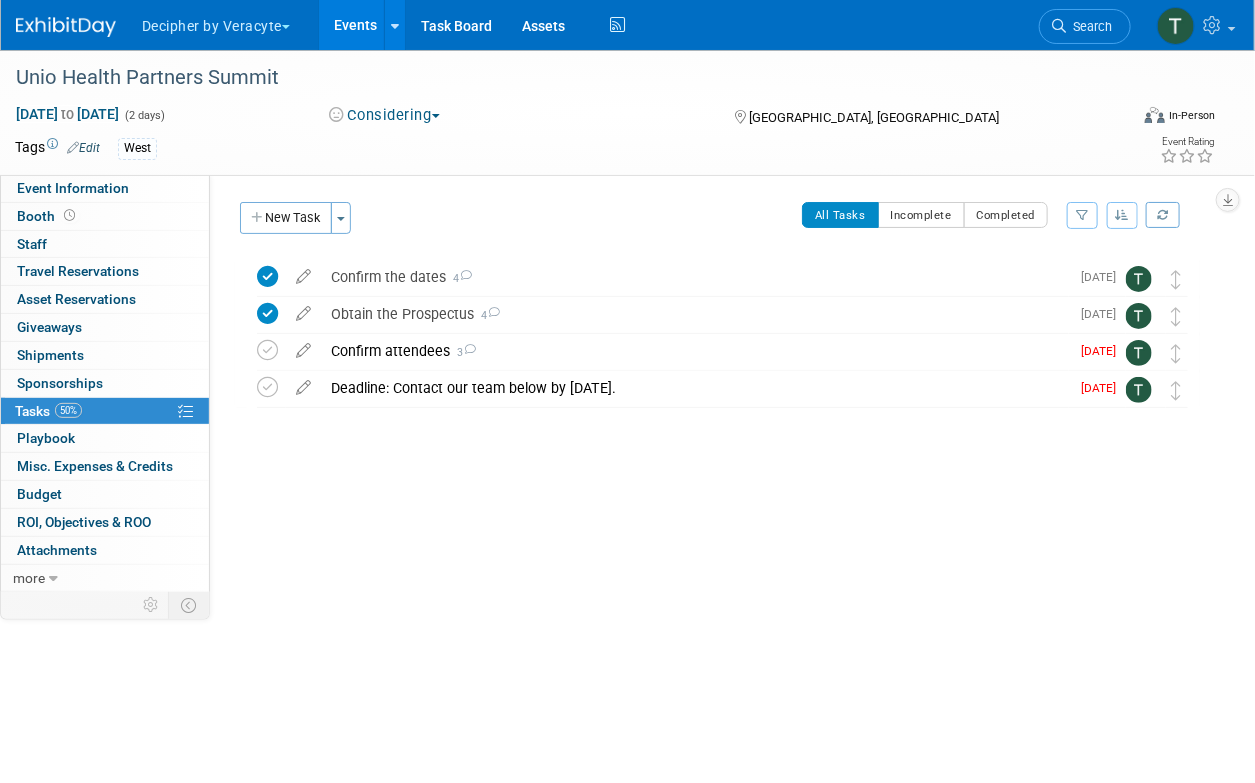 click on "Confirm attendees
3" at bounding box center [695, 351] 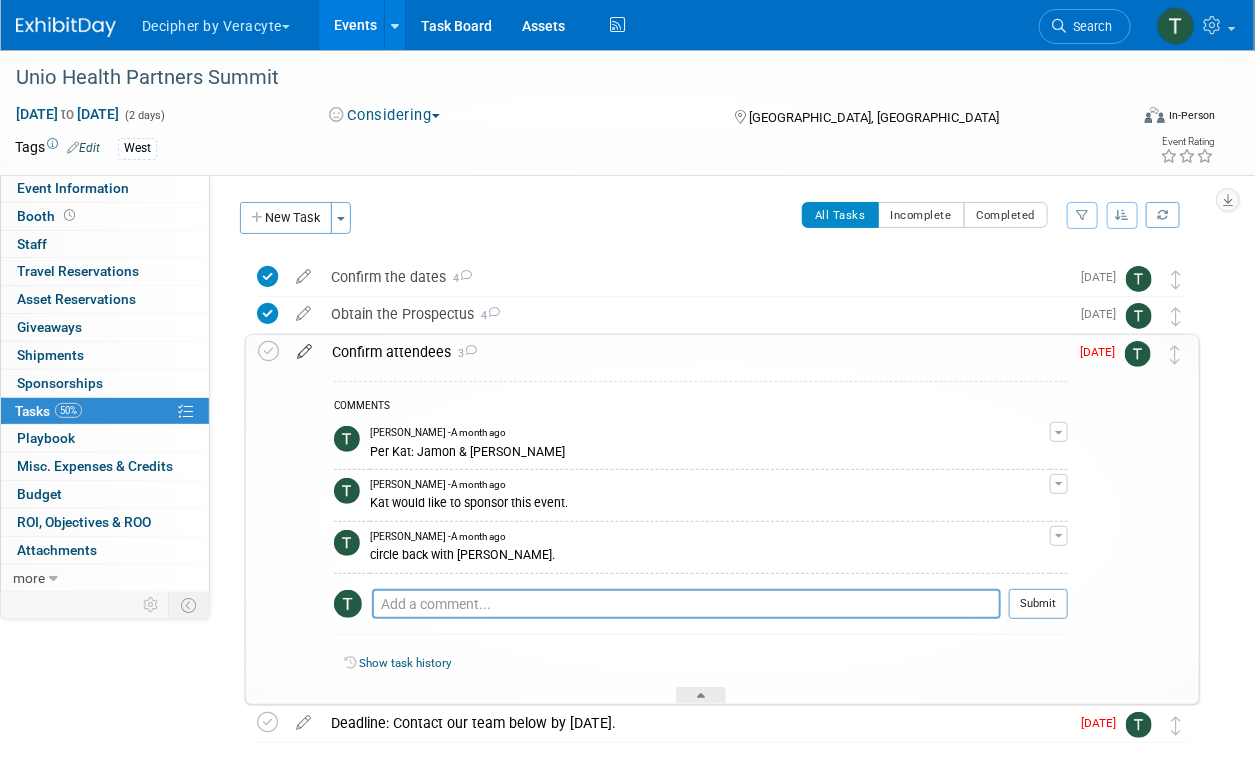 click at bounding box center (304, 347) 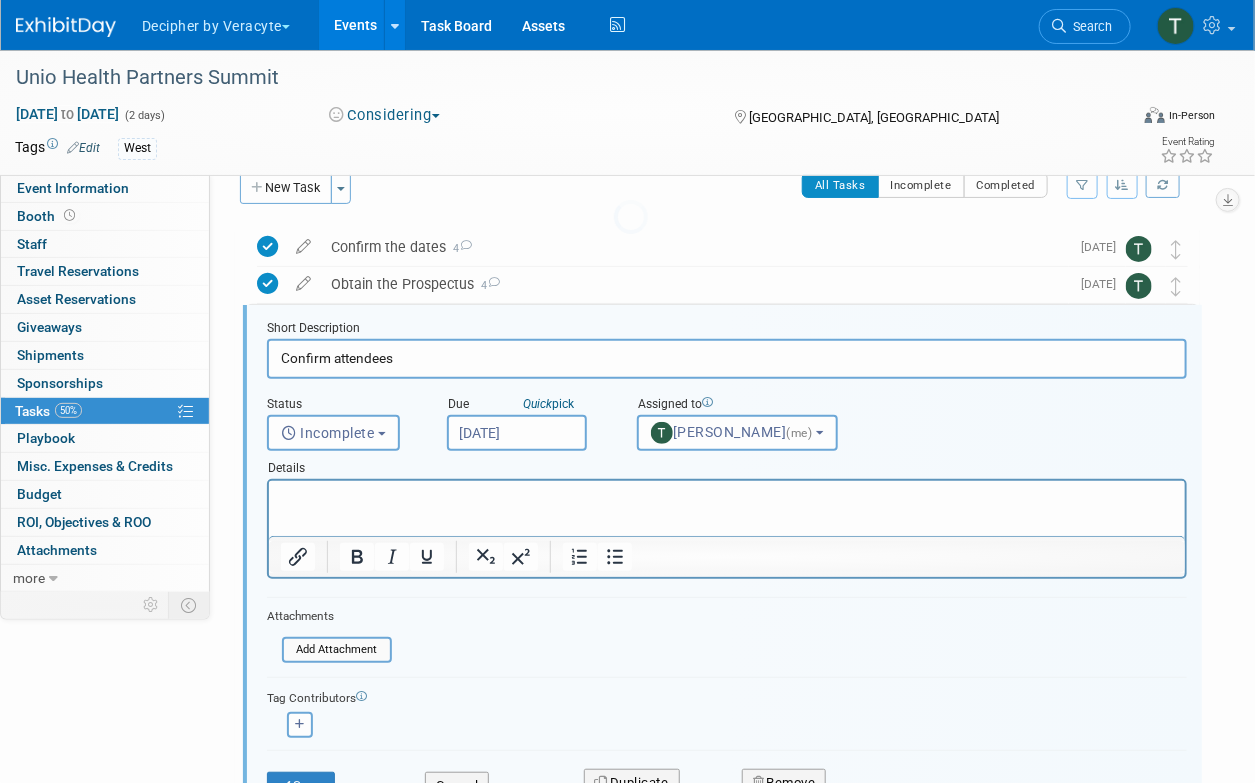 scroll, scrollTop: 41, scrollLeft: 0, axis: vertical 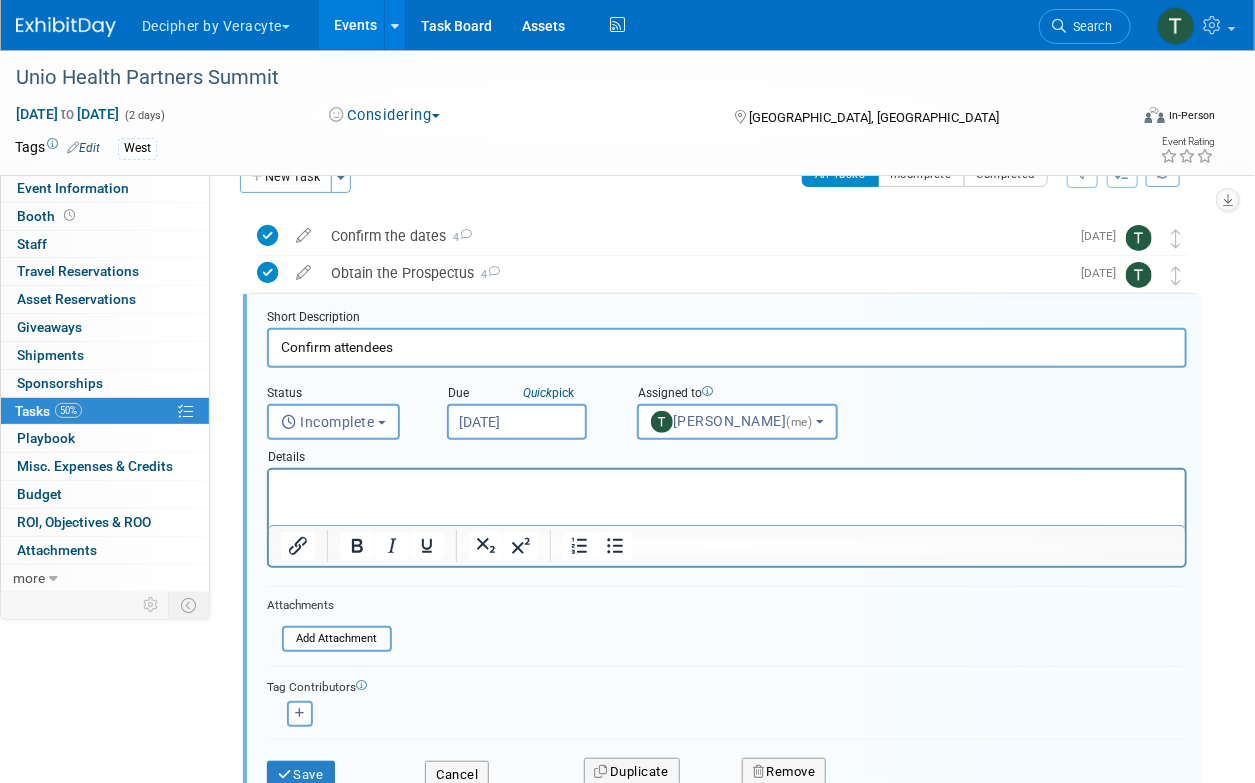 click on "Jul 15, 2025" at bounding box center (517, 422) 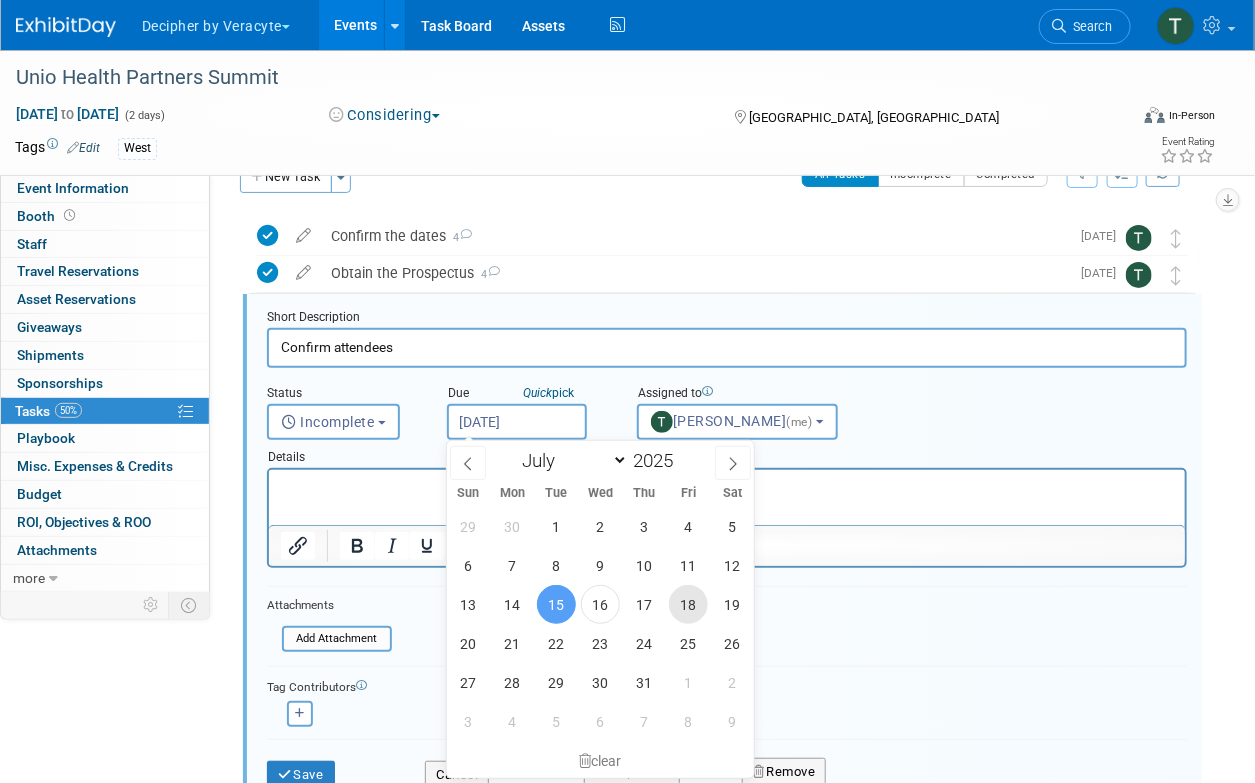 click on "18" at bounding box center [688, 604] 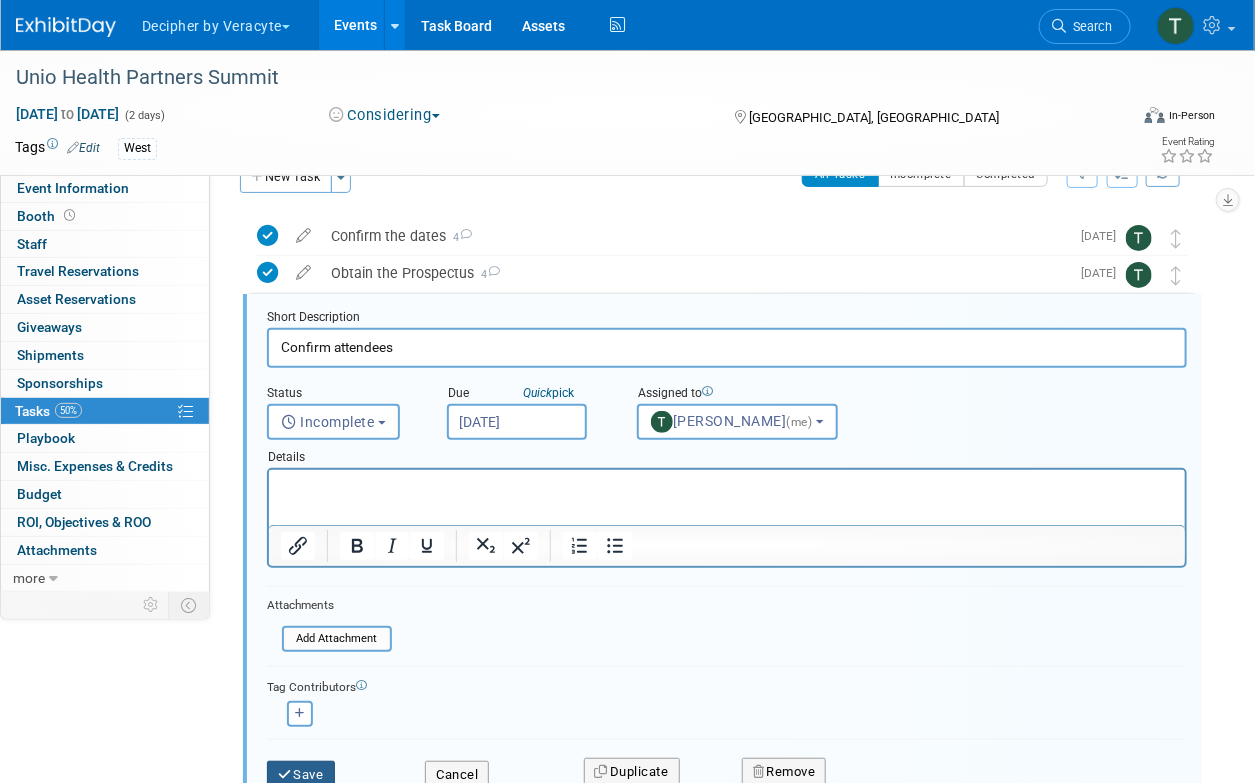 click on "Save" at bounding box center [301, 775] 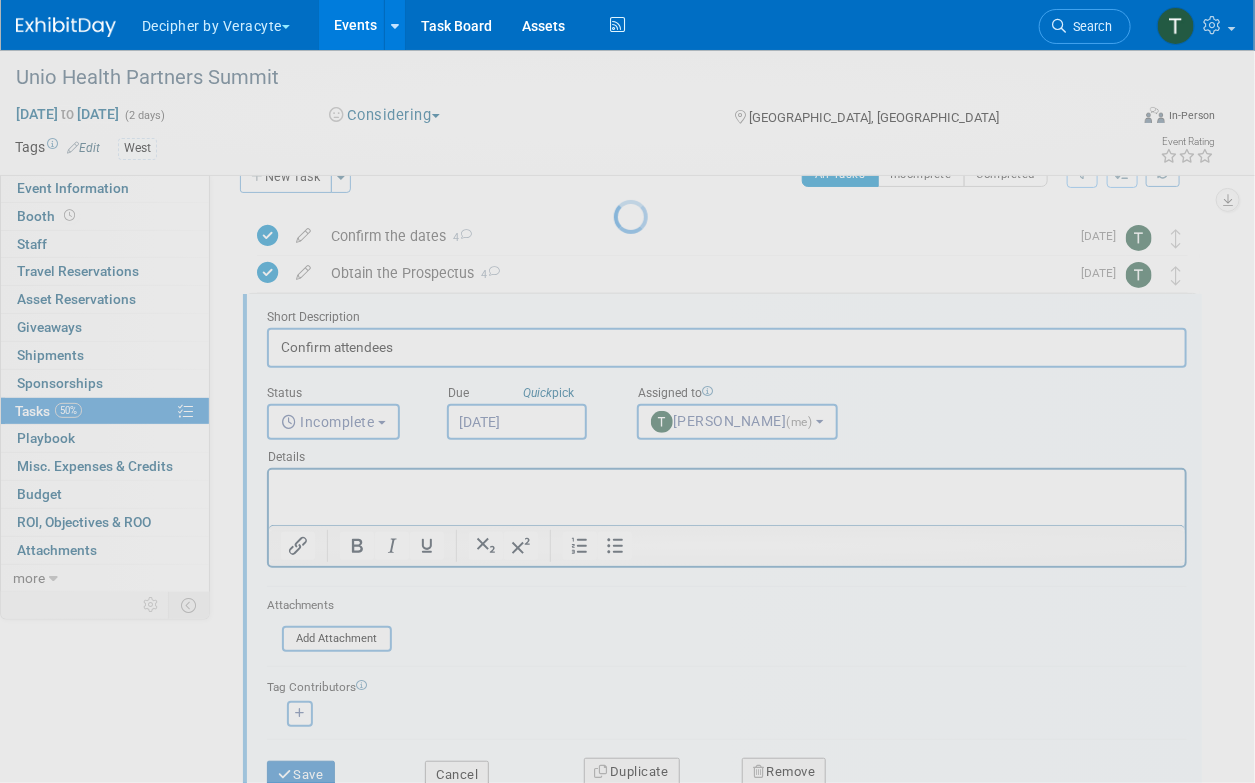 click at bounding box center (628, 391) 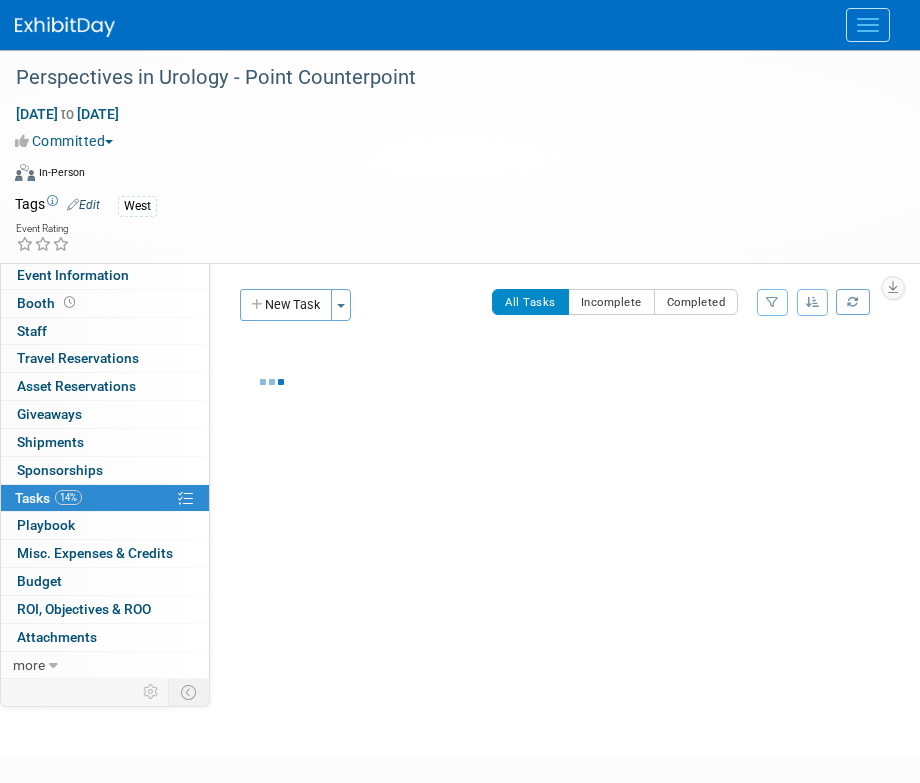 scroll, scrollTop: 0, scrollLeft: 0, axis: both 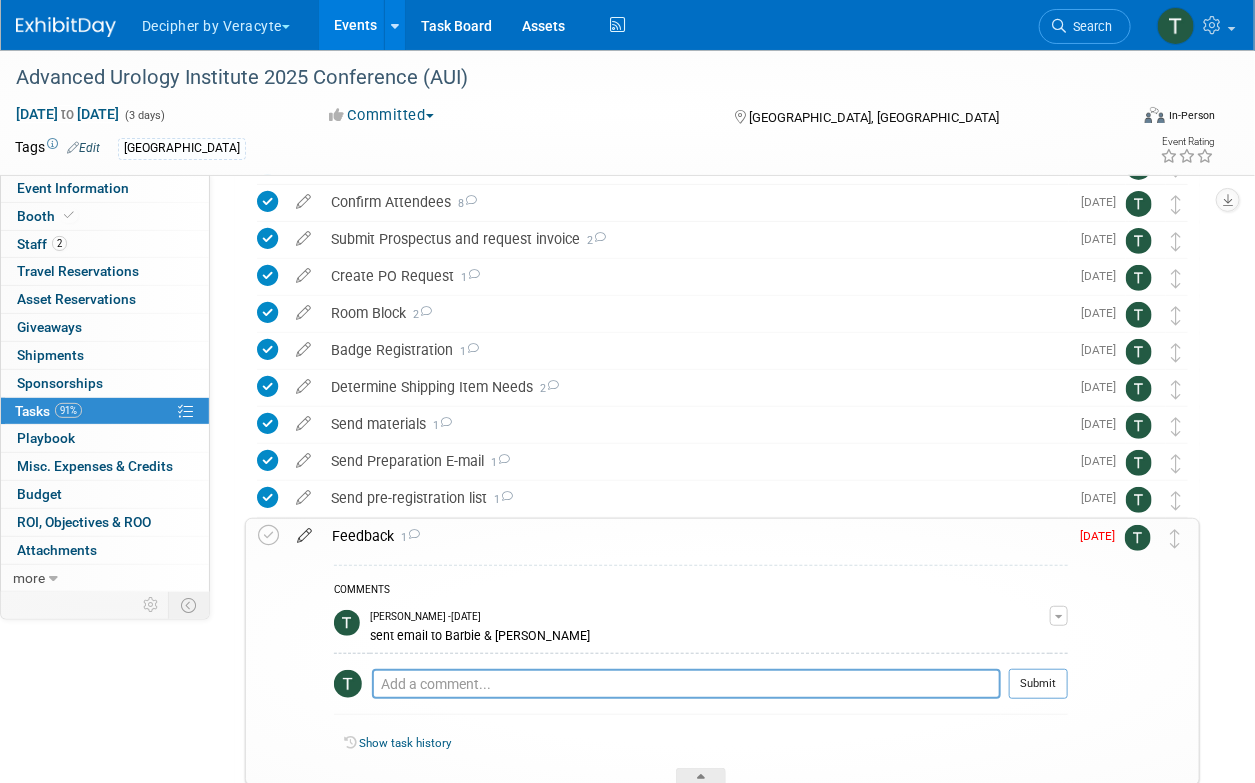 click at bounding box center [304, 531] 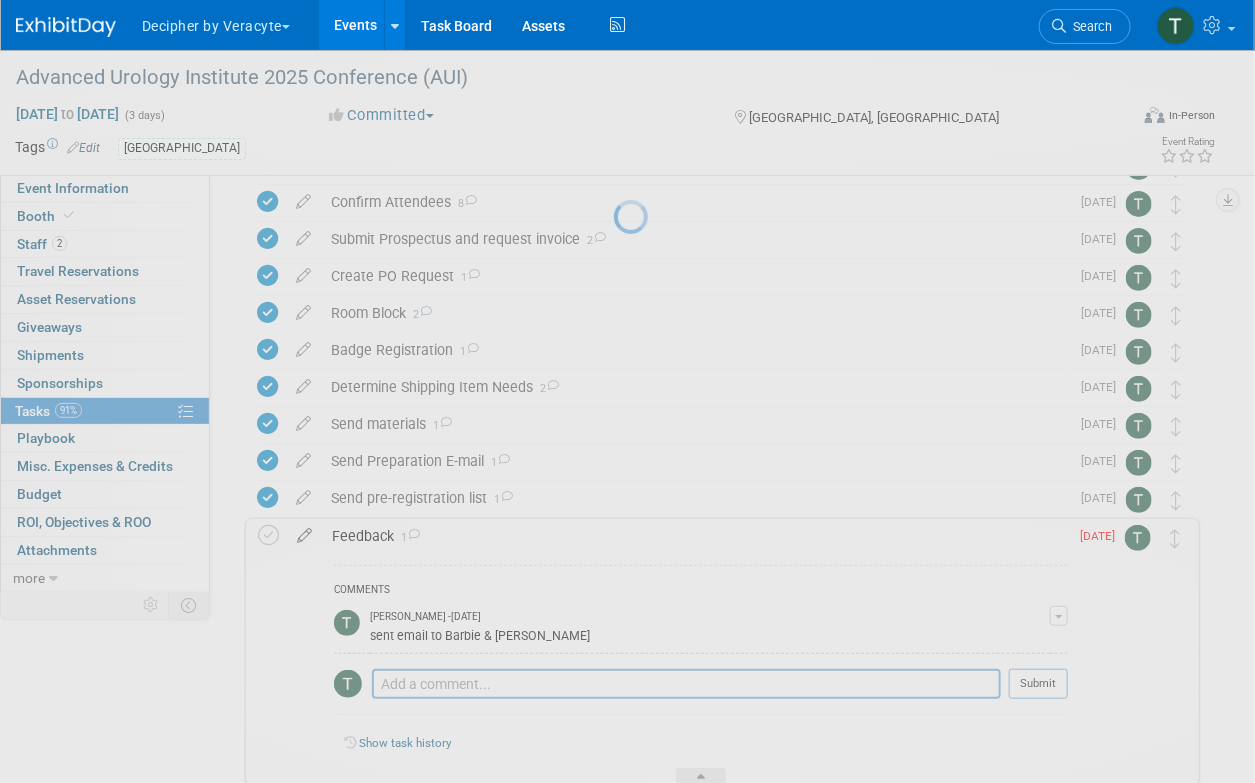 select on "6" 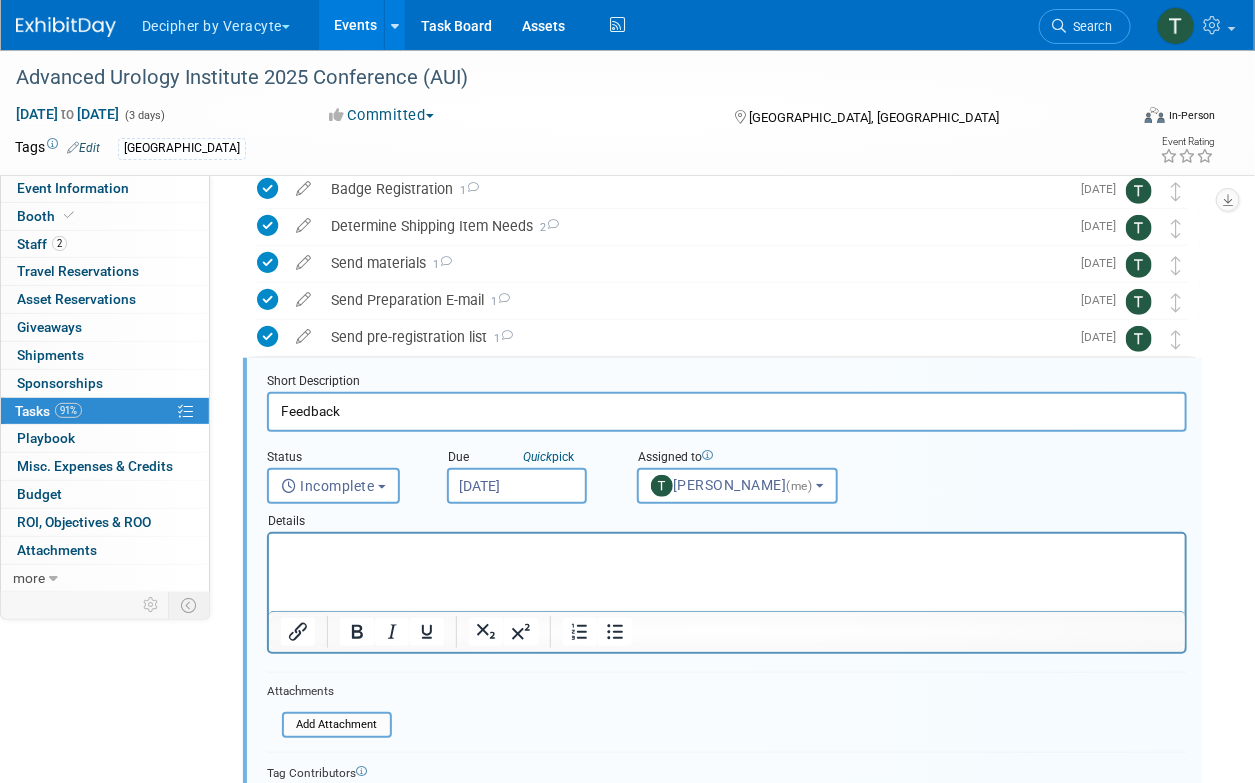 scroll, scrollTop: 337, scrollLeft: 0, axis: vertical 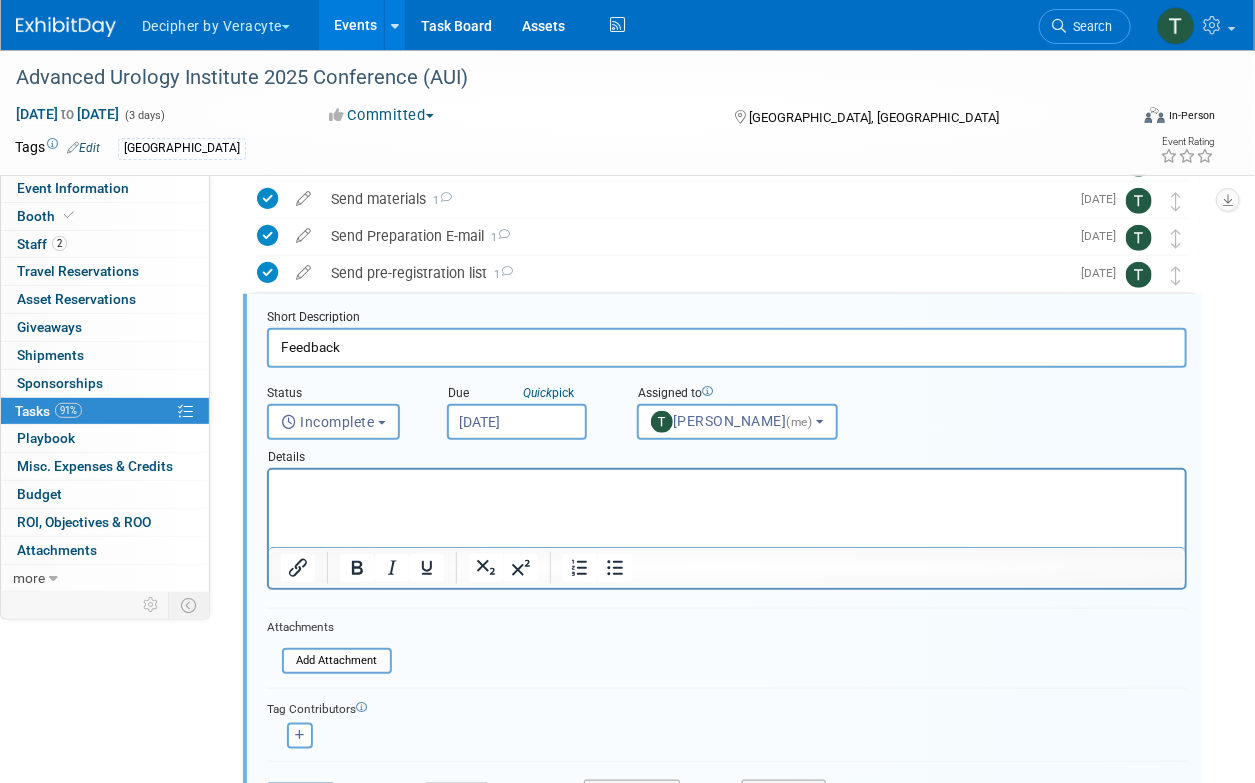 click on "[DATE]" at bounding box center [517, 422] 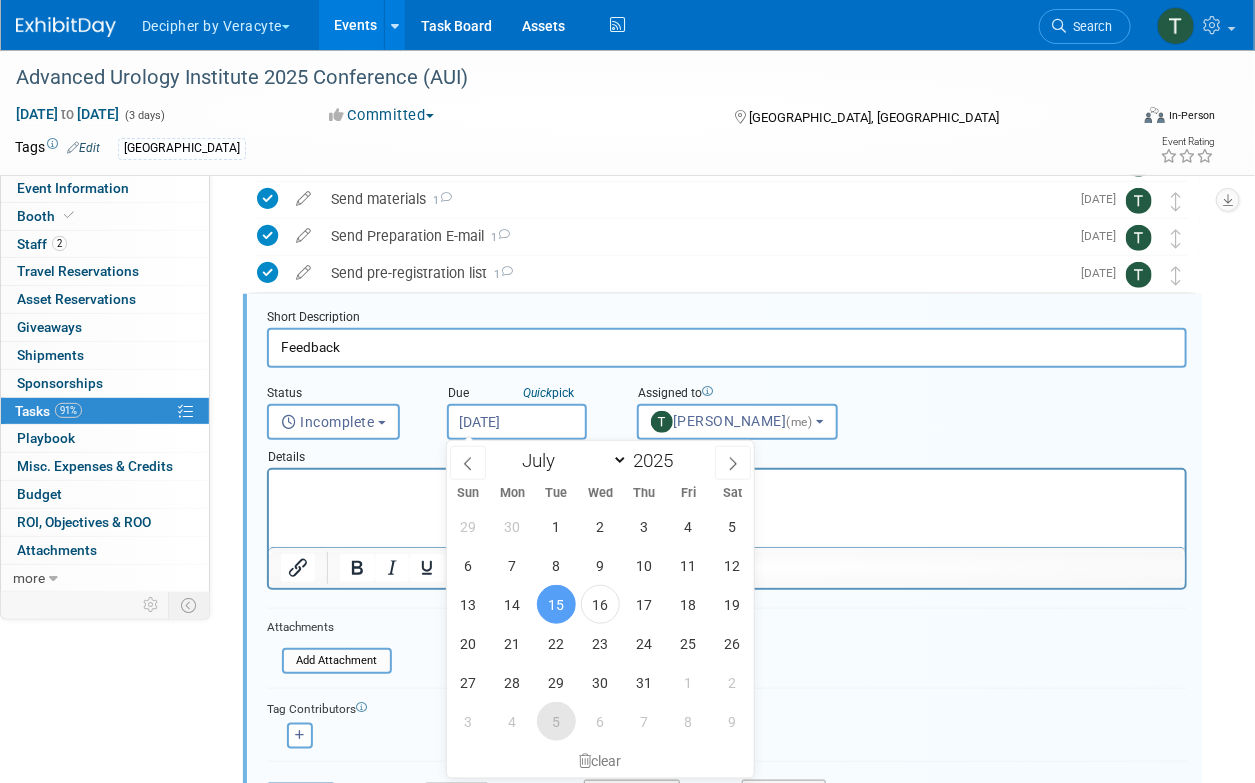 click on "5" at bounding box center (556, 721) 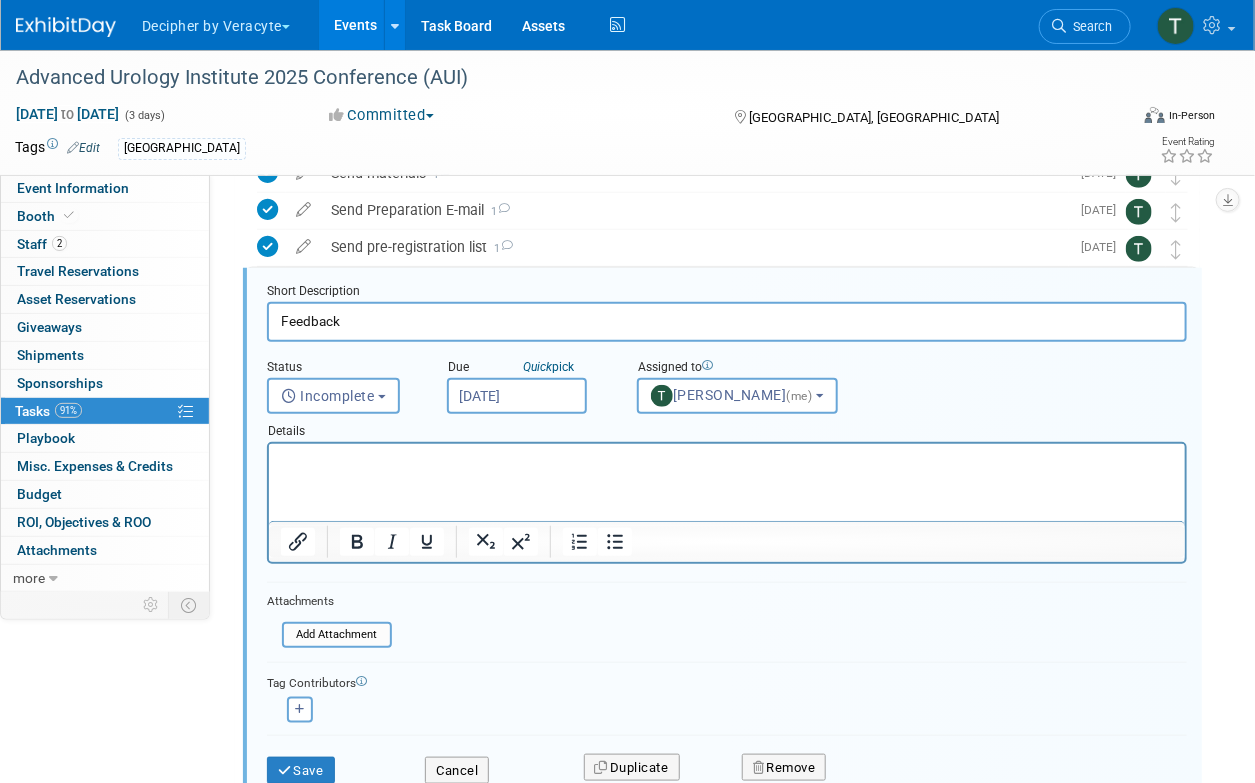 scroll, scrollTop: 365, scrollLeft: 0, axis: vertical 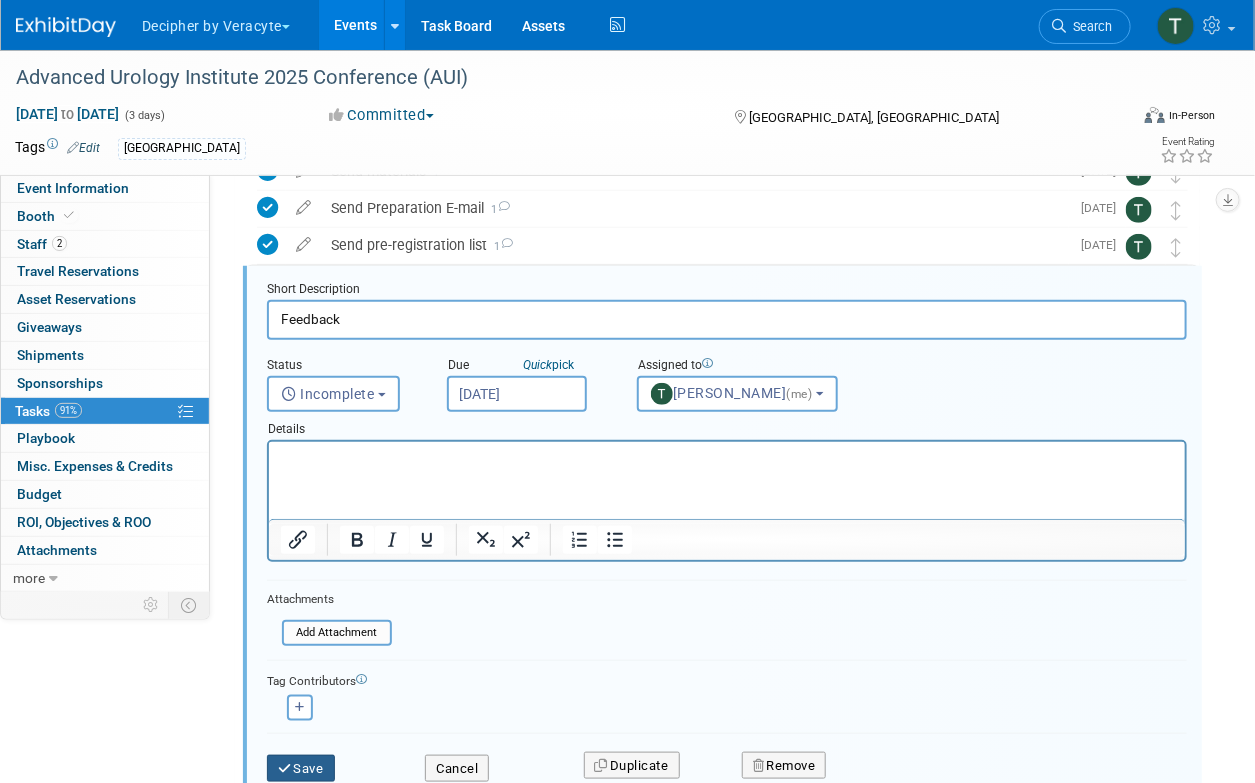 click on "Save" at bounding box center (301, 769) 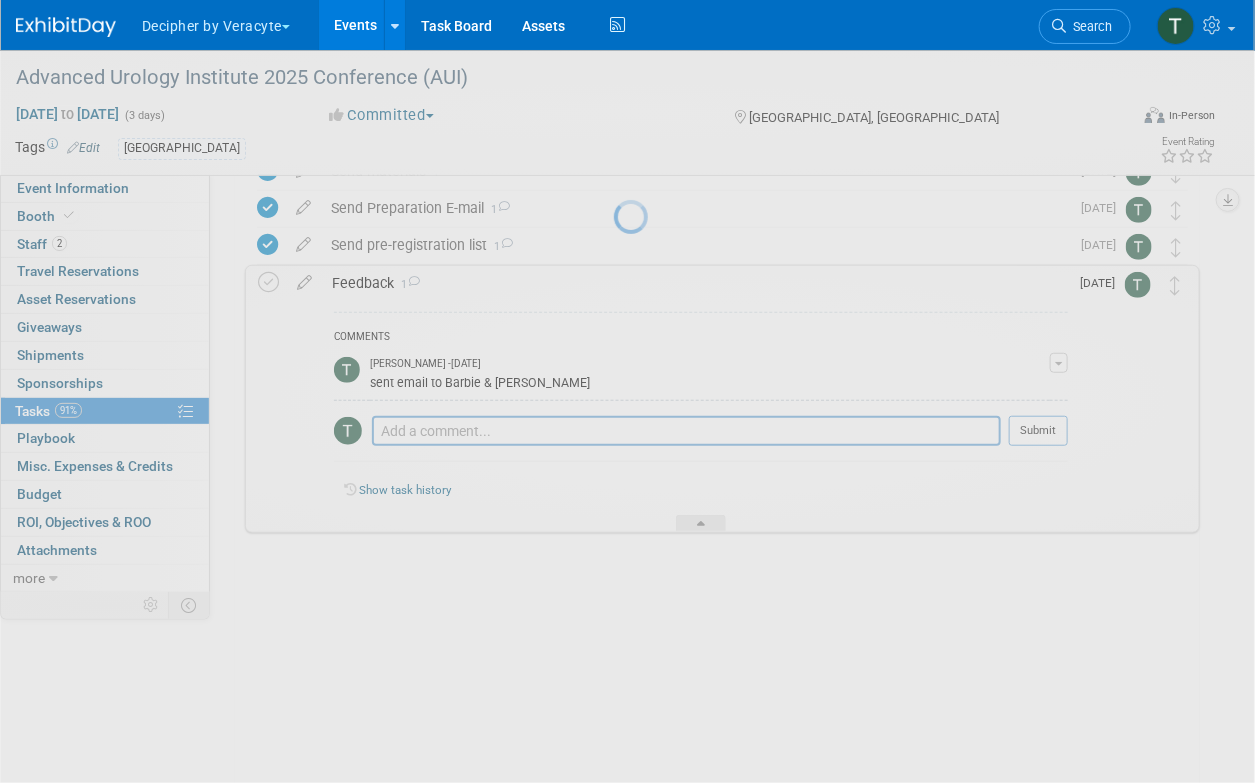 scroll, scrollTop: 235, scrollLeft: 0, axis: vertical 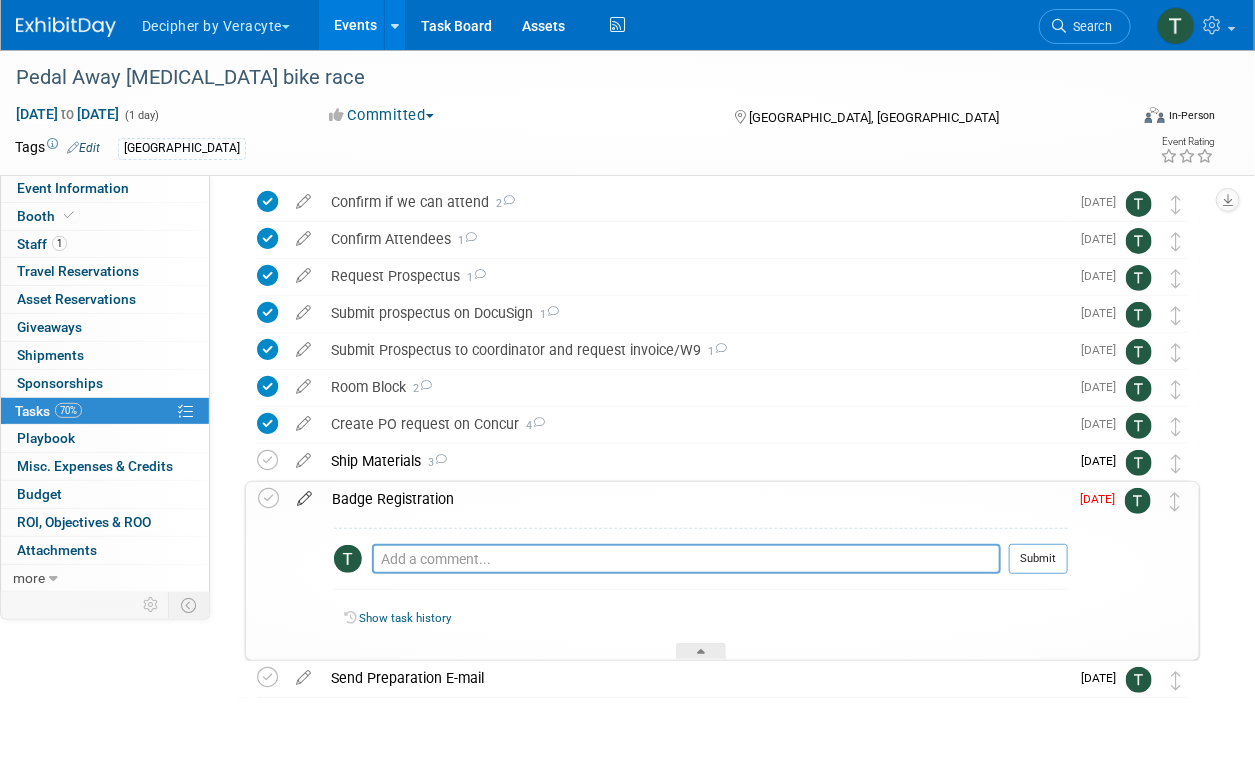 click at bounding box center [304, 494] 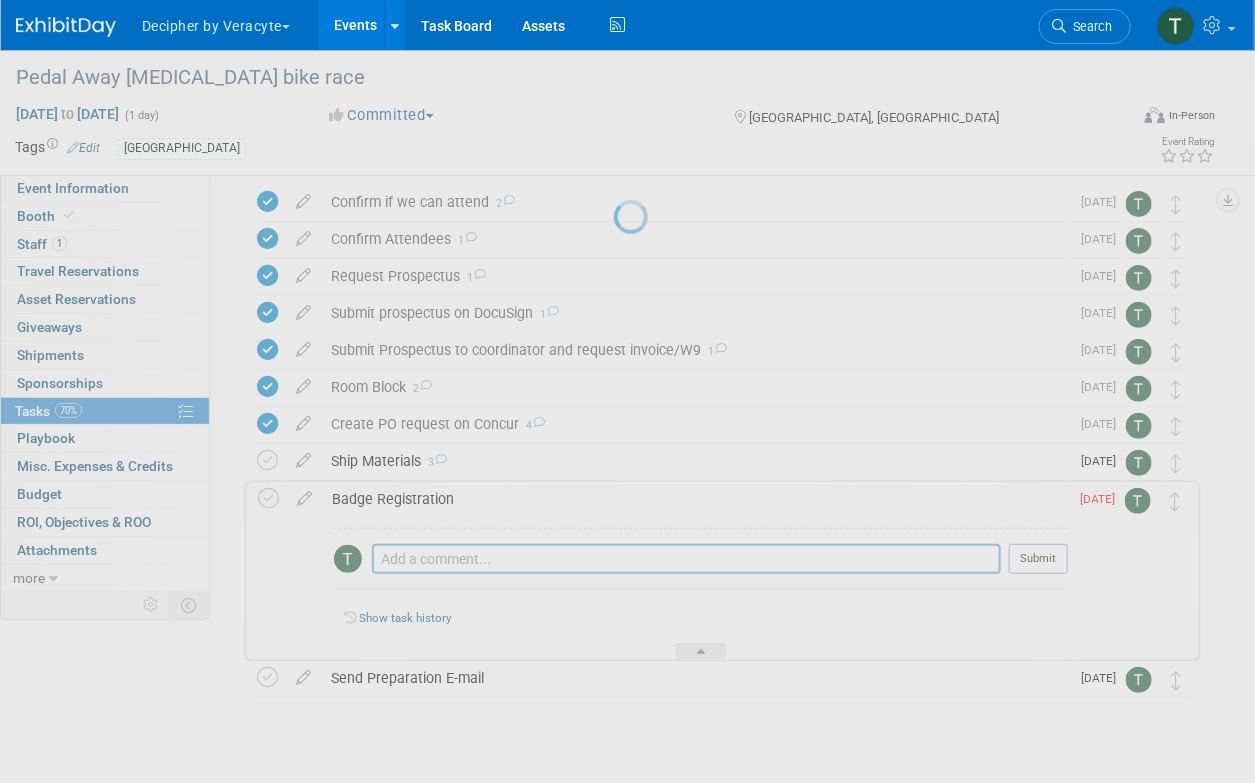 select on "6" 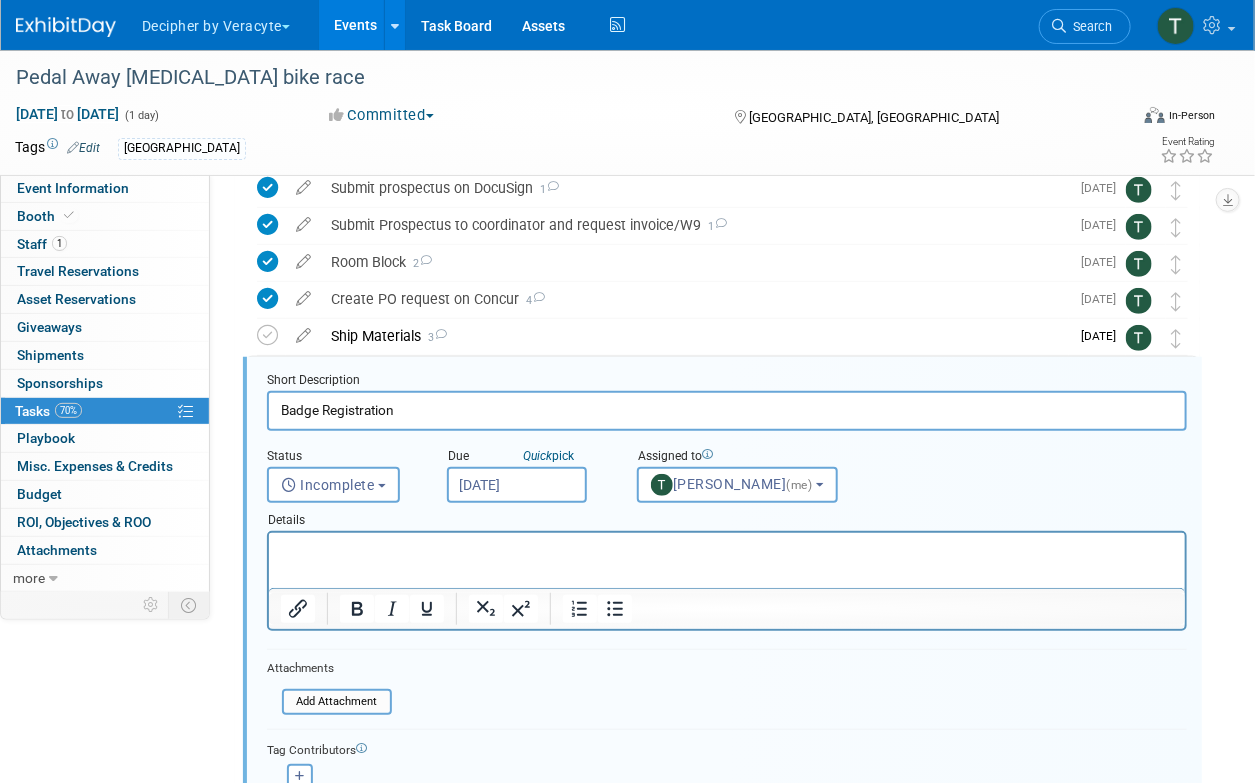 scroll, scrollTop: 263, scrollLeft: 0, axis: vertical 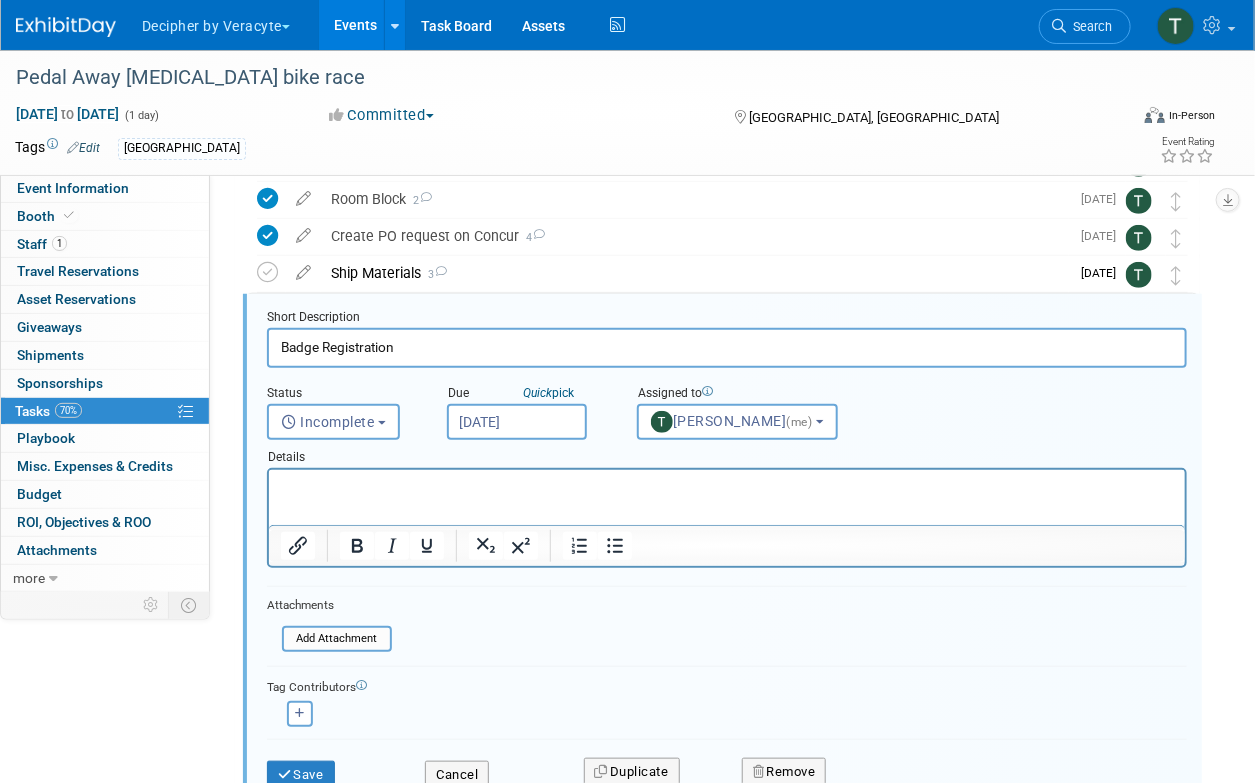 click on "Jul 15, 2025" at bounding box center [517, 422] 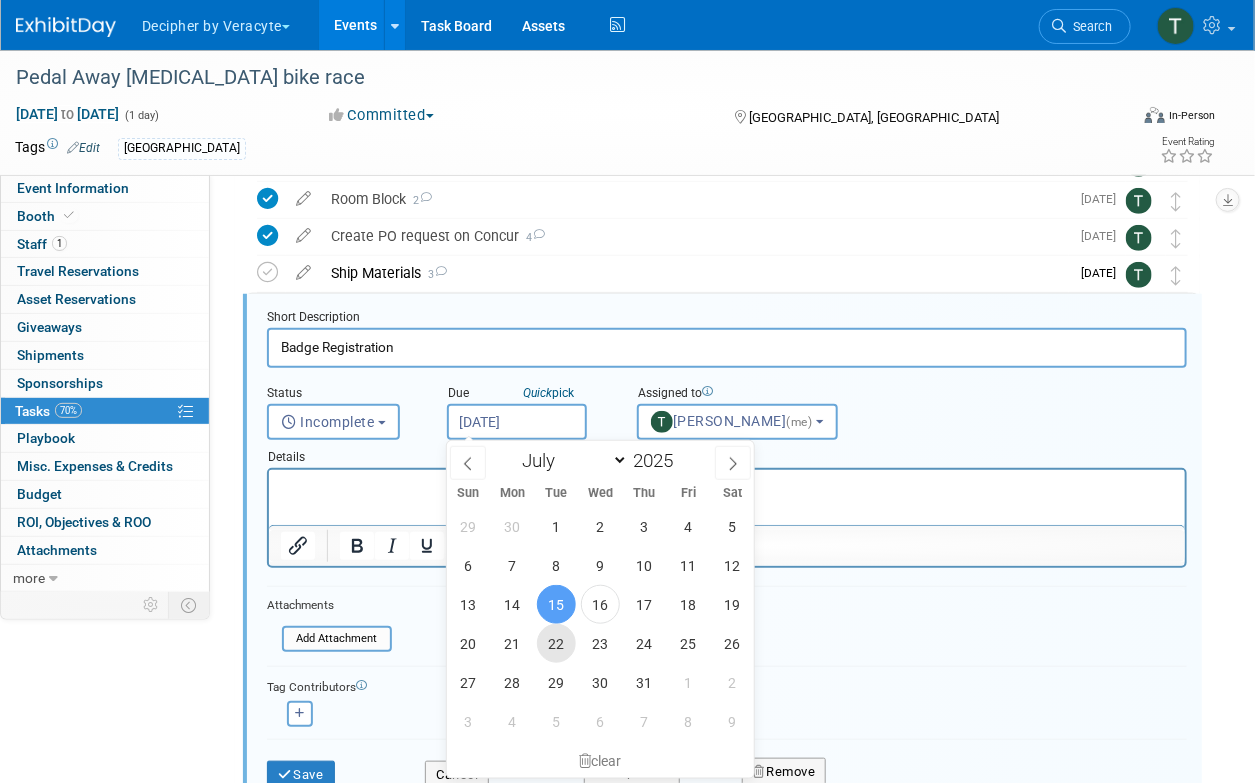 click on "22" at bounding box center (556, 643) 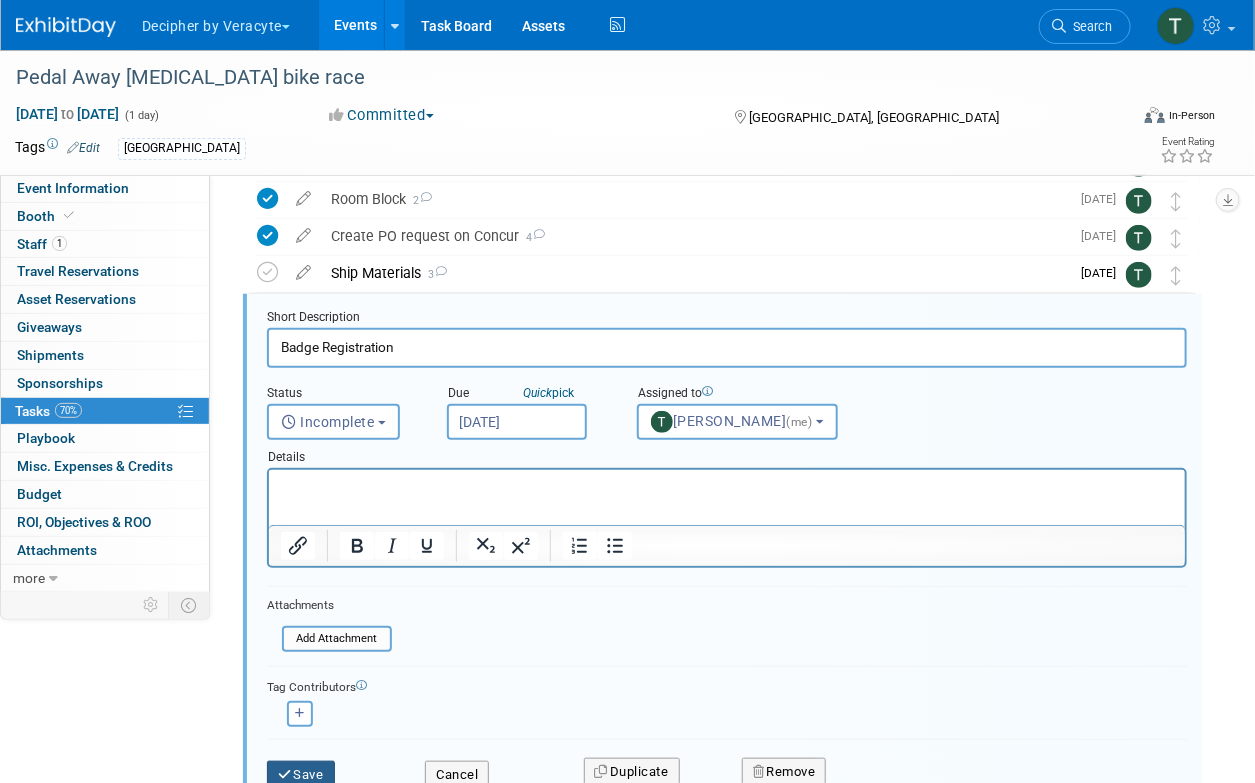 click on "Save" at bounding box center [301, 775] 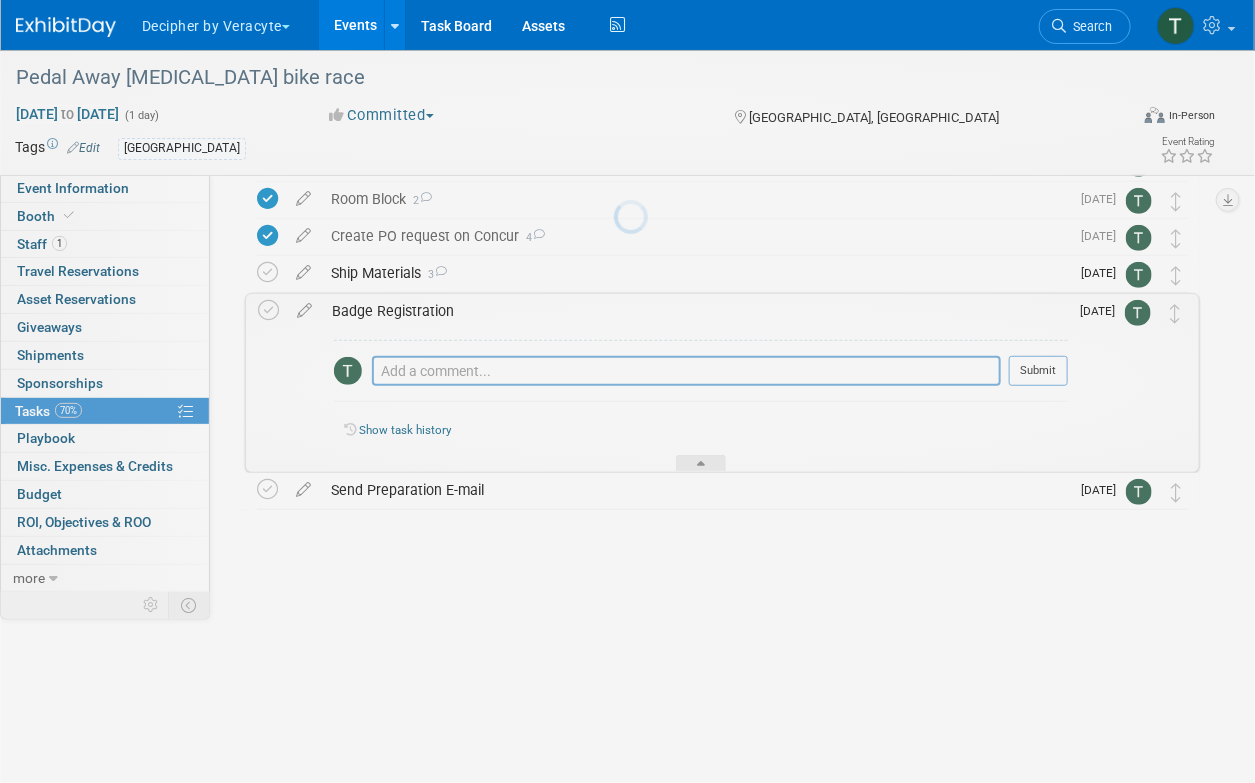 scroll, scrollTop: 110, scrollLeft: 0, axis: vertical 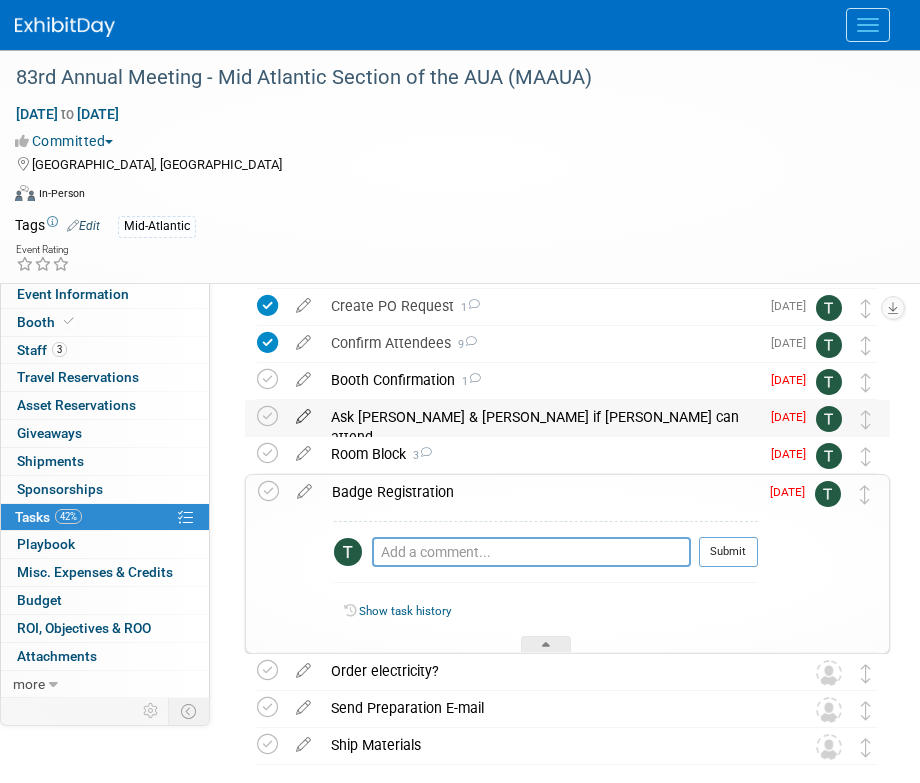 click at bounding box center [303, 412] 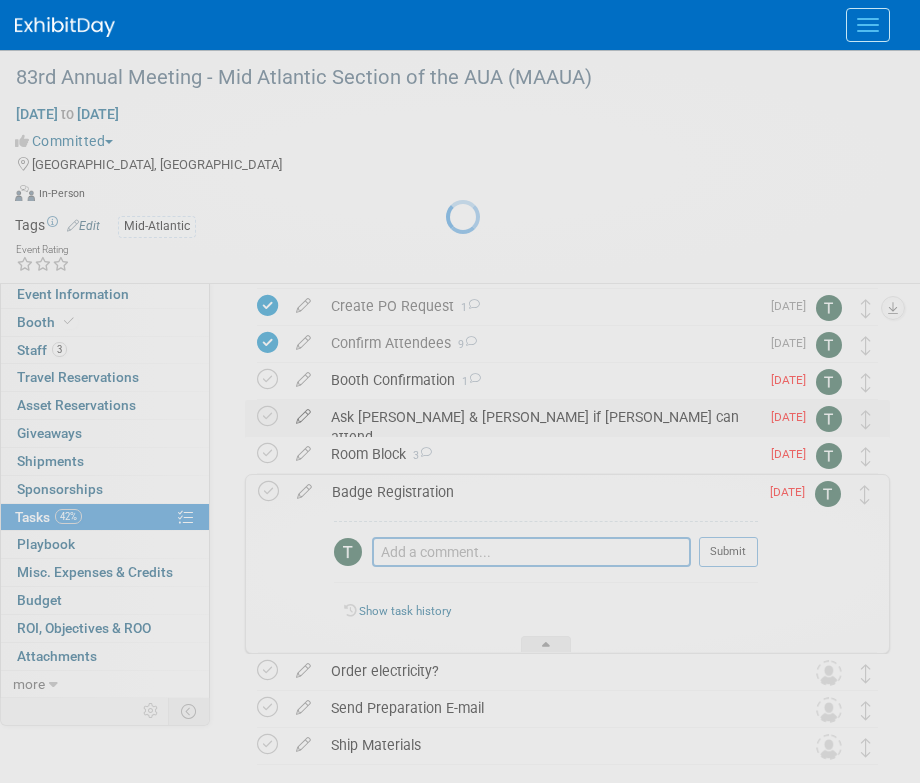 select on "6" 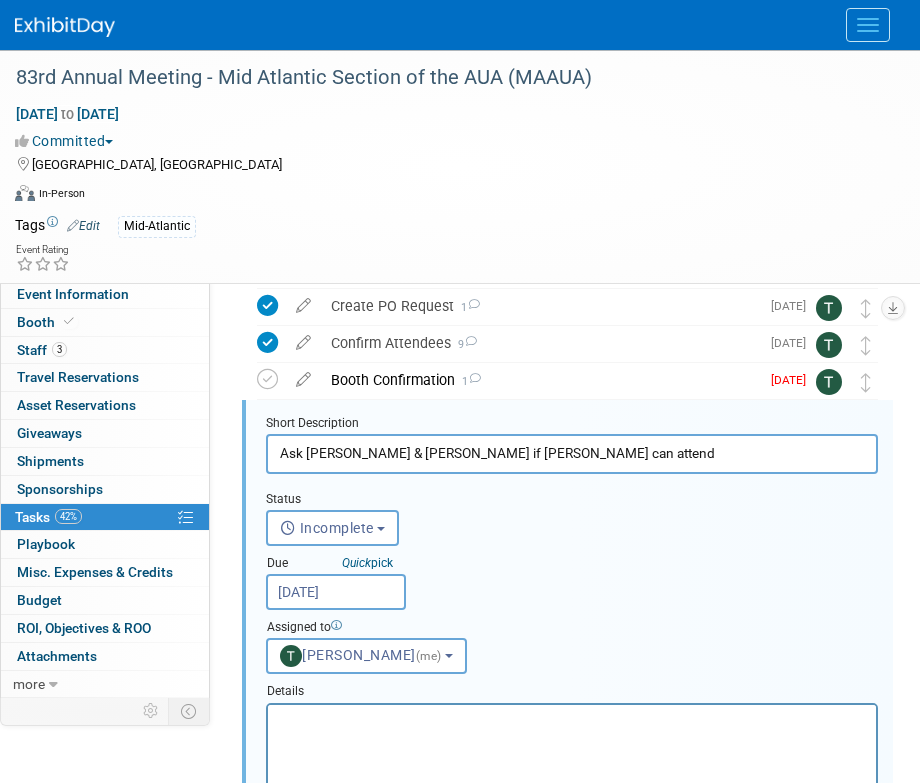 scroll, scrollTop: 0, scrollLeft: 0, axis: both 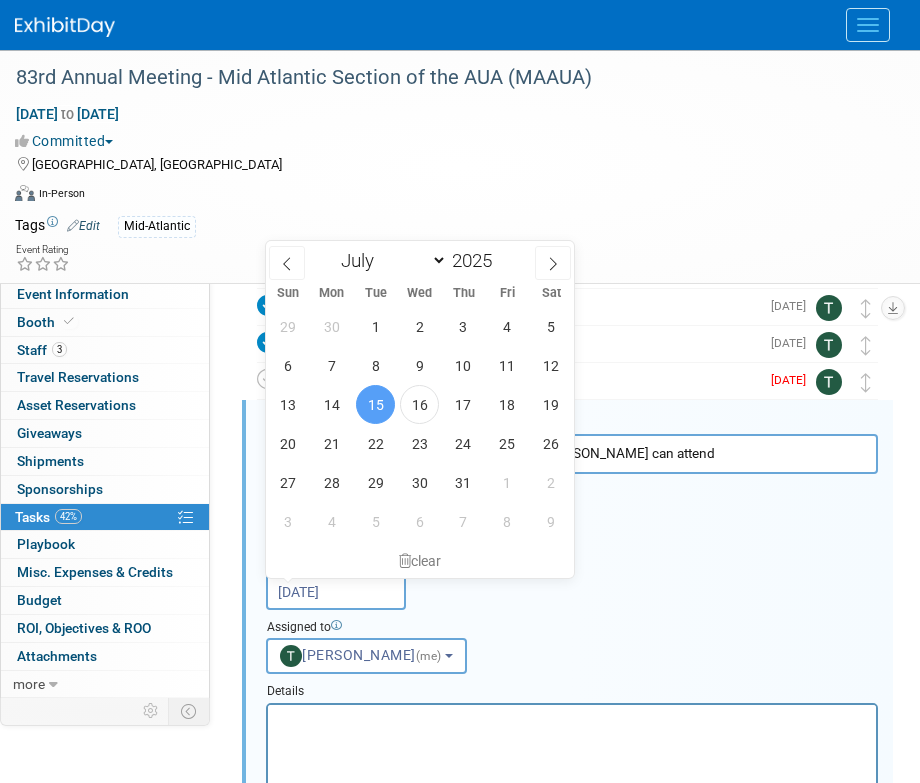 click on "[DATE]" at bounding box center (336, 592) 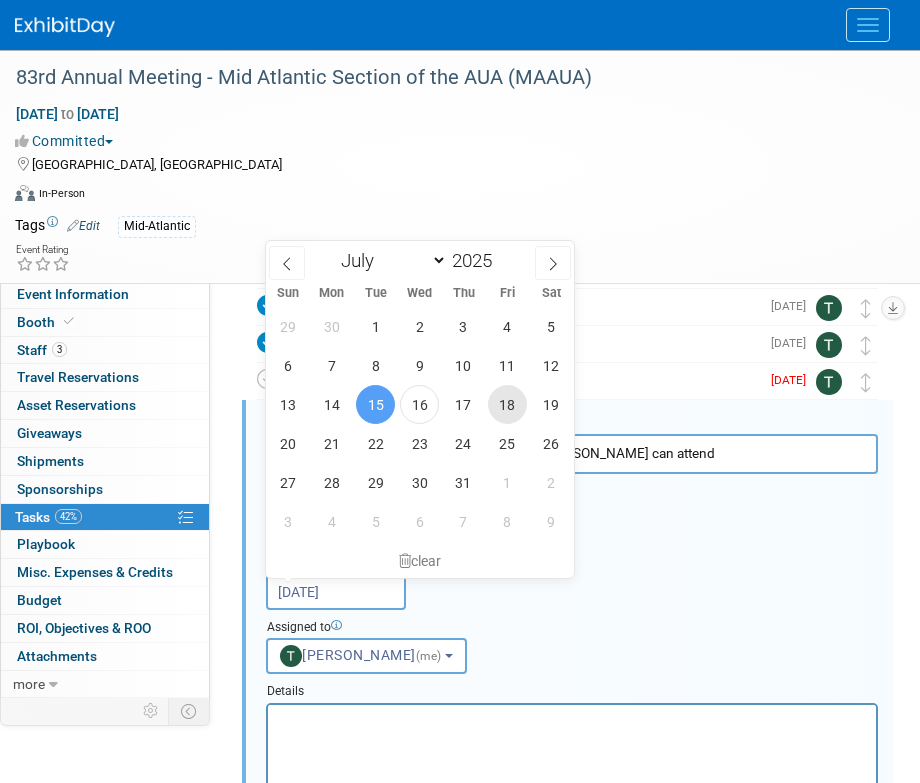 click on "18" at bounding box center (507, 404) 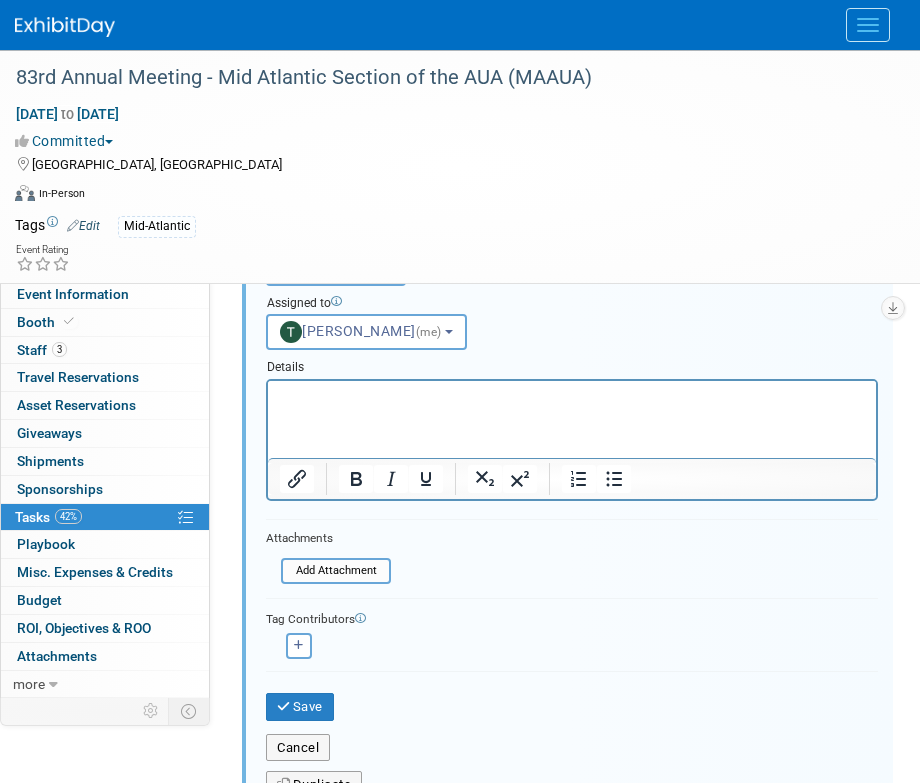 scroll, scrollTop: 531, scrollLeft: 0, axis: vertical 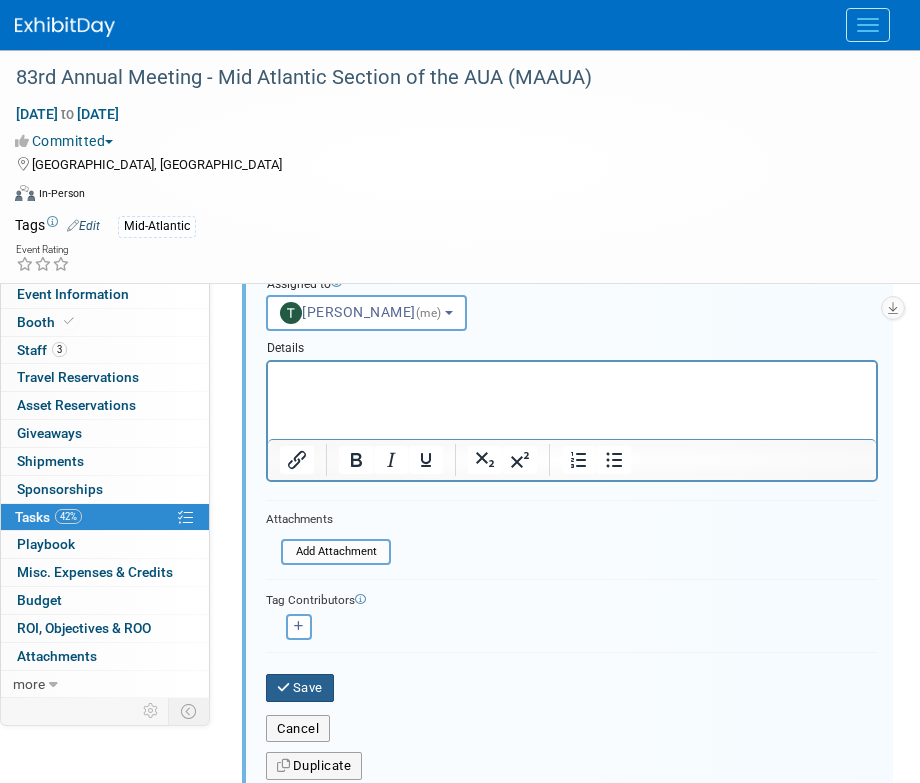 click on "Save" at bounding box center (300, 688) 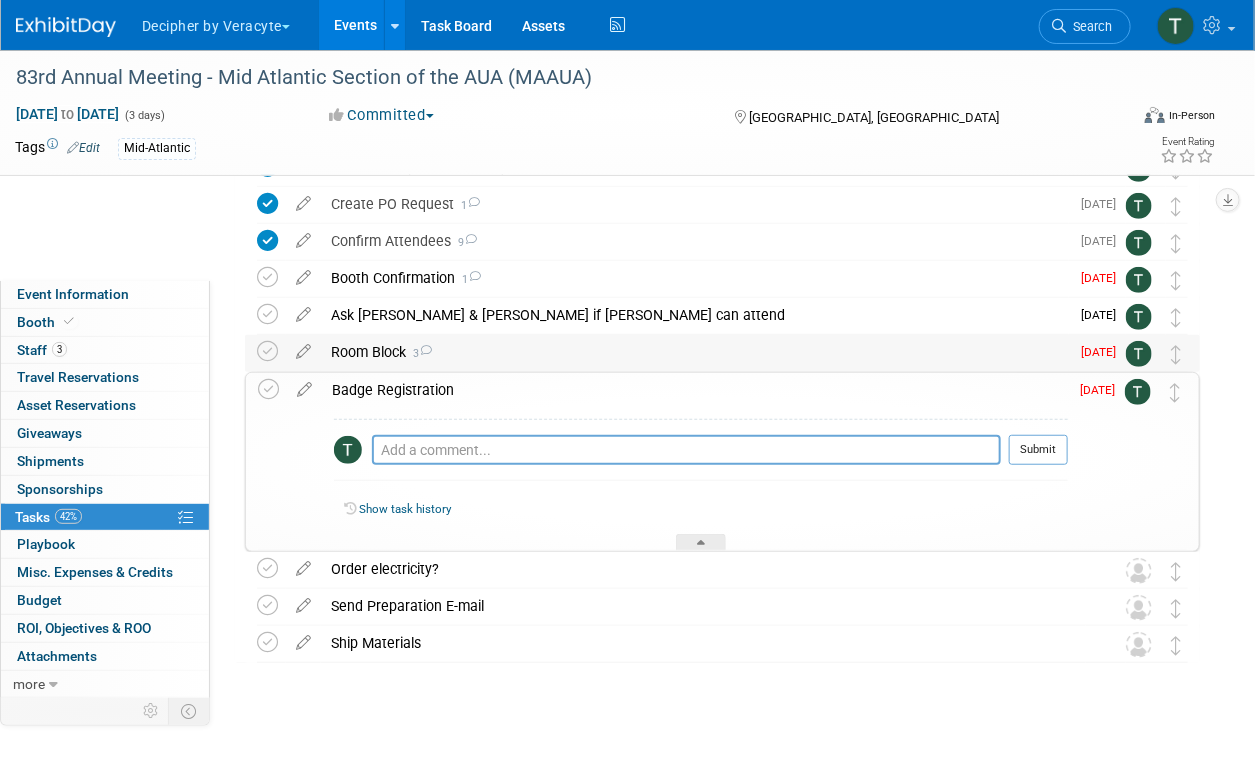 scroll, scrollTop: 185, scrollLeft: 0, axis: vertical 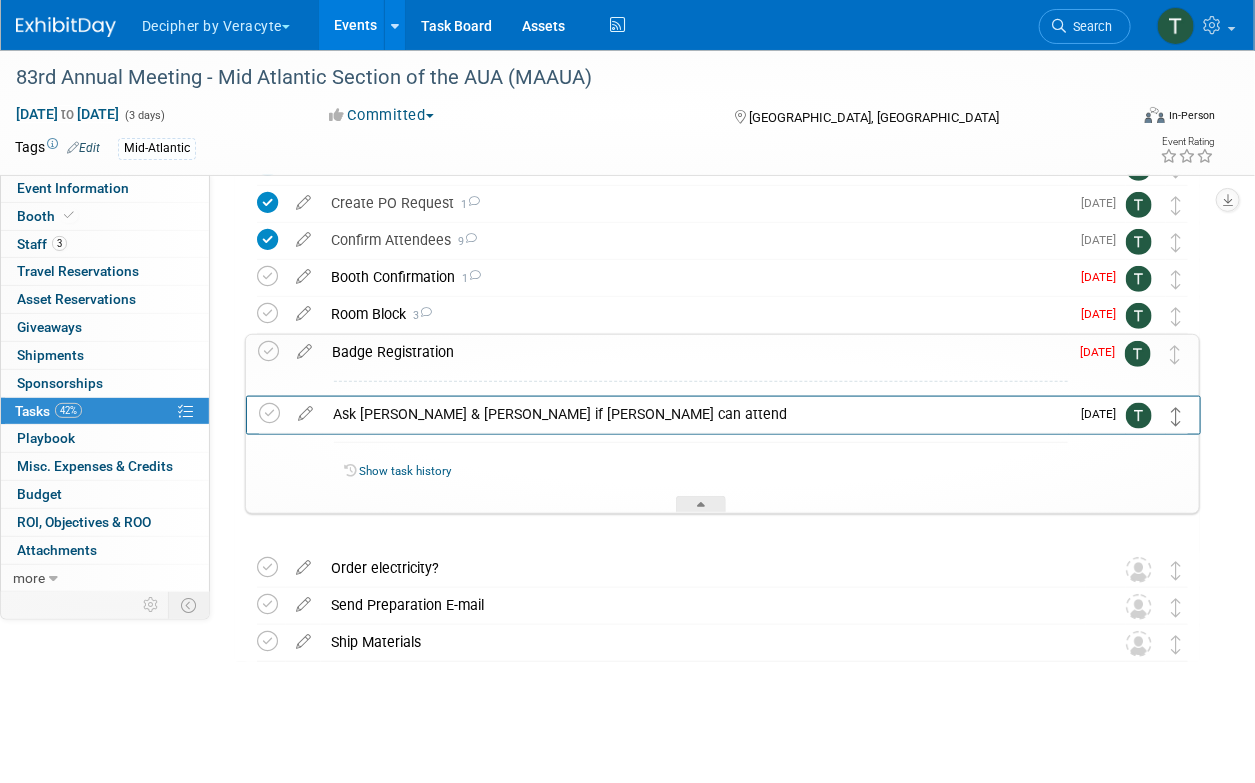 drag, startPoint x: 1175, startPoint y: 325, endPoint x: 1175, endPoint y: 423, distance: 98 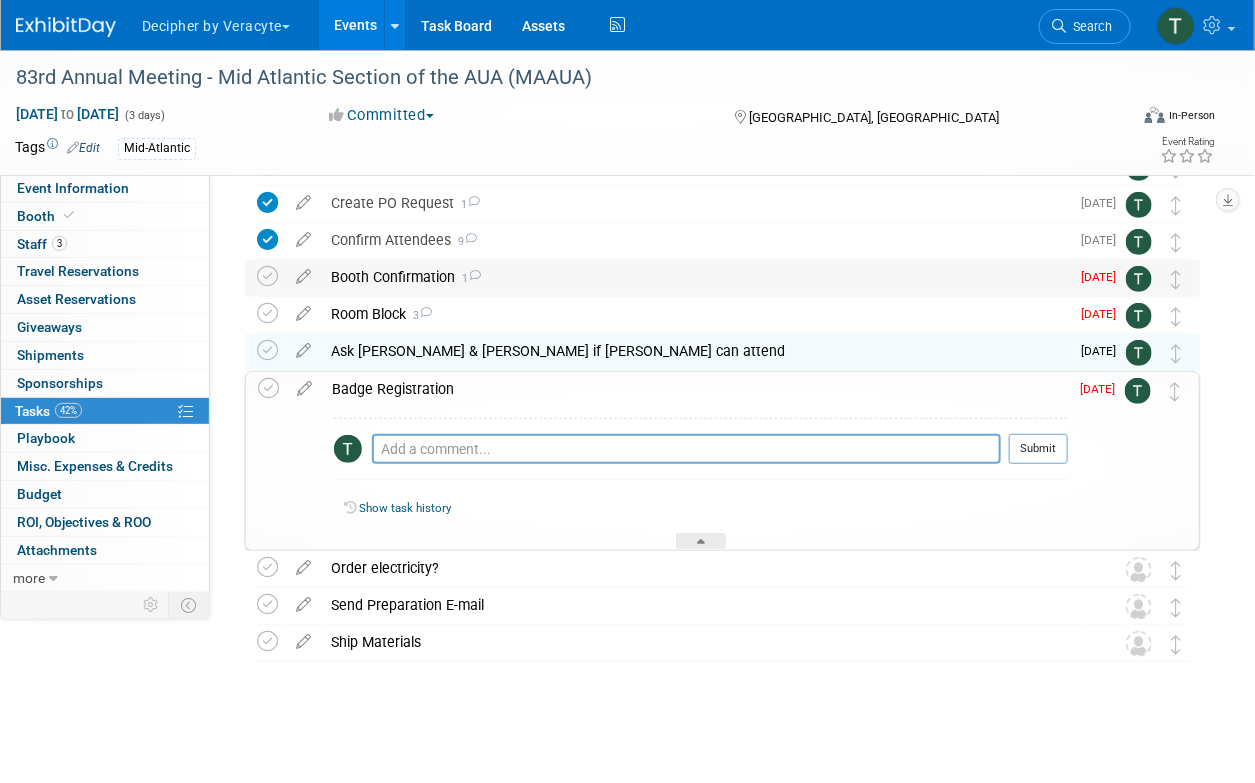 click on "Booth Confirmation
1" at bounding box center [695, 277] 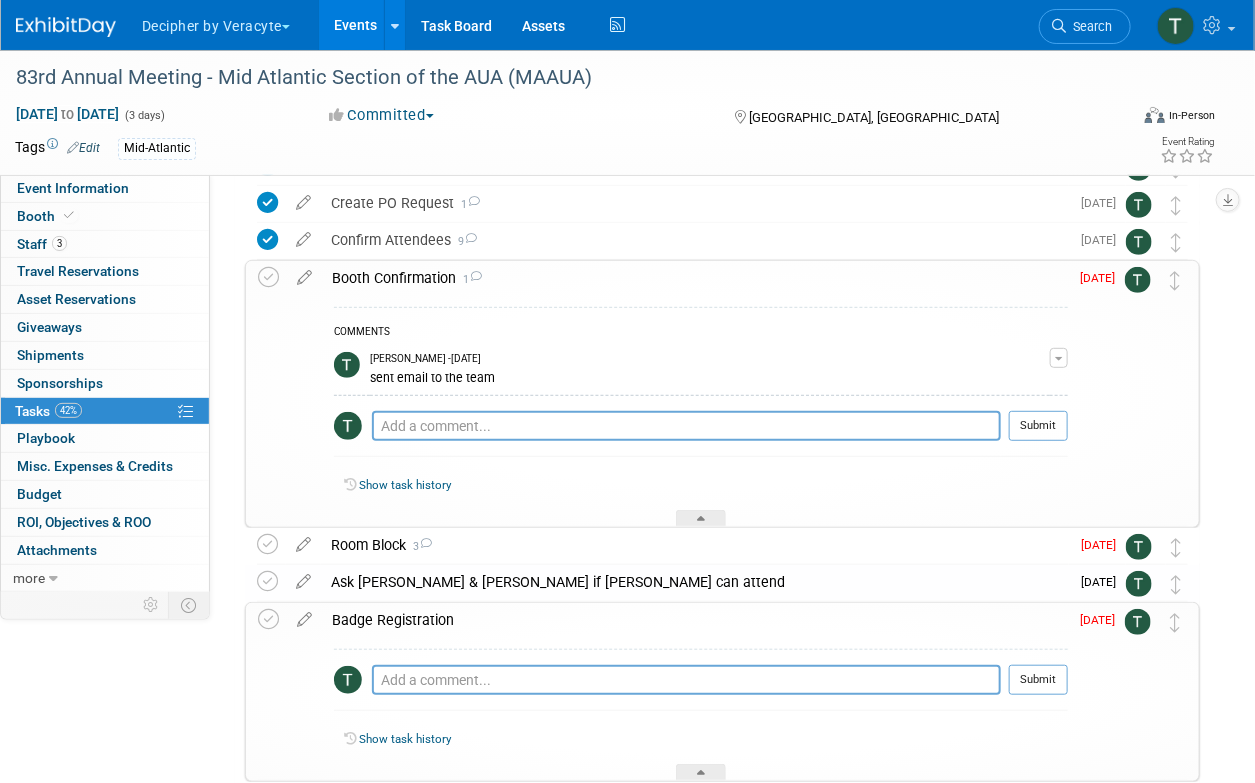 click on "Booth Confirmation
1" at bounding box center (695, 278) 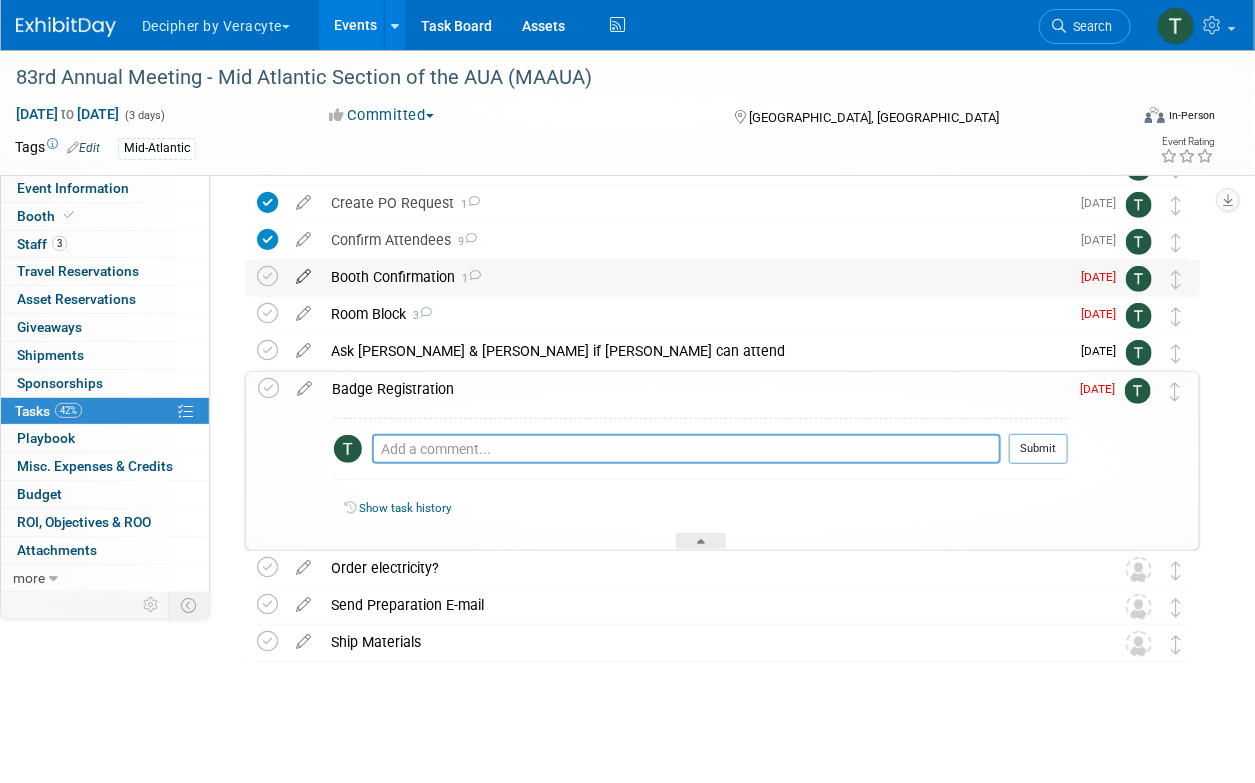 click at bounding box center (303, 272) 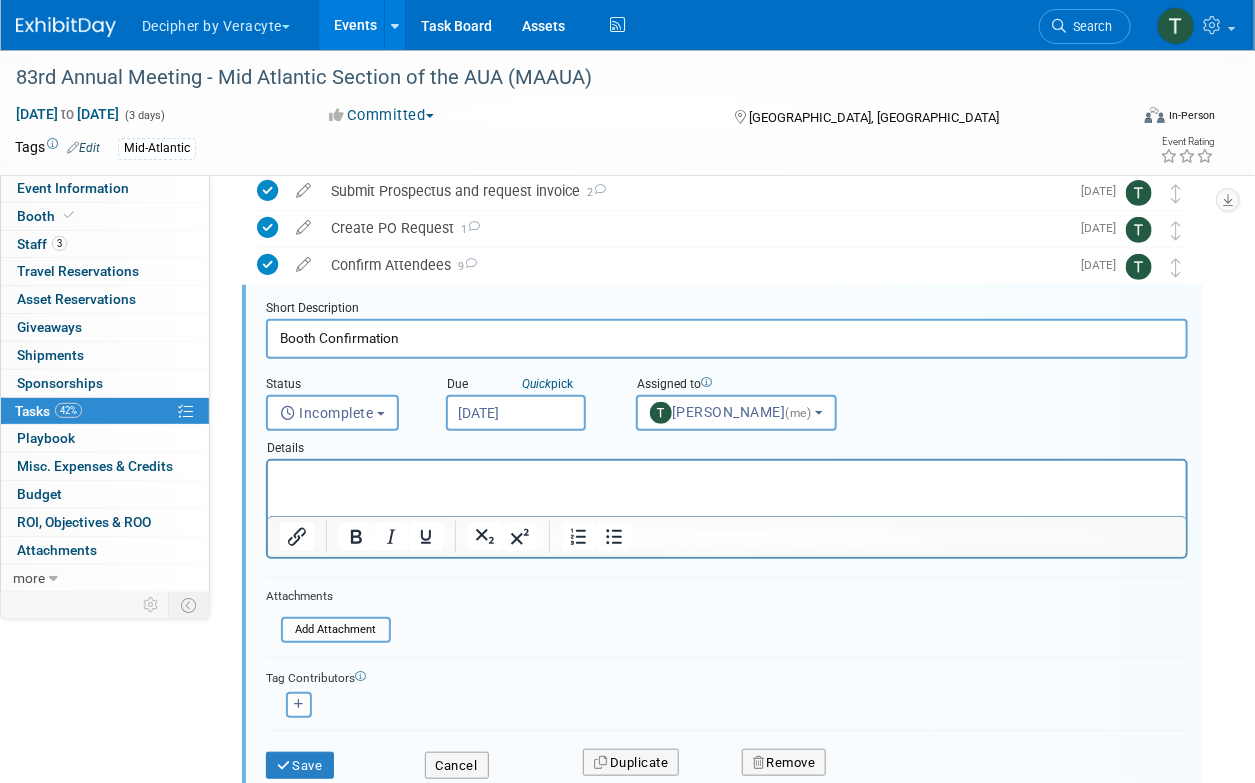 scroll, scrollTop: 151, scrollLeft: 0, axis: vertical 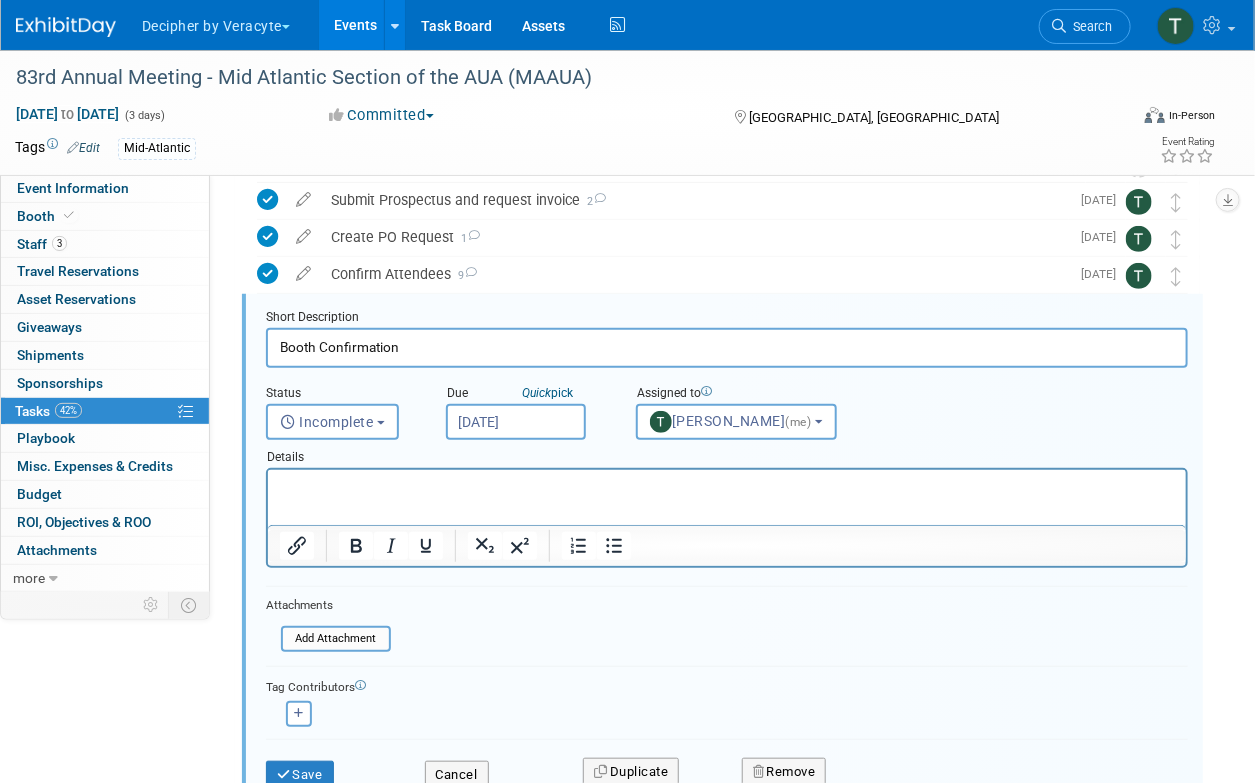 click on "Jul 15, 2025" at bounding box center [516, 422] 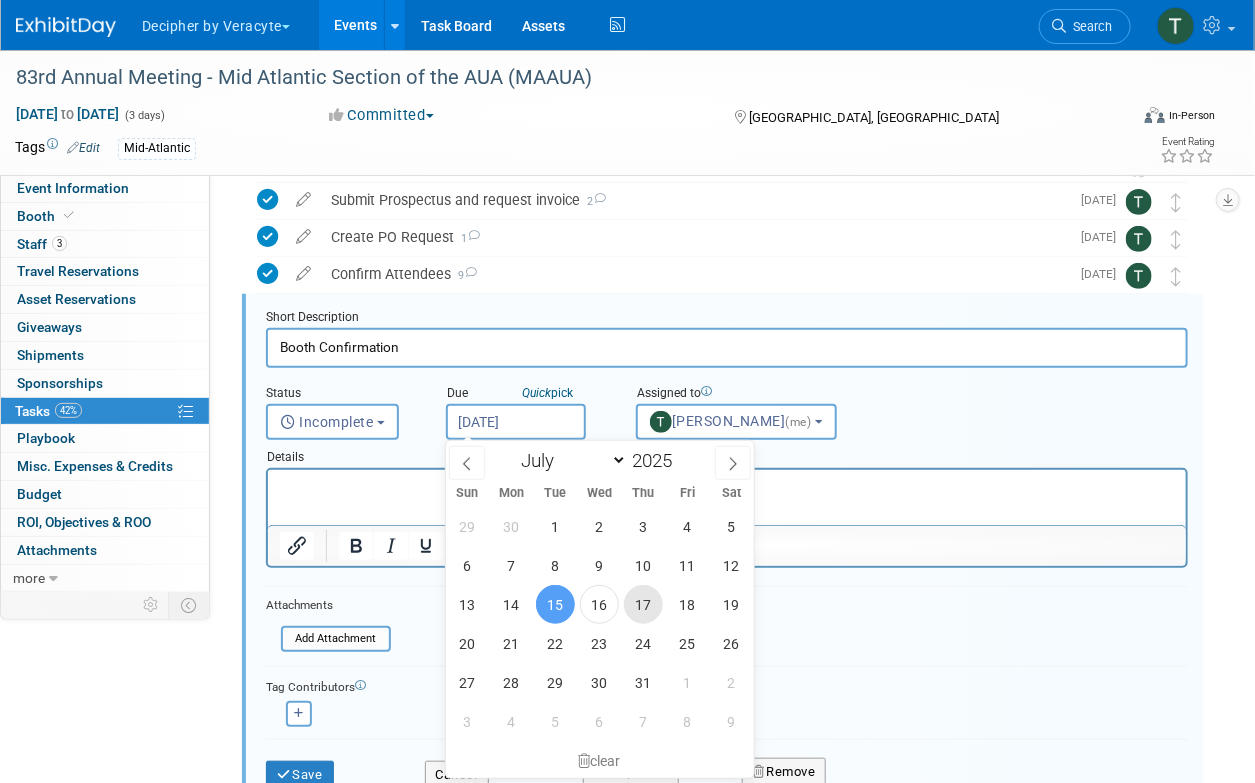 click on "17" at bounding box center (643, 604) 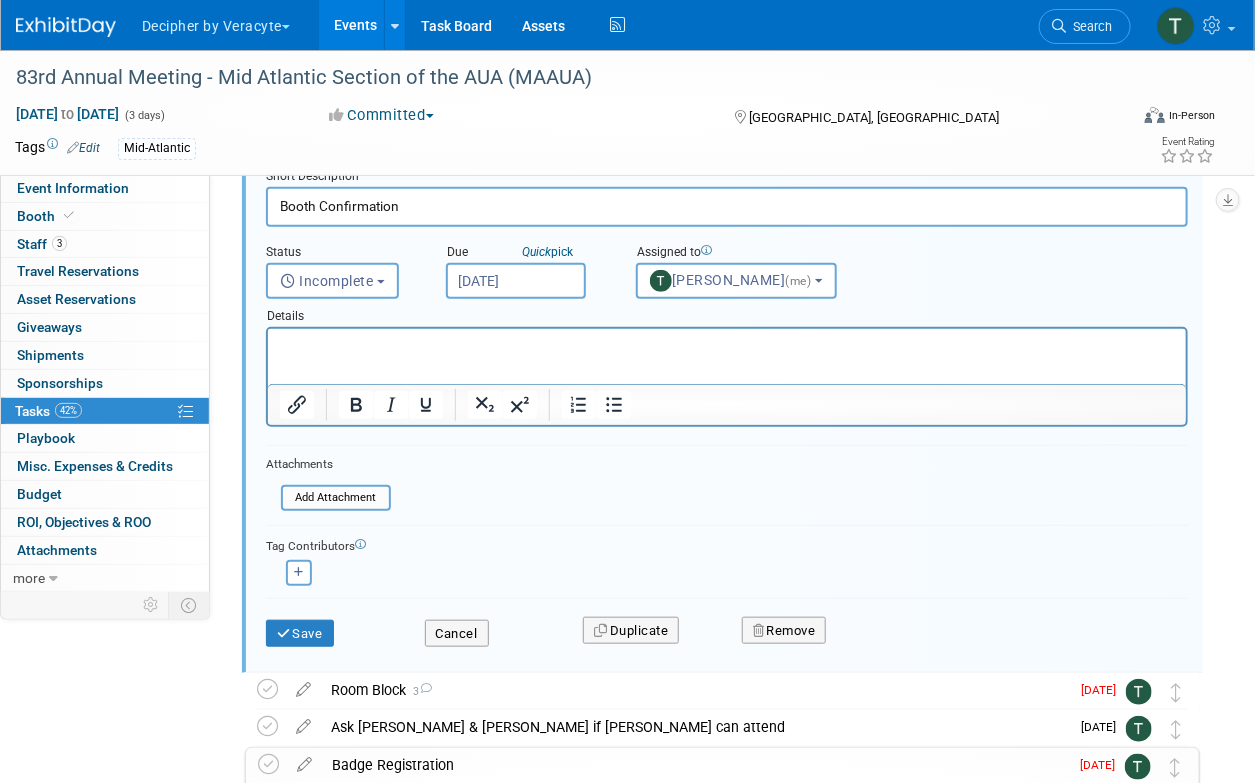 scroll, scrollTop: 302, scrollLeft: 0, axis: vertical 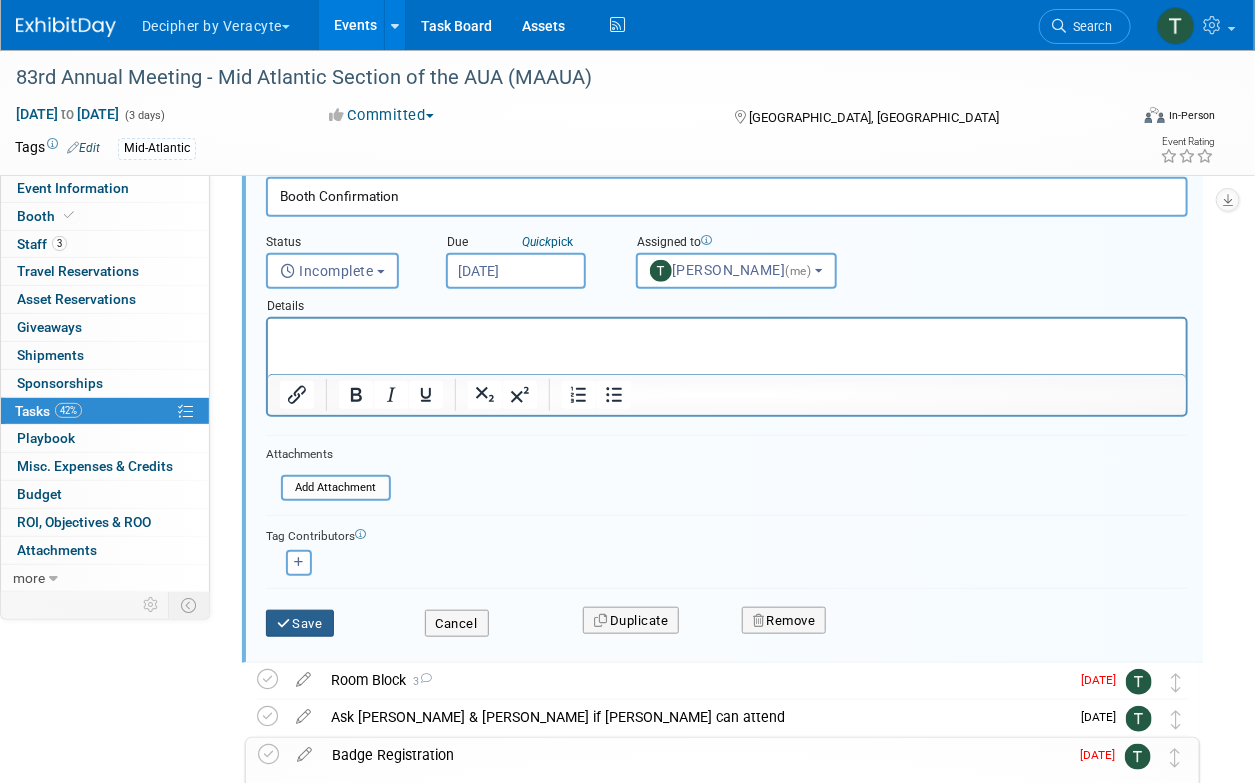 click on "Save" at bounding box center [300, 624] 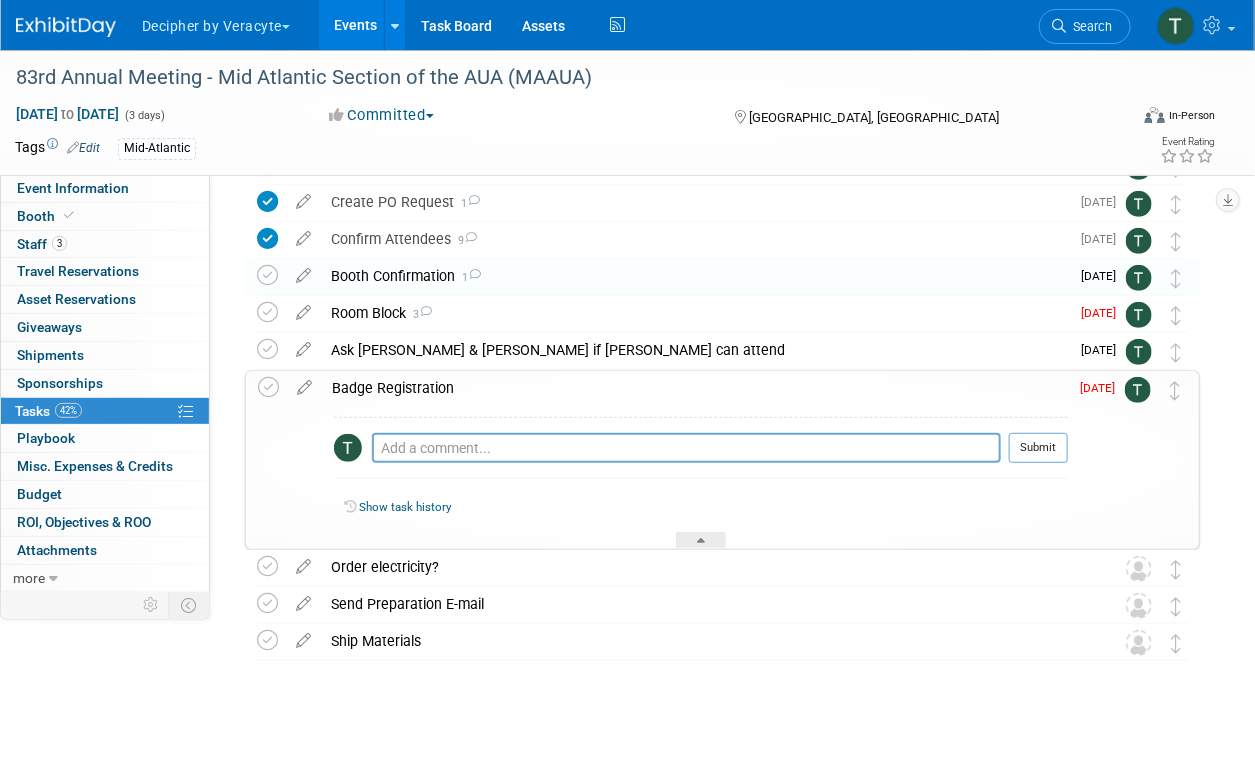 scroll, scrollTop: 185, scrollLeft: 0, axis: vertical 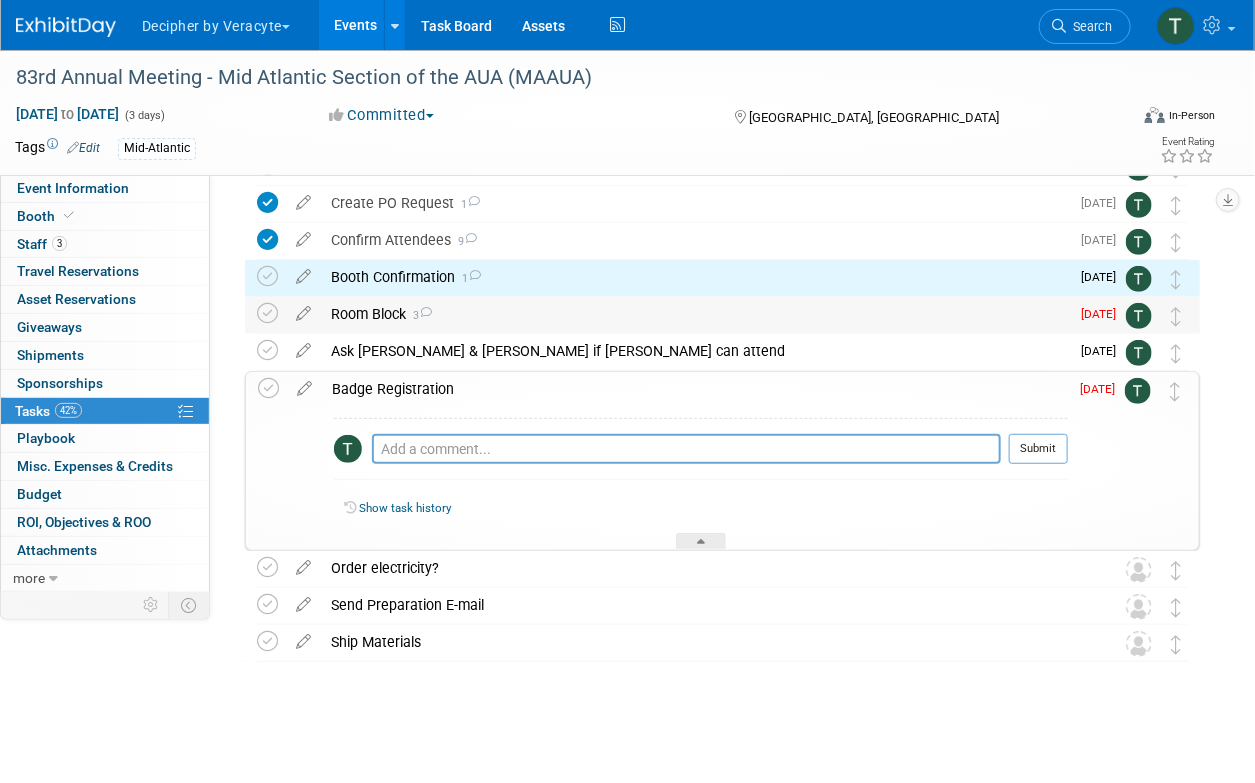 click on "Room Block
3" at bounding box center (695, 314) 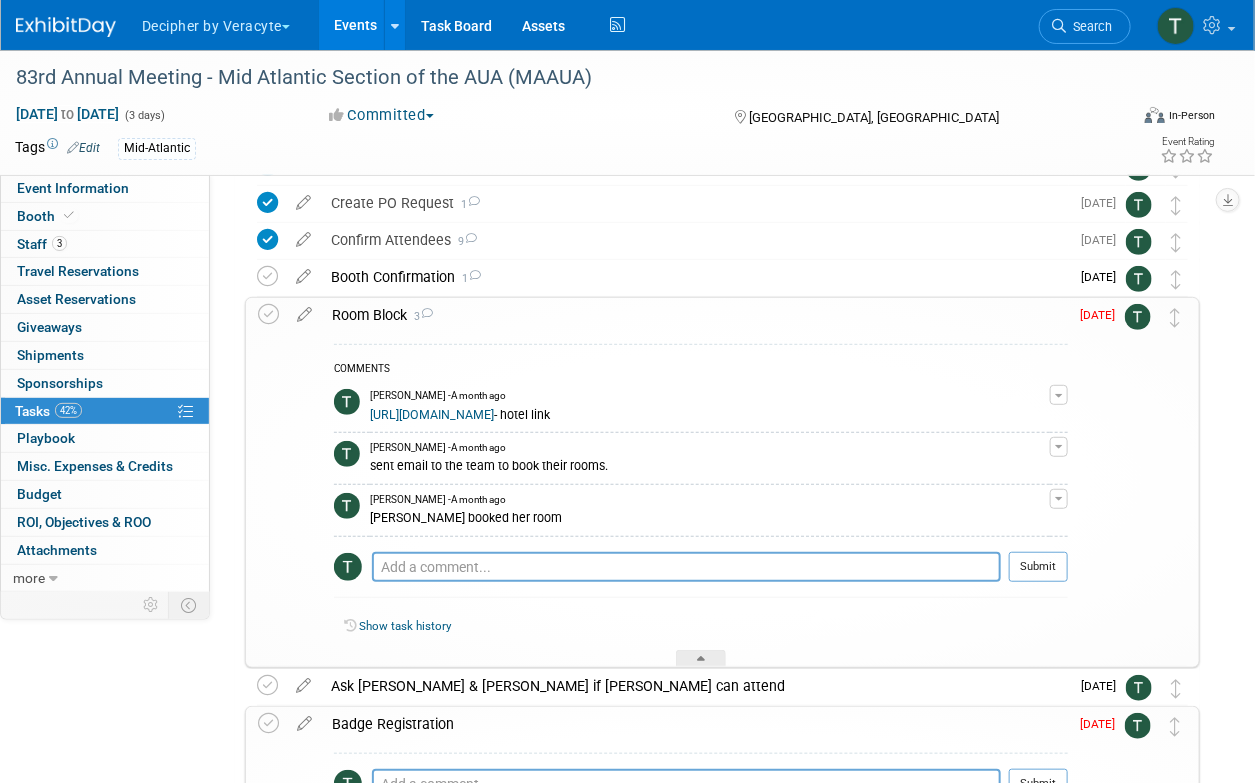 click on "Room Block
3" at bounding box center [695, 315] 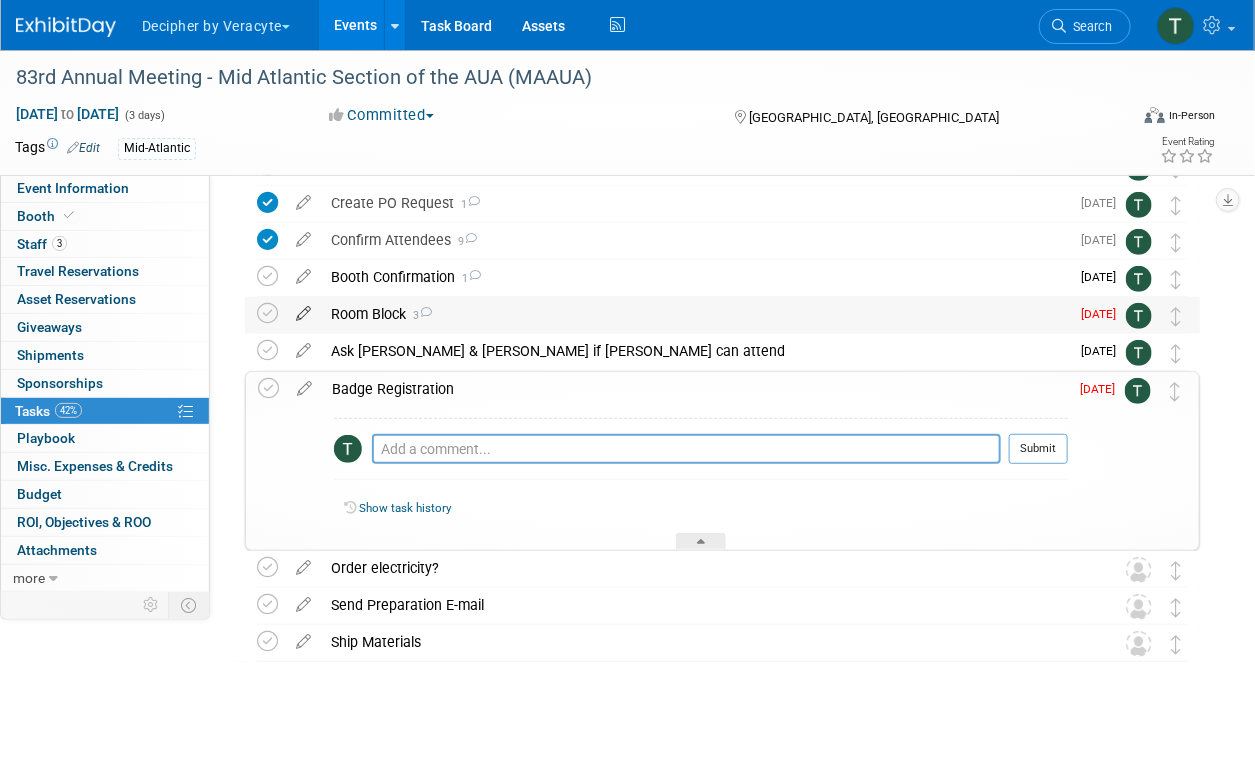 click at bounding box center (303, 309) 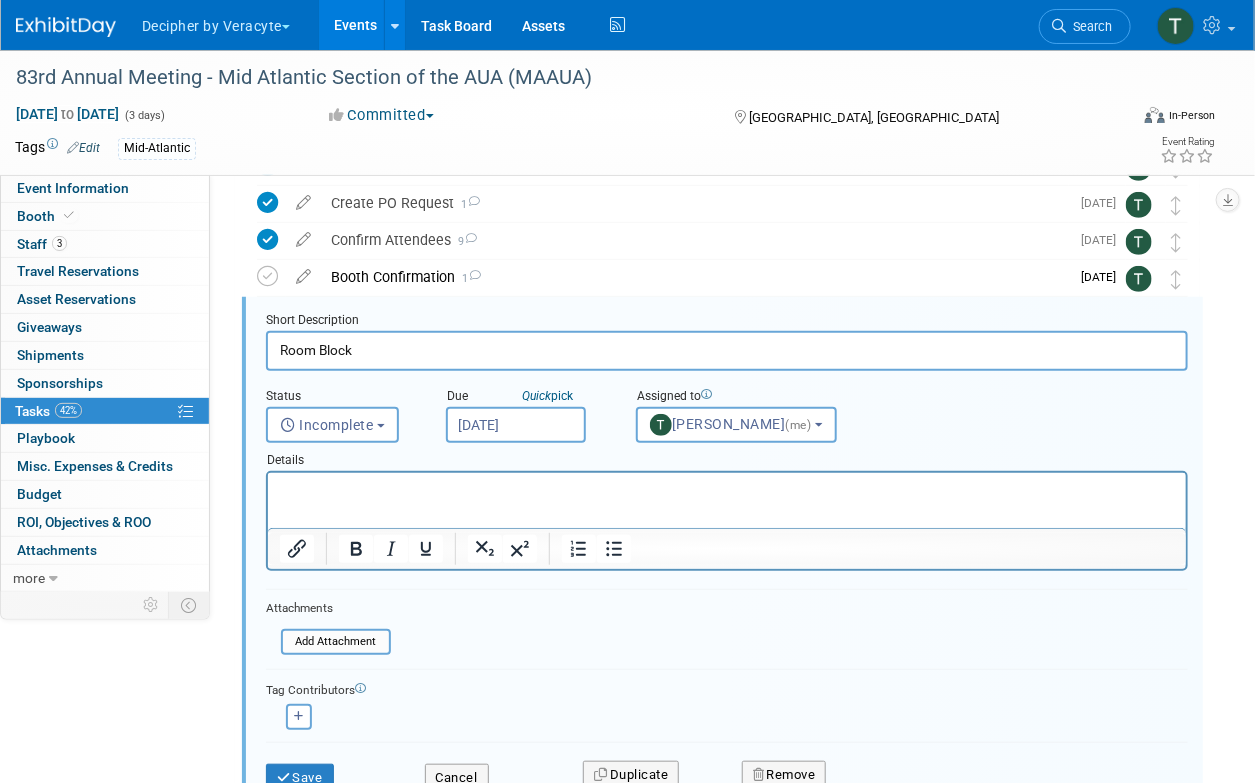 scroll, scrollTop: 188, scrollLeft: 0, axis: vertical 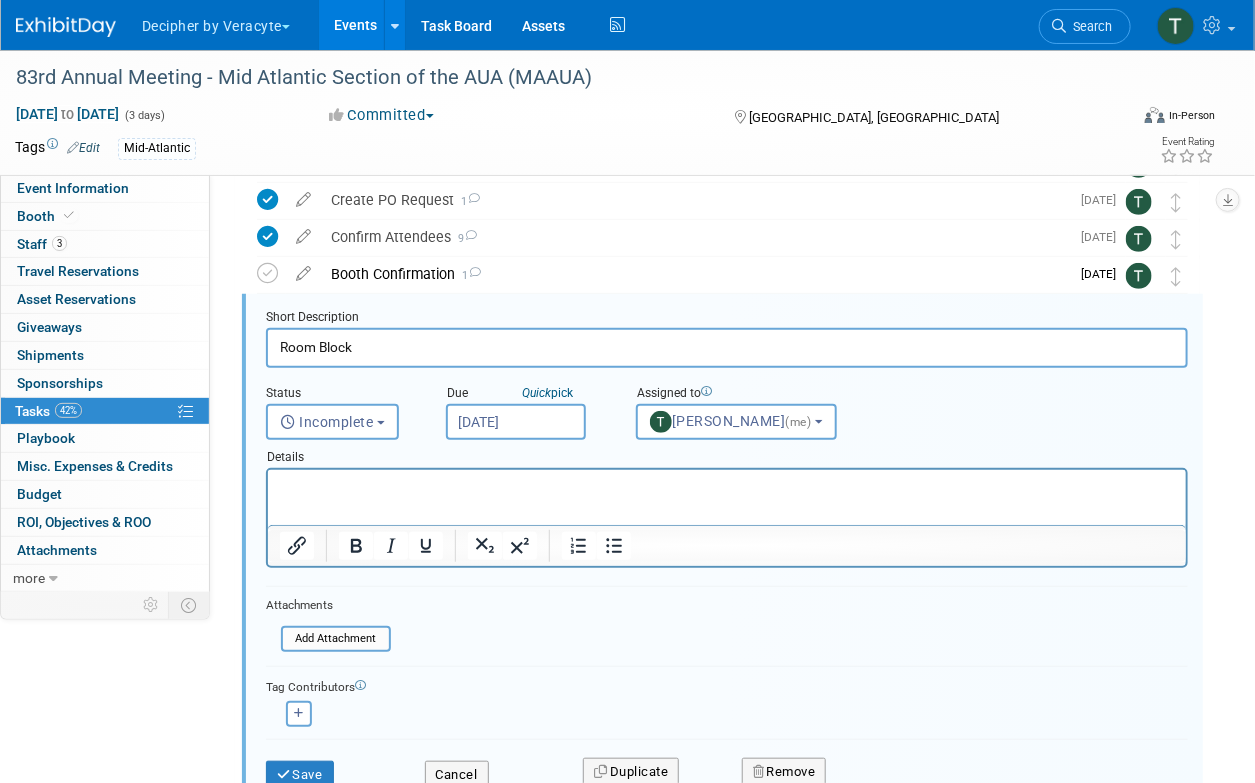 click on "Jul 16, 2025" at bounding box center [516, 422] 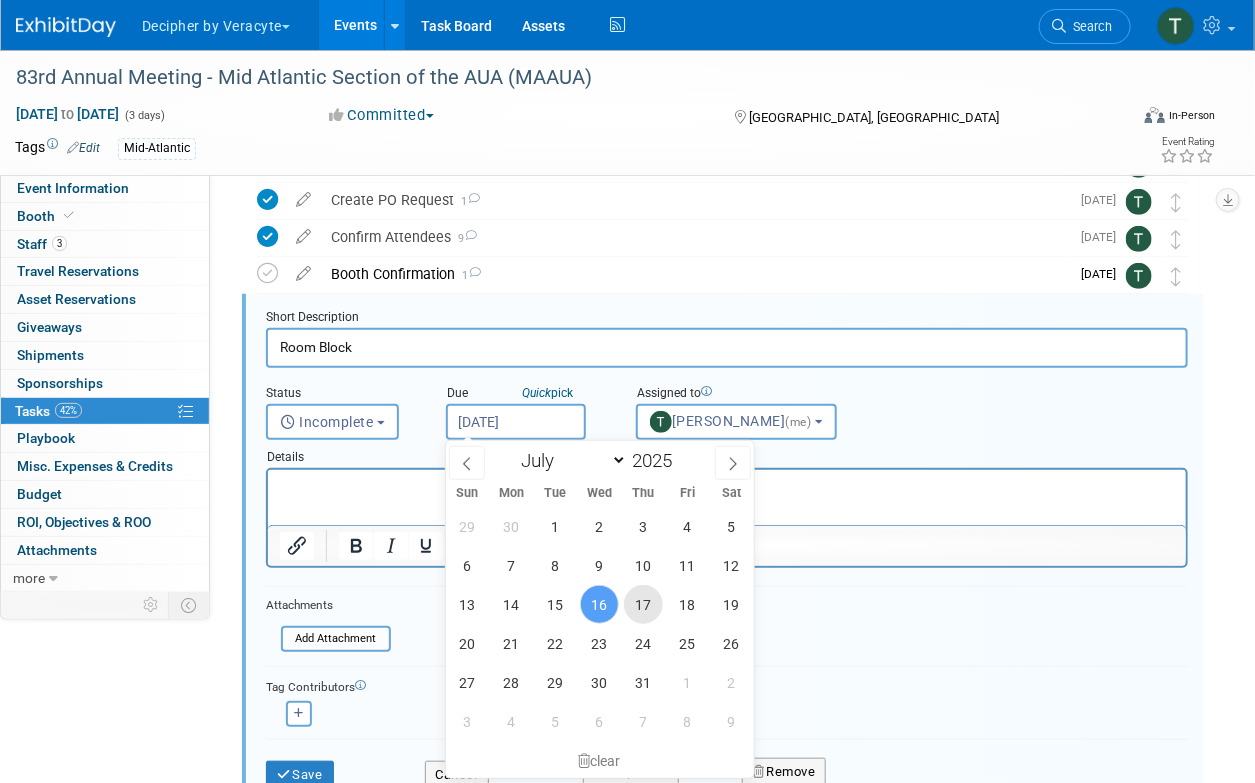 click on "17" at bounding box center [643, 604] 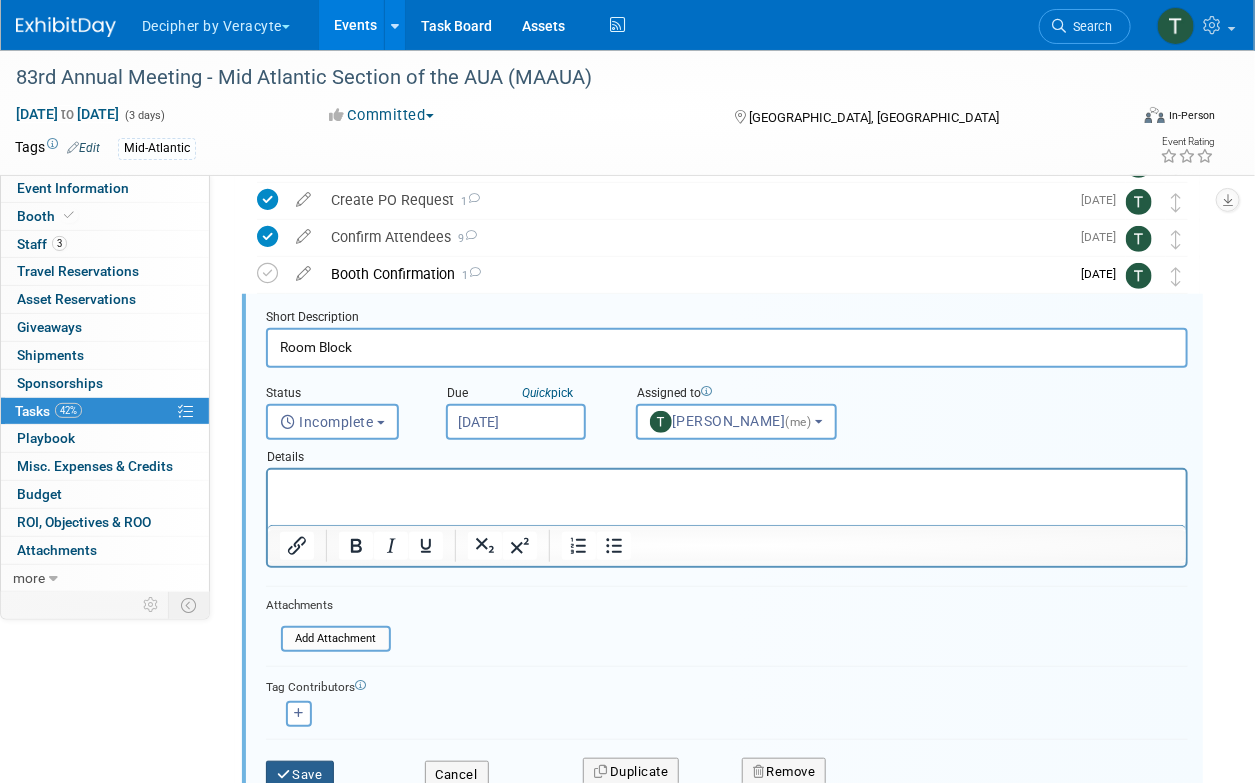 click on "Save" at bounding box center [300, 775] 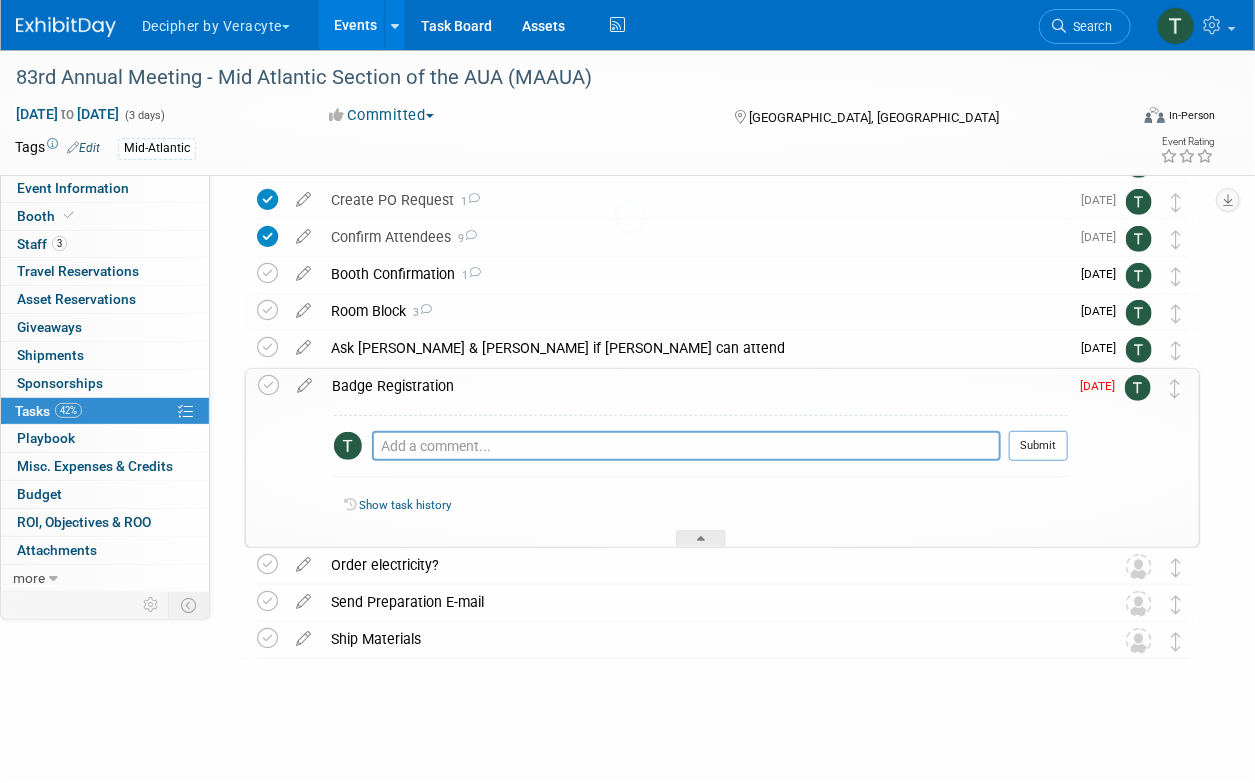 scroll, scrollTop: 185, scrollLeft: 0, axis: vertical 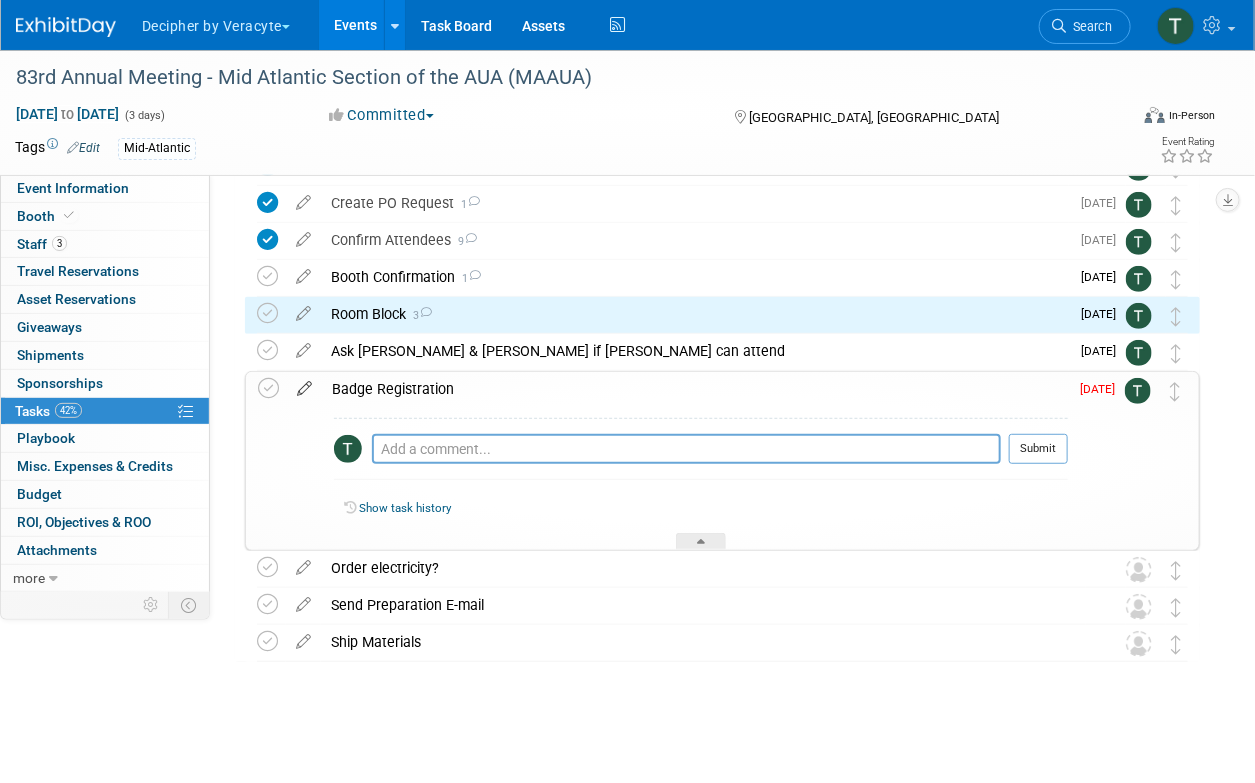 click at bounding box center [304, 384] 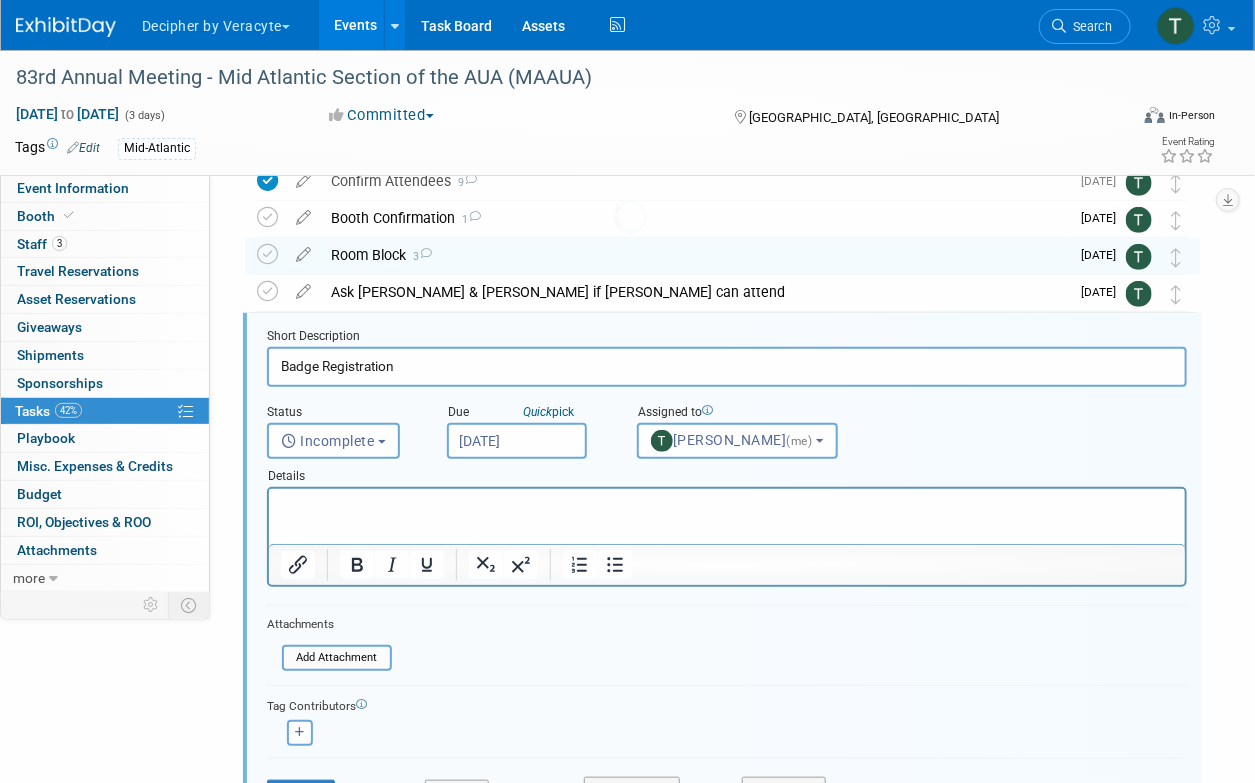 scroll, scrollTop: 263, scrollLeft: 0, axis: vertical 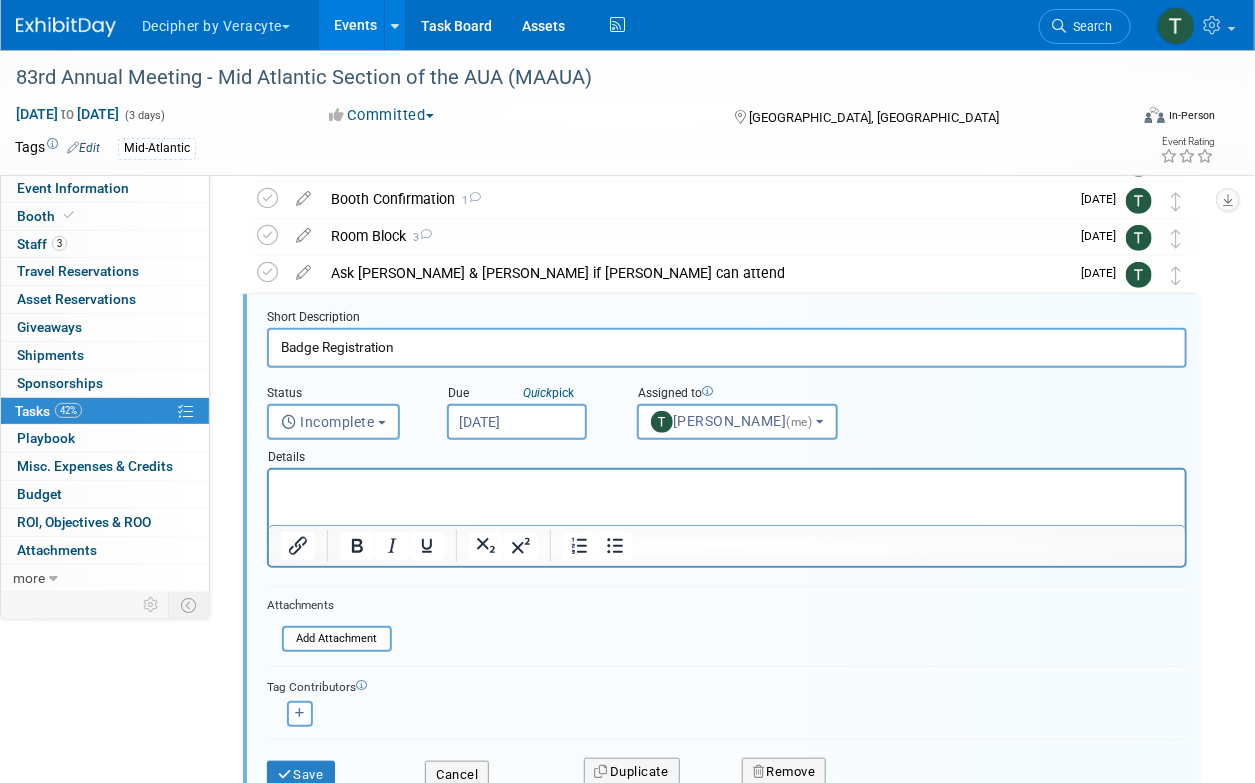 click on "Jul 15, 2025" at bounding box center [517, 422] 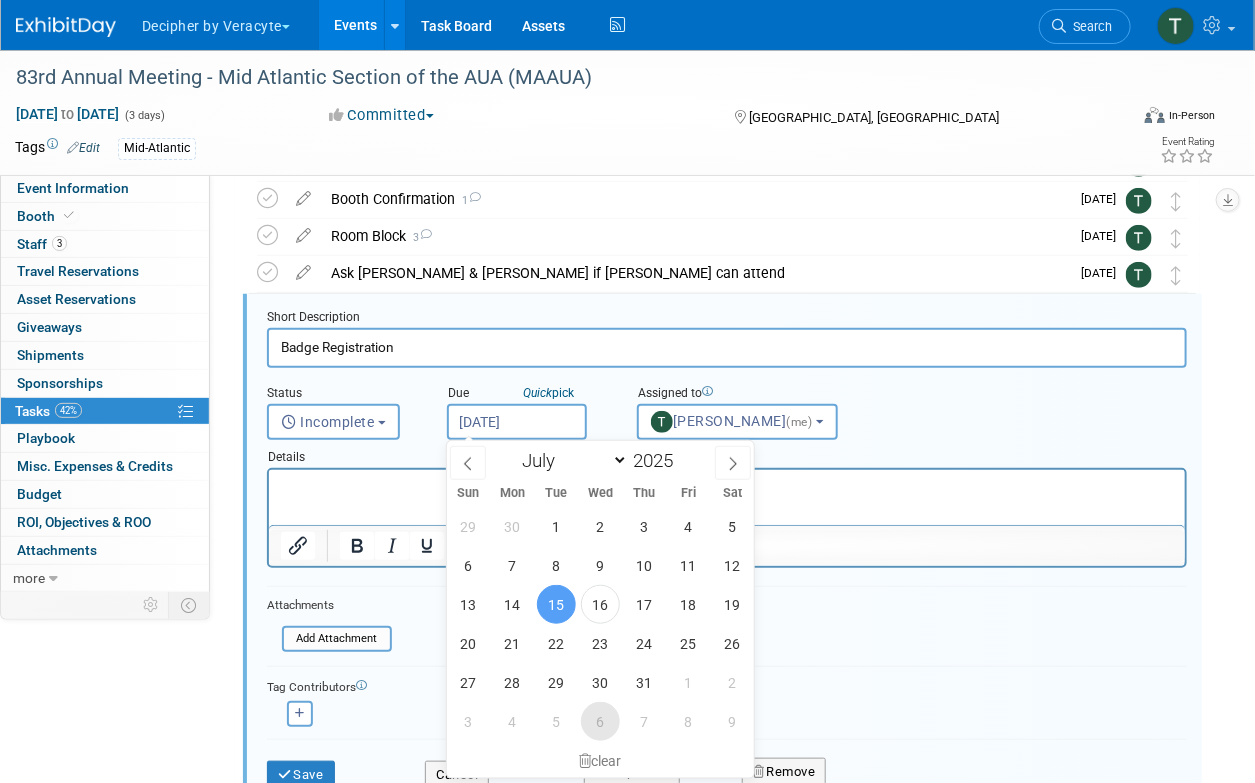 click on "6" at bounding box center [600, 721] 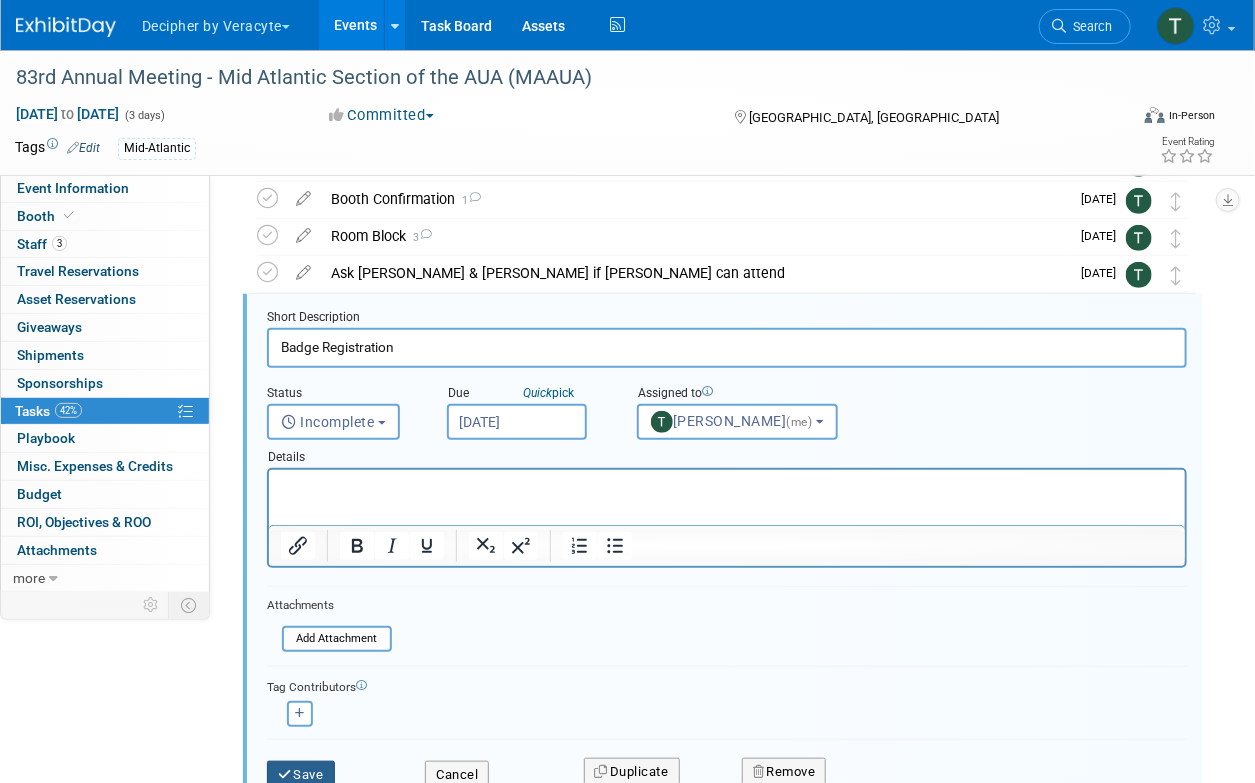 click on "Save" at bounding box center [301, 775] 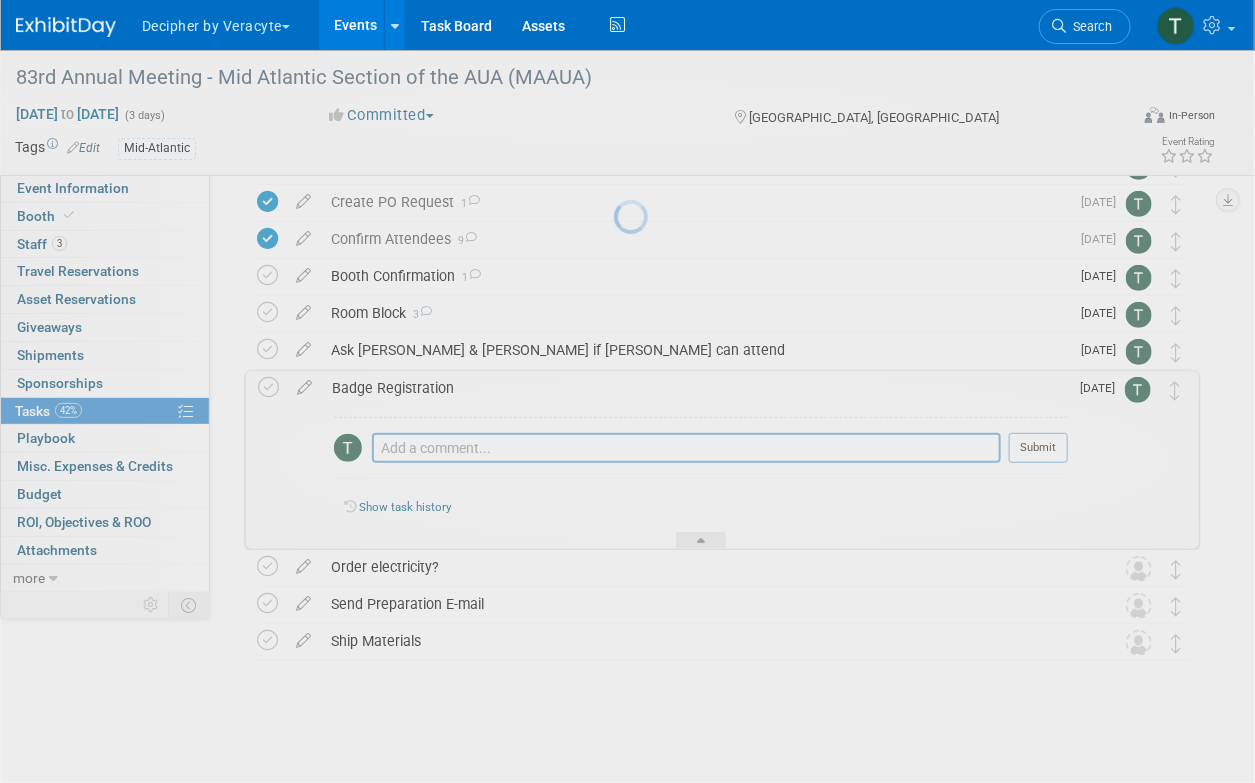 click at bounding box center [628, 391] 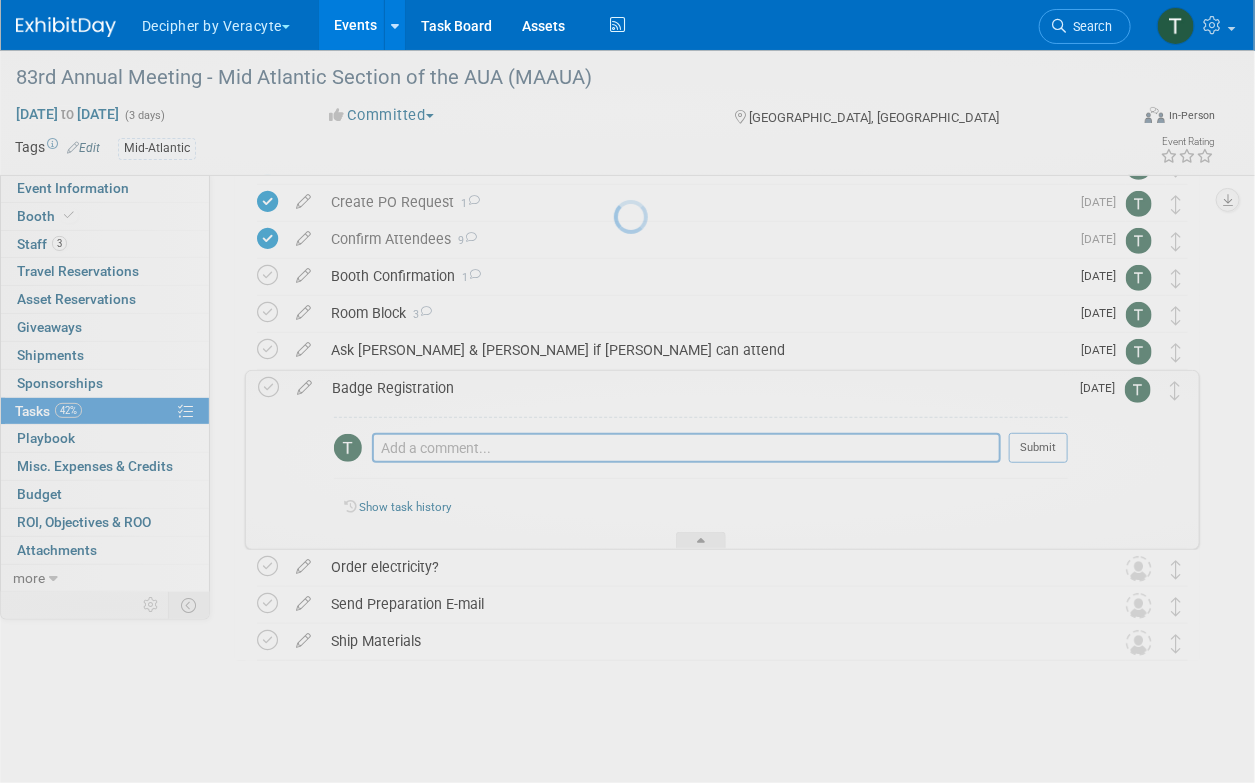 scroll, scrollTop: 185, scrollLeft: 0, axis: vertical 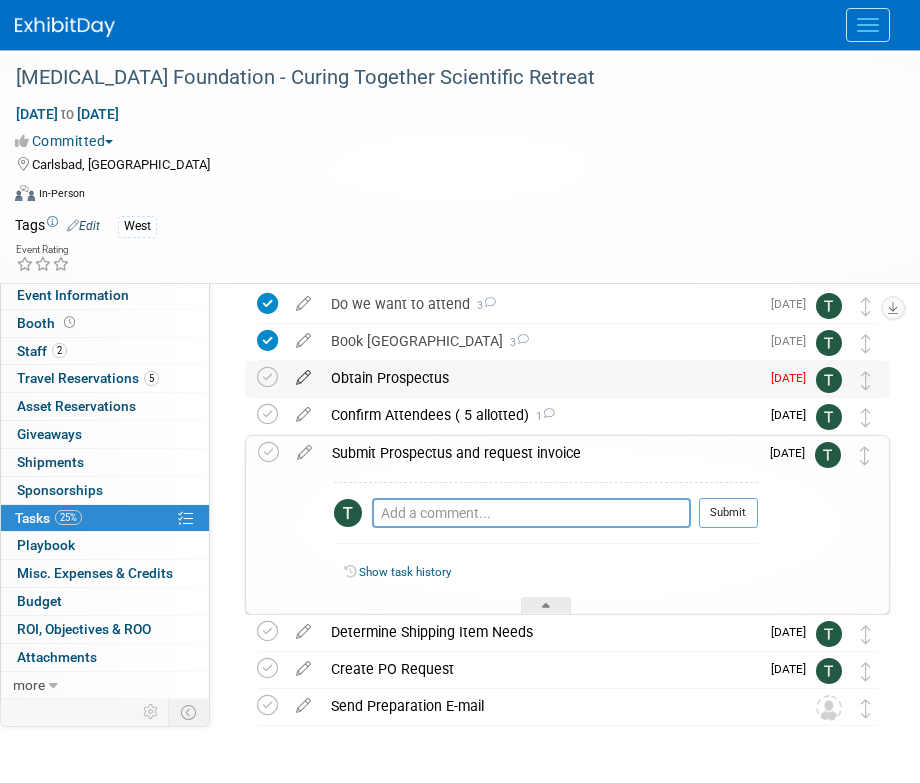 click at bounding box center (303, 373) 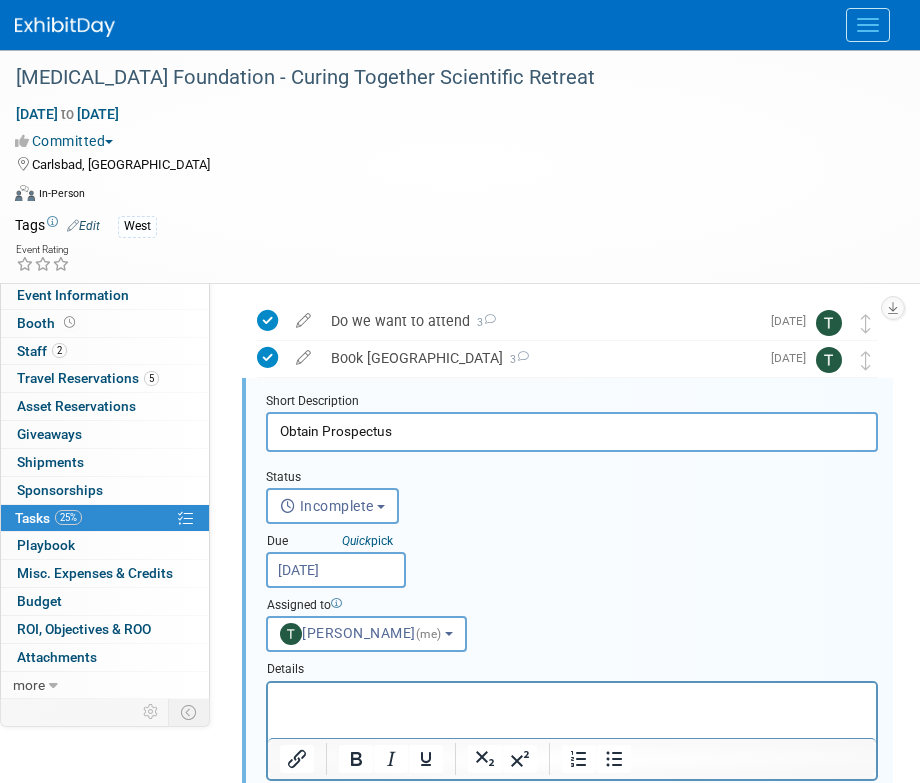 scroll, scrollTop: 41, scrollLeft: 0, axis: vertical 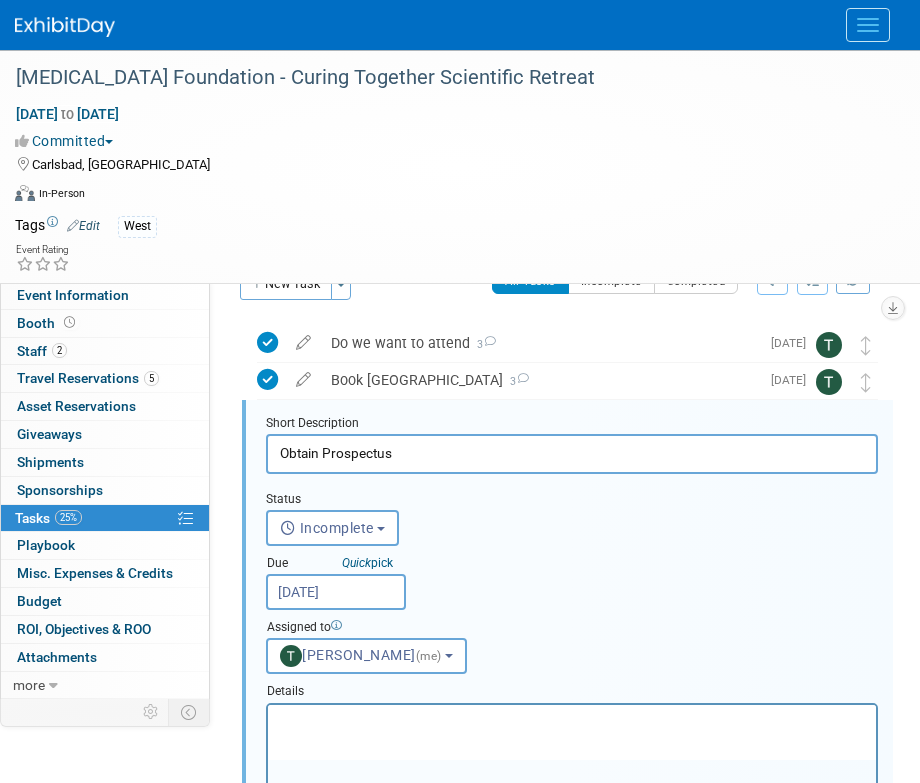 click on "Jul 16, 2025" at bounding box center (336, 592) 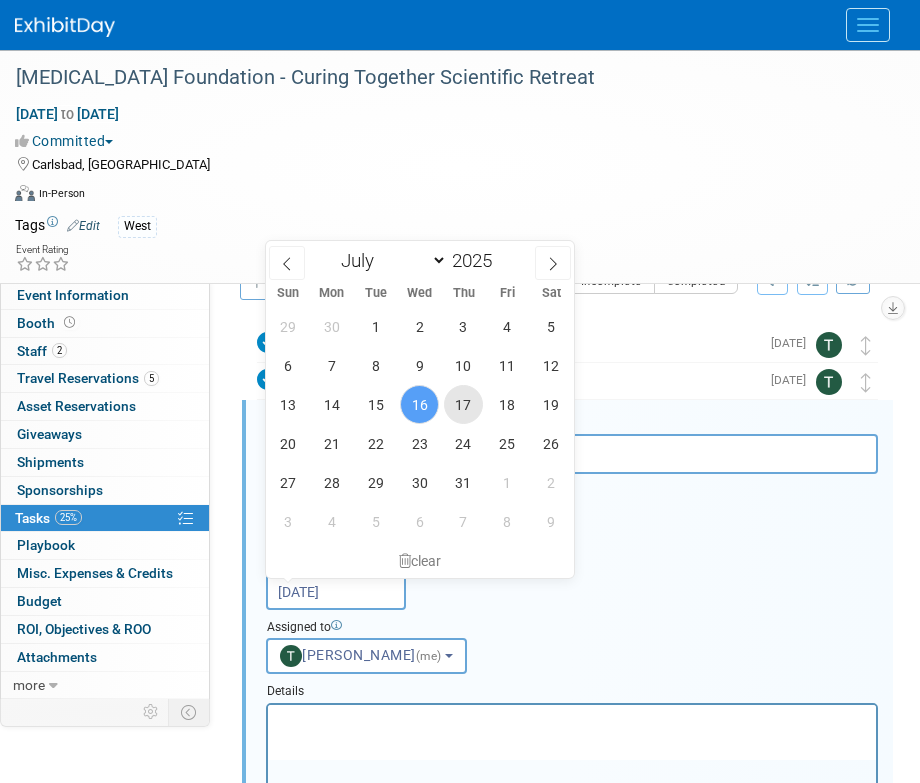 click on "17" at bounding box center (463, 404) 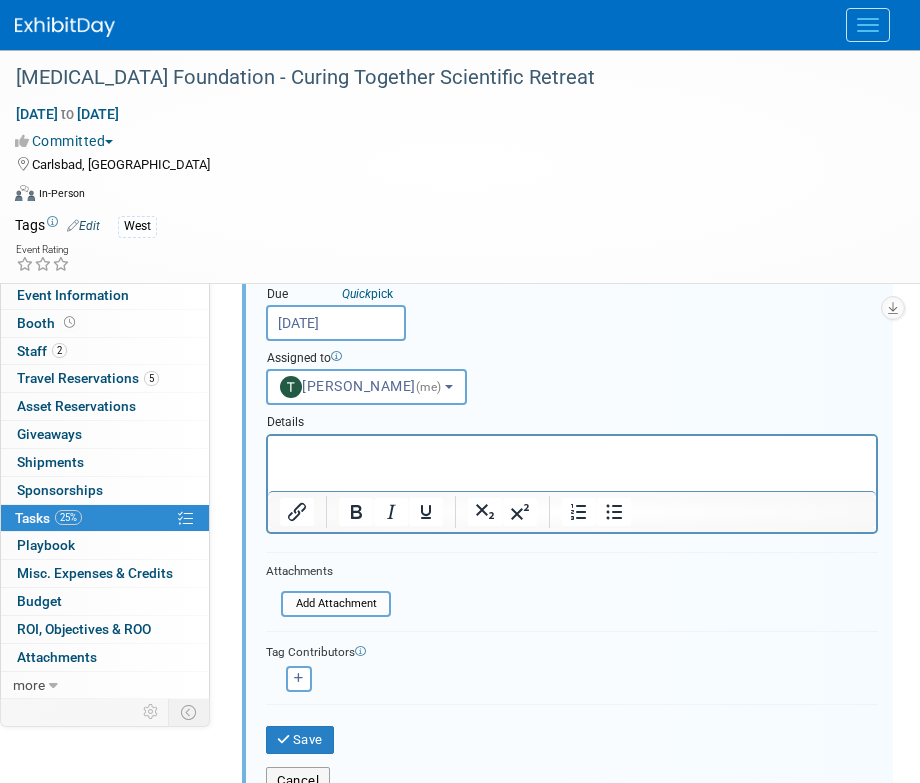 scroll, scrollTop: 311, scrollLeft: 0, axis: vertical 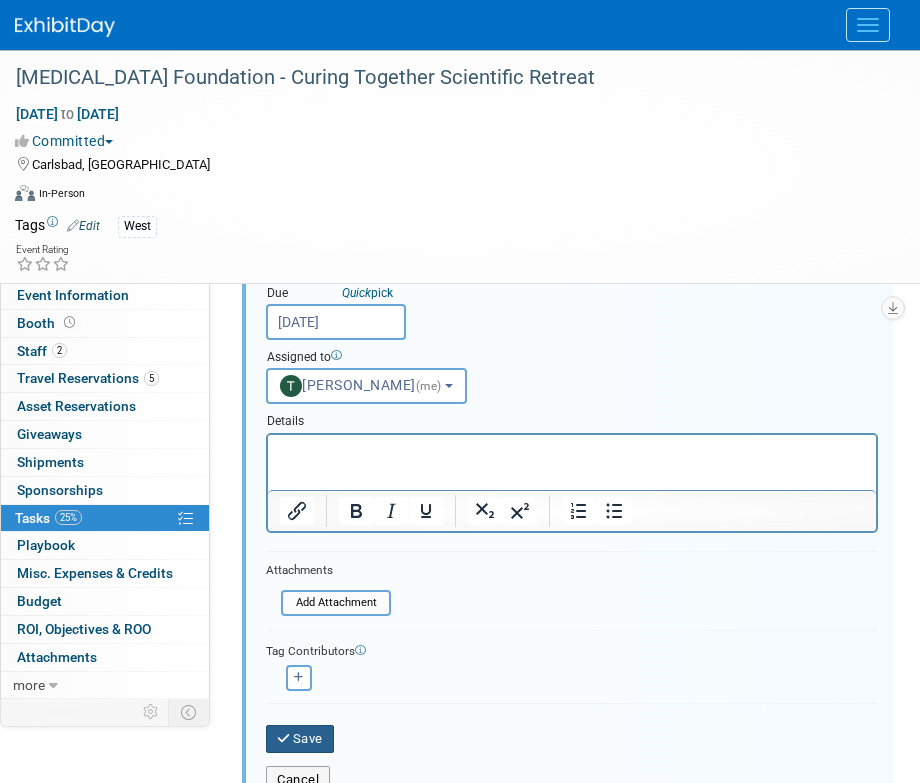 click on "Save" at bounding box center [300, 739] 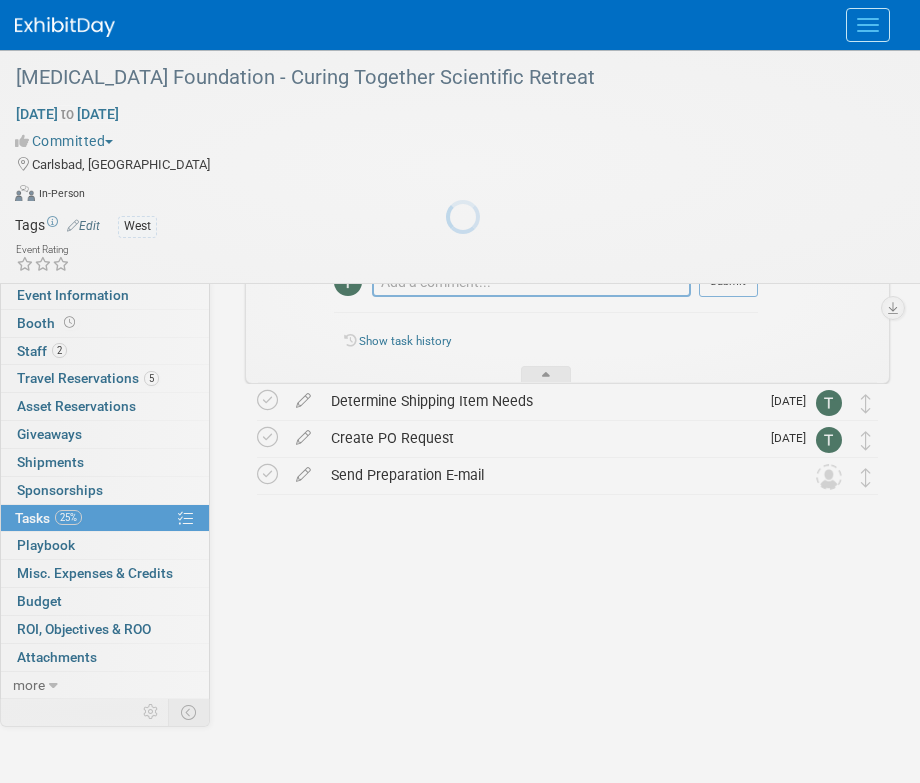 scroll, scrollTop: 144, scrollLeft: 0, axis: vertical 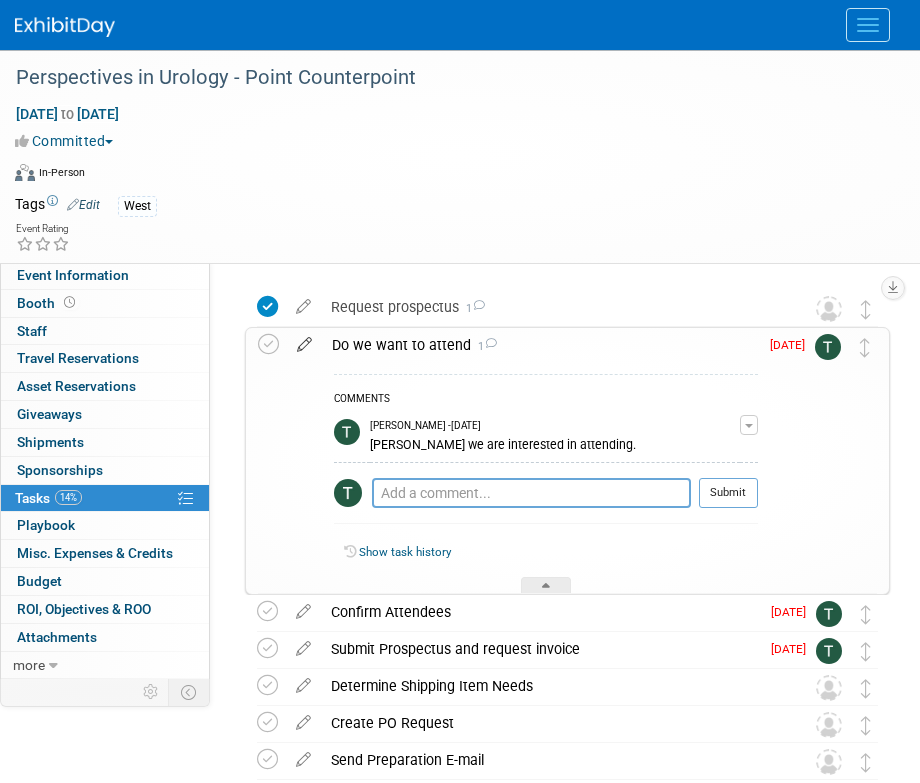 click at bounding box center [304, 340] 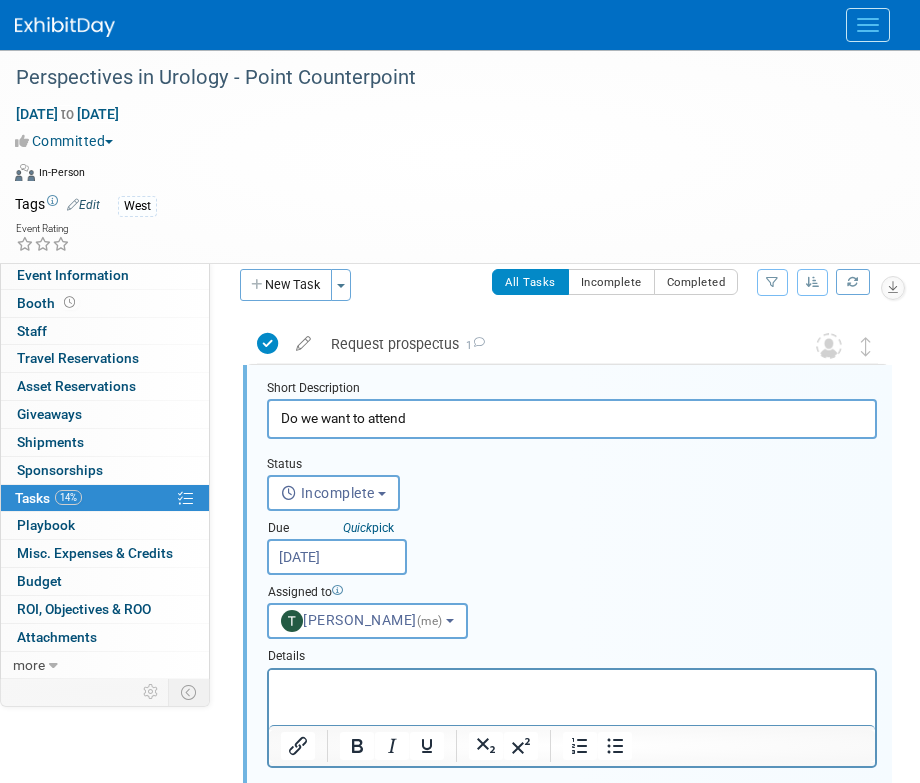 scroll, scrollTop: 5, scrollLeft: 0, axis: vertical 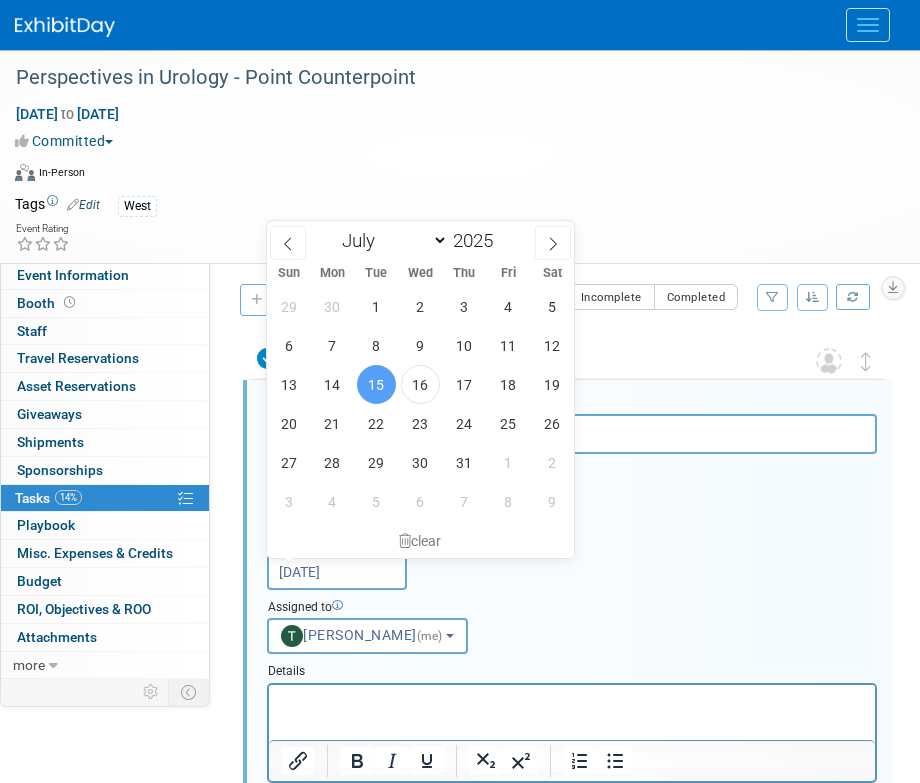 click on "[DATE]" at bounding box center [337, 572] 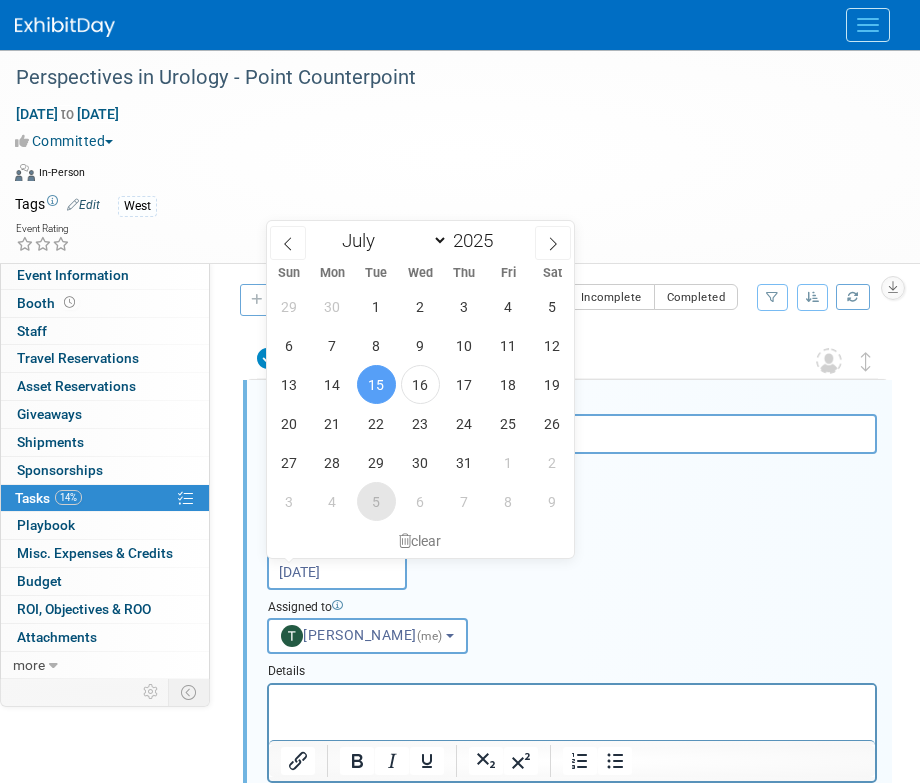 click on "5" at bounding box center (376, 501) 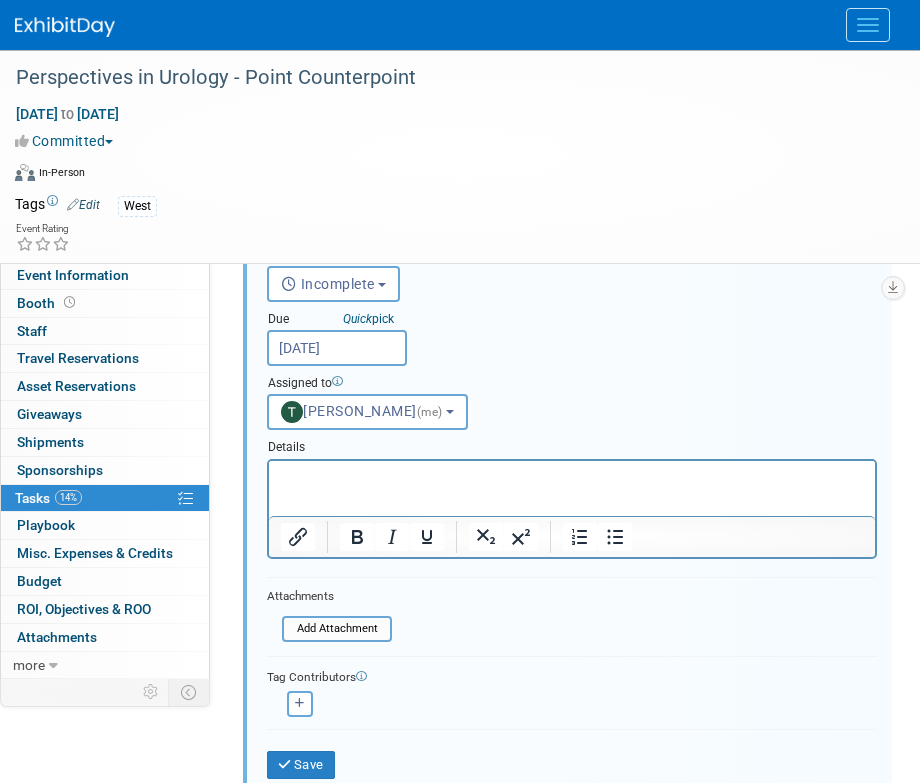 scroll, scrollTop: 256, scrollLeft: 0, axis: vertical 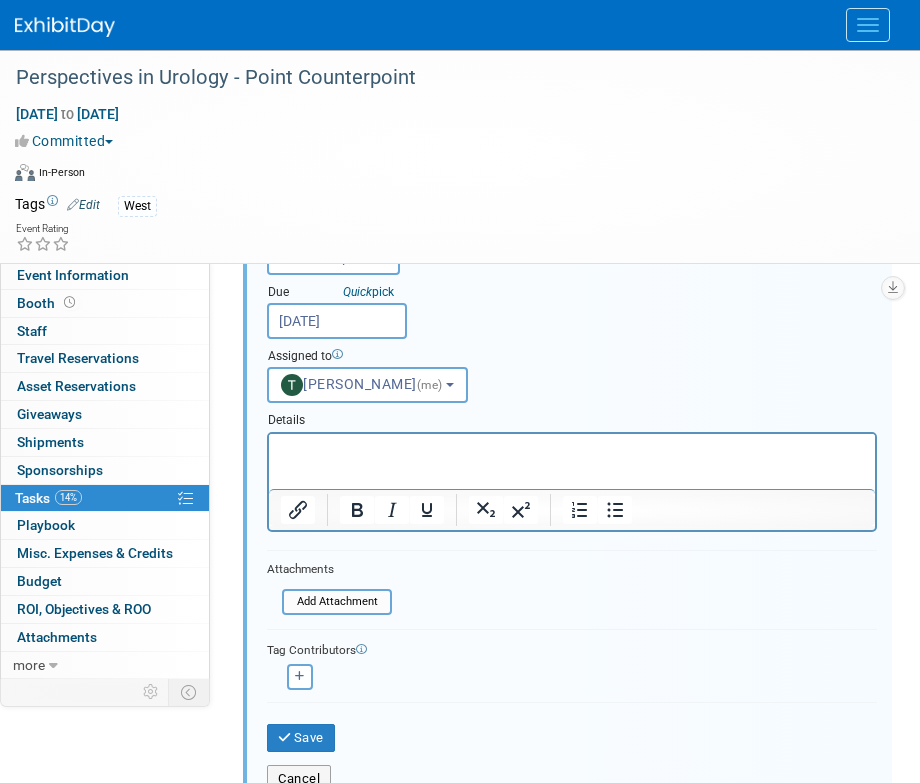 click on "Cancel" at bounding box center (572, 772) 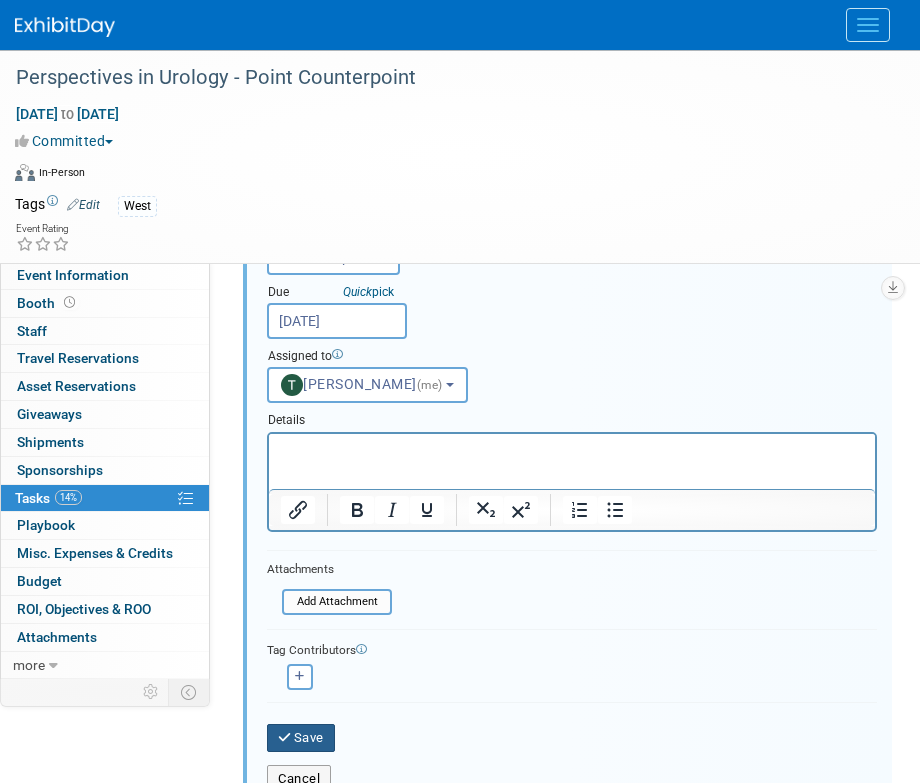 click on "Save" at bounding box center [301, 738] 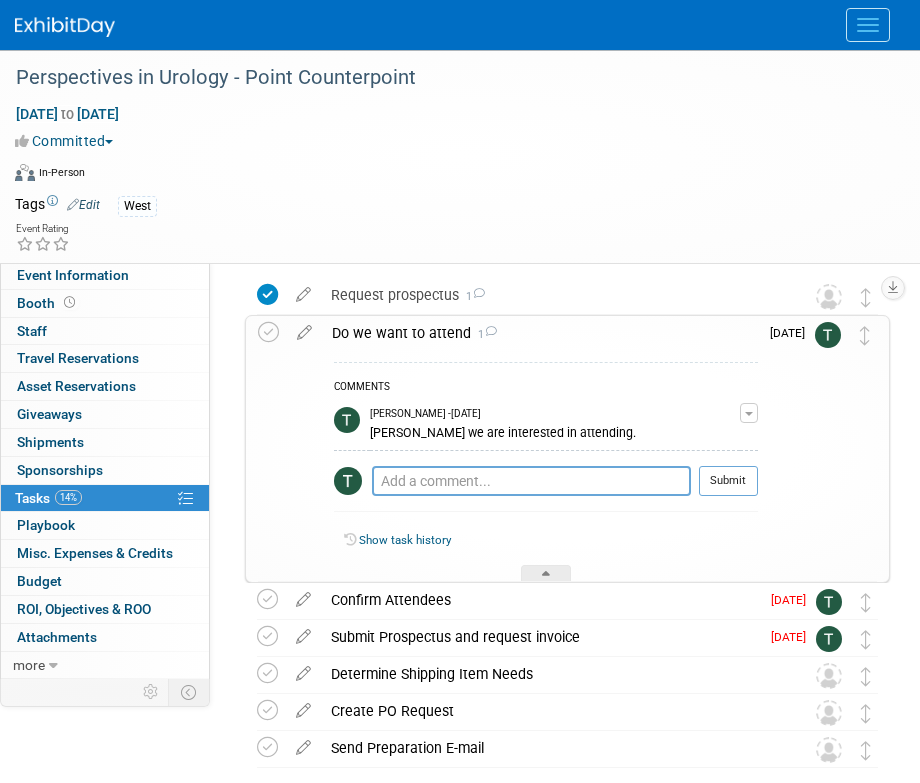 scroll, scrollTop: 67, scrollLeft: 0, axis: vertical 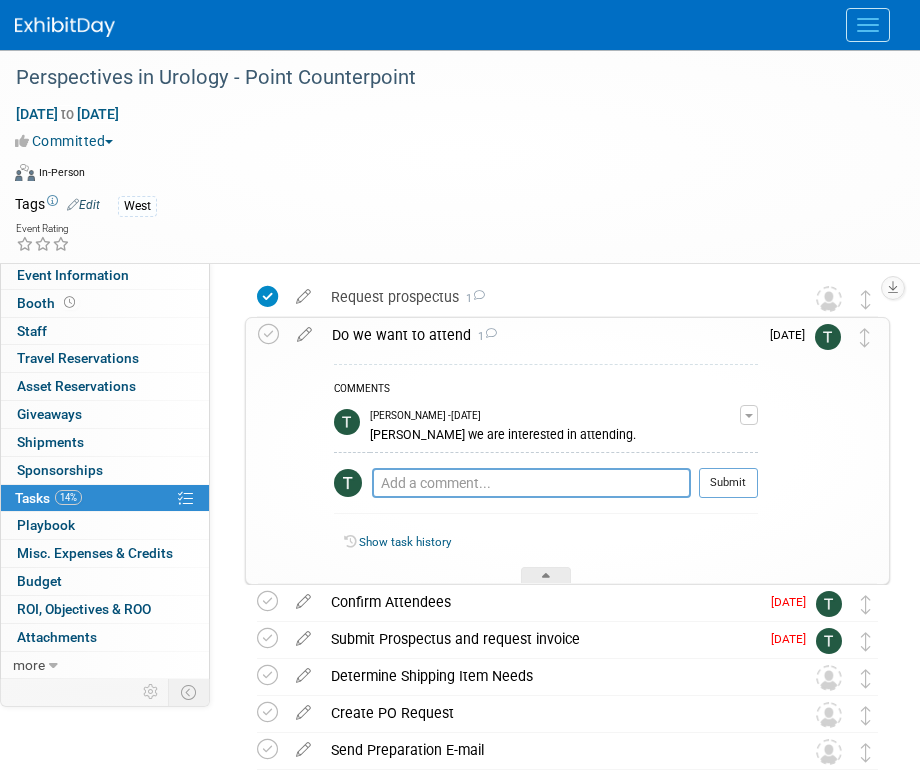 click on "Do we want to attend
1" at bounding box center (540, 335) 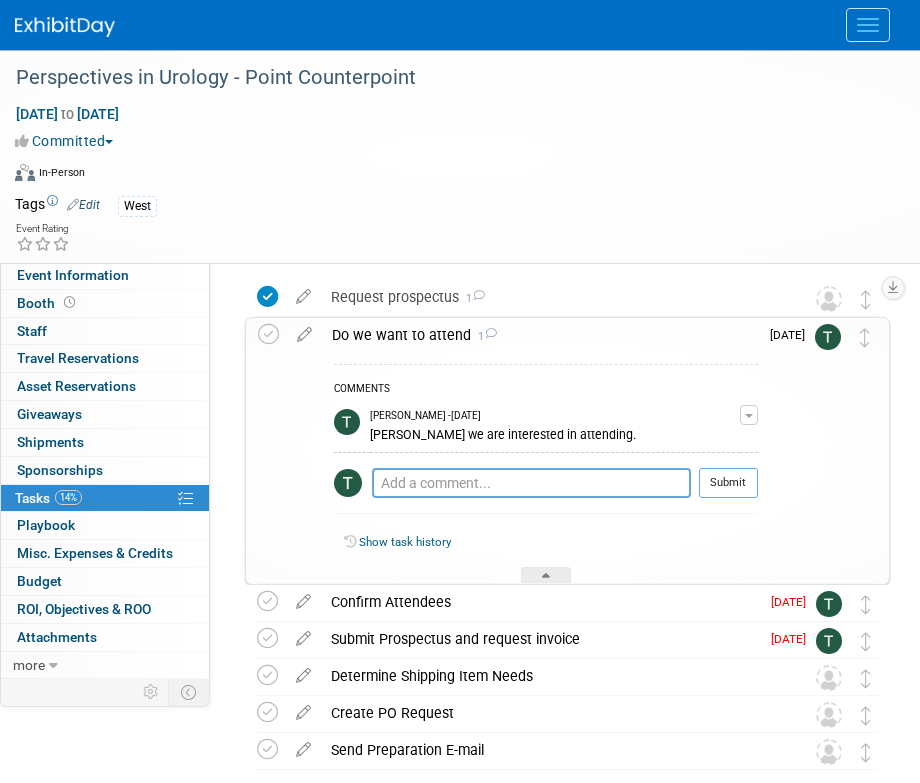 scroll, scrollTop: 0, scrollLeft: 0, axis: both 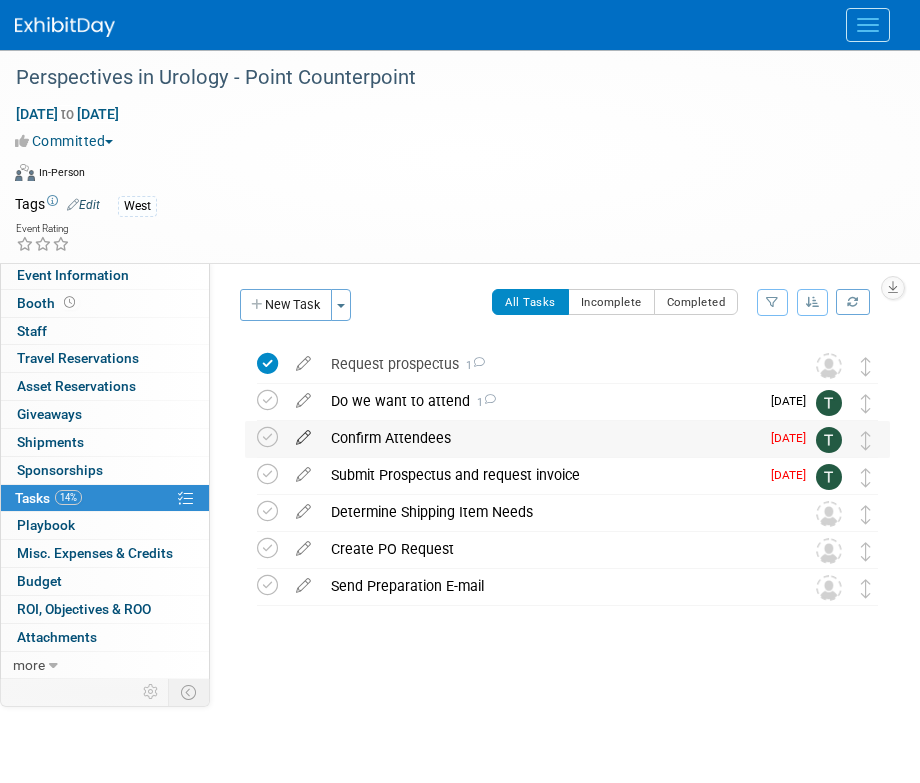 click at bounding box center (303, 433) 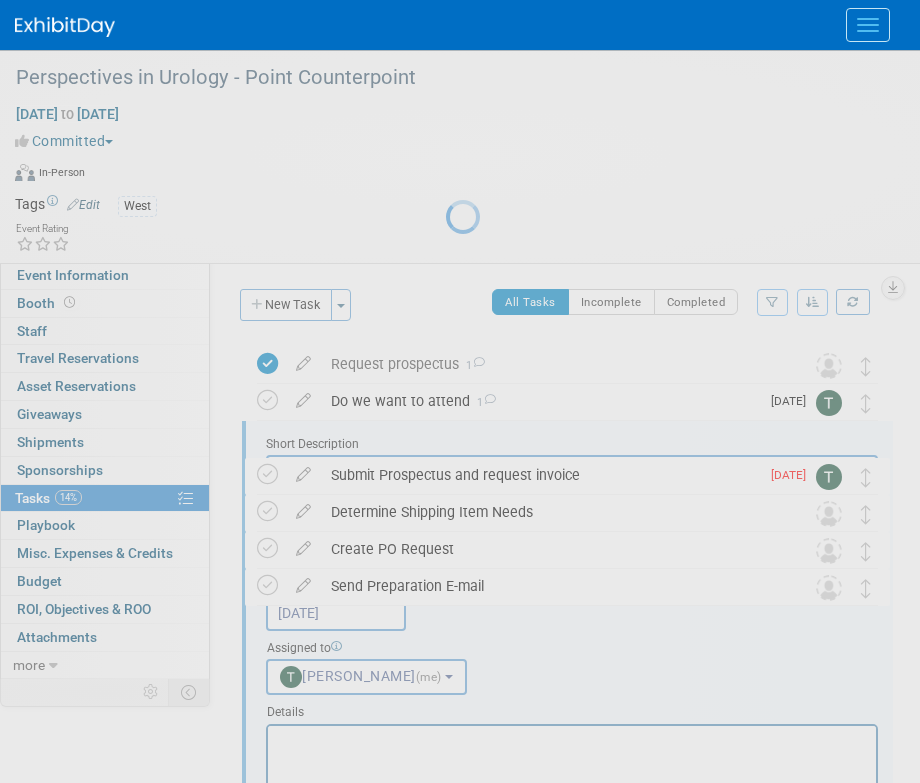 scroll, scrollTop: 0, scrollLeft: 0, axis: both 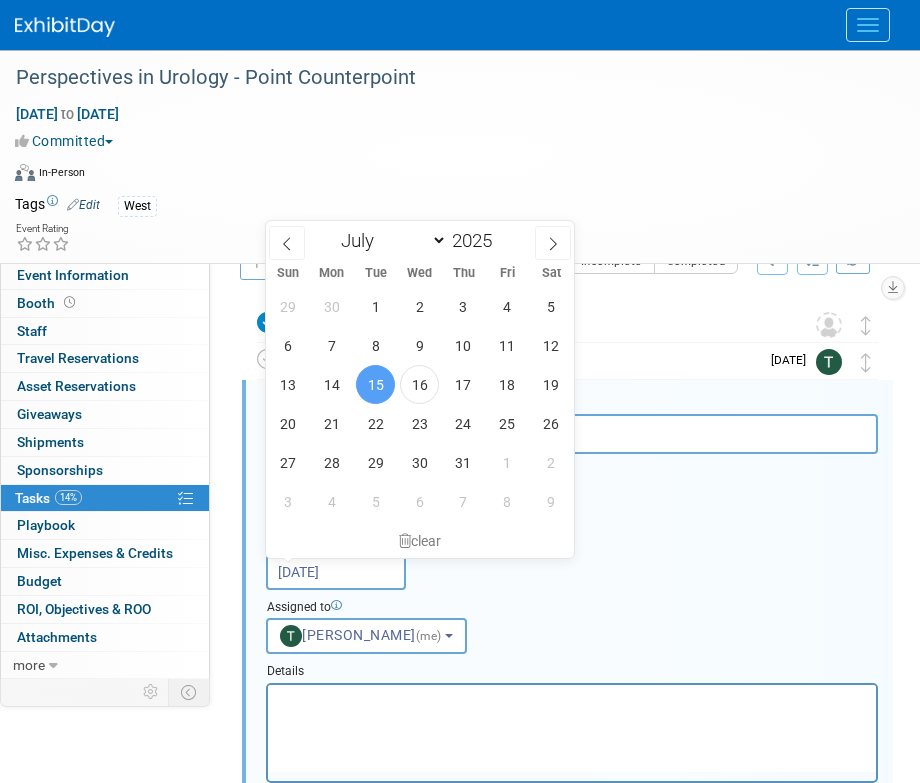click on "[DATE]" at bounding box center (336, 572) 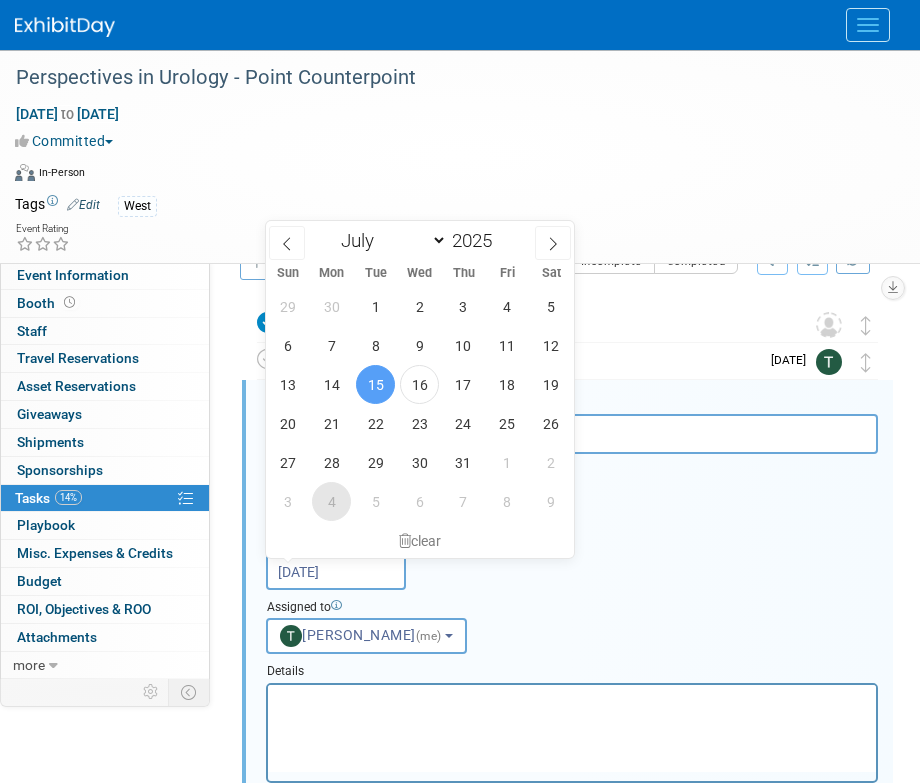 click on "4" at bounding box center (331, 501) 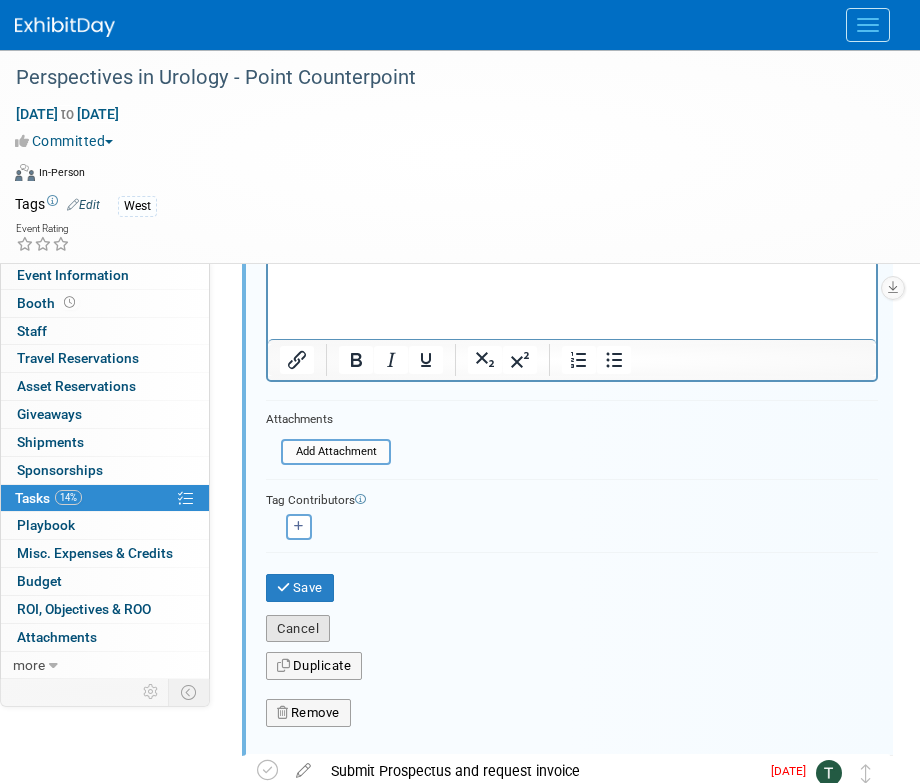 scroll, scrollTop: 465, scrollLeft: 0, axis: vertical 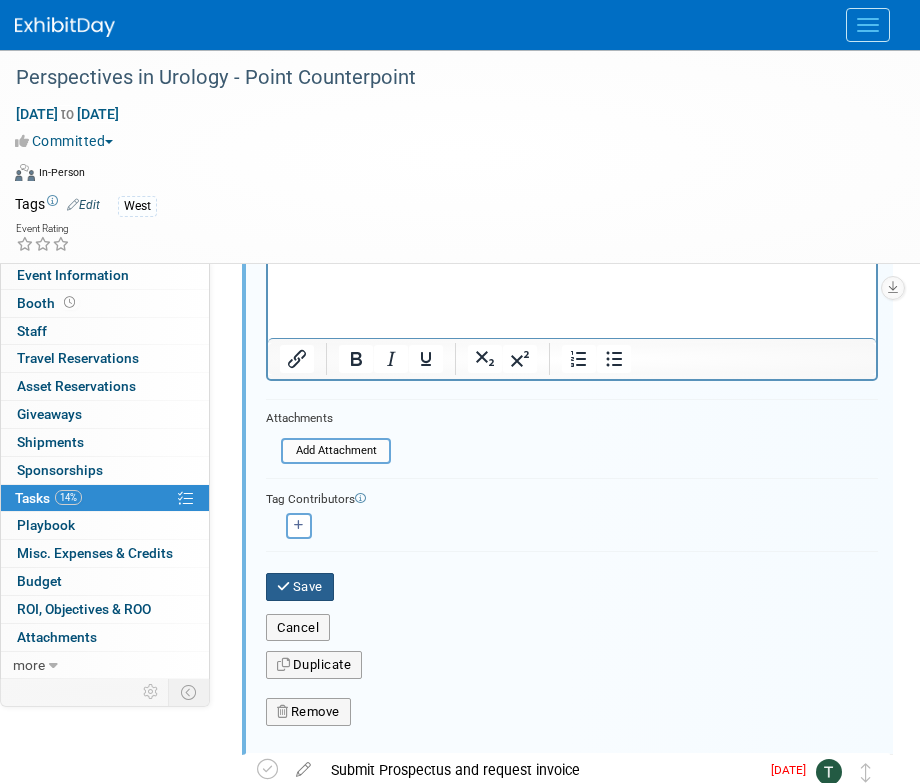 click on "Save" at bounding box center [300, 587] 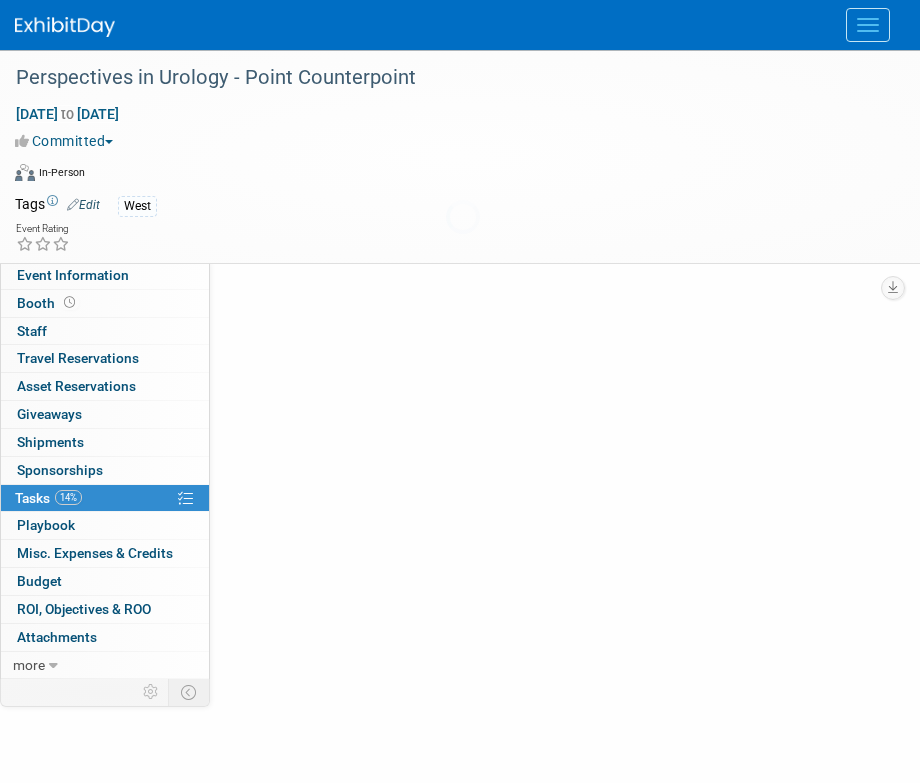 scroll, scrollTop: 0, scrollLeft: 0, axis: both 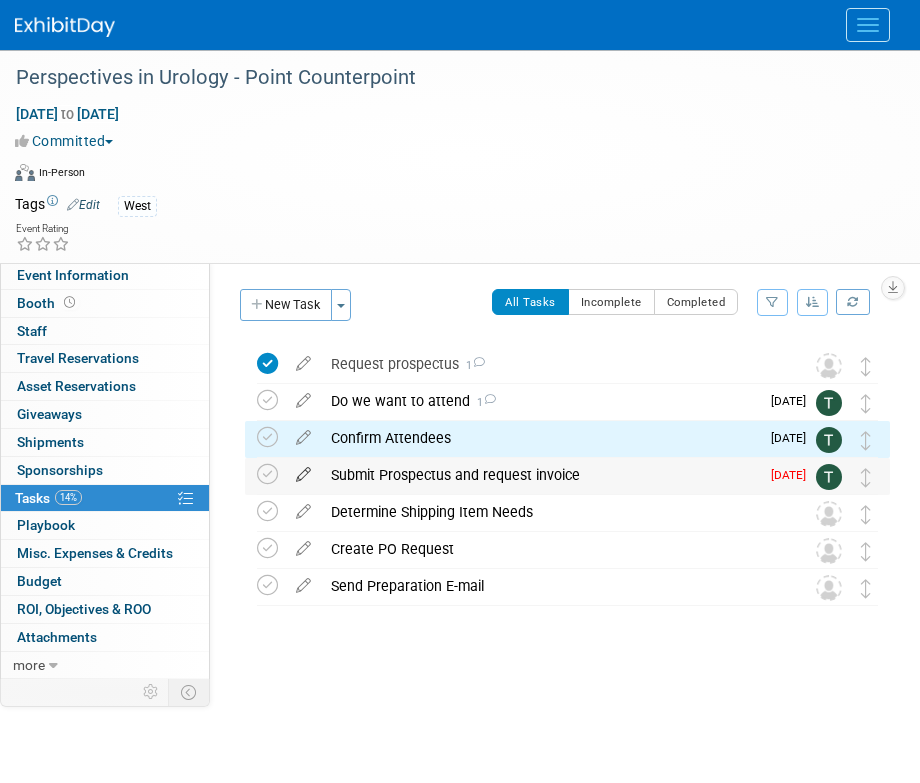 click at bounding box center [303, 470] 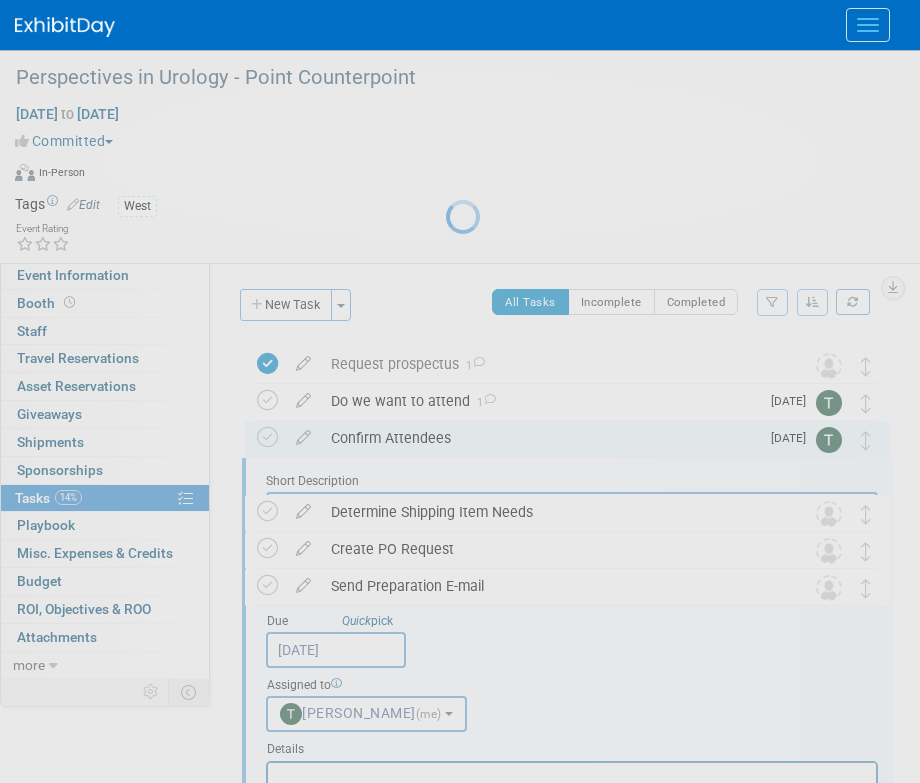 scroll, scrollTop: 0, scrollLeft: 0, axis: both 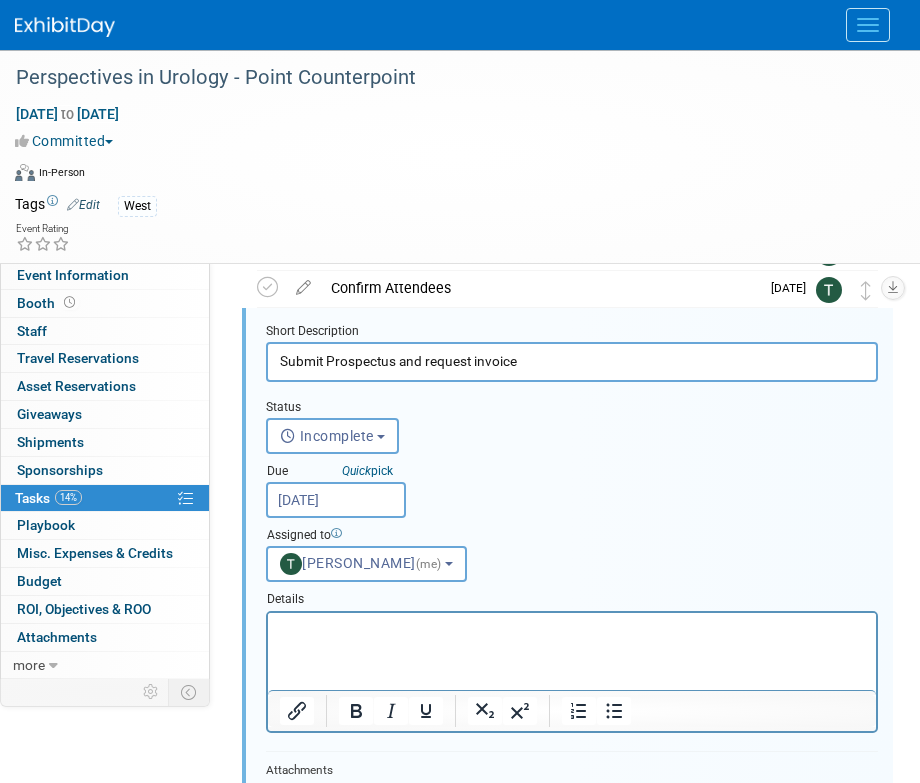 click on "Jul 15, 2025" at bounding box center (336, 500) 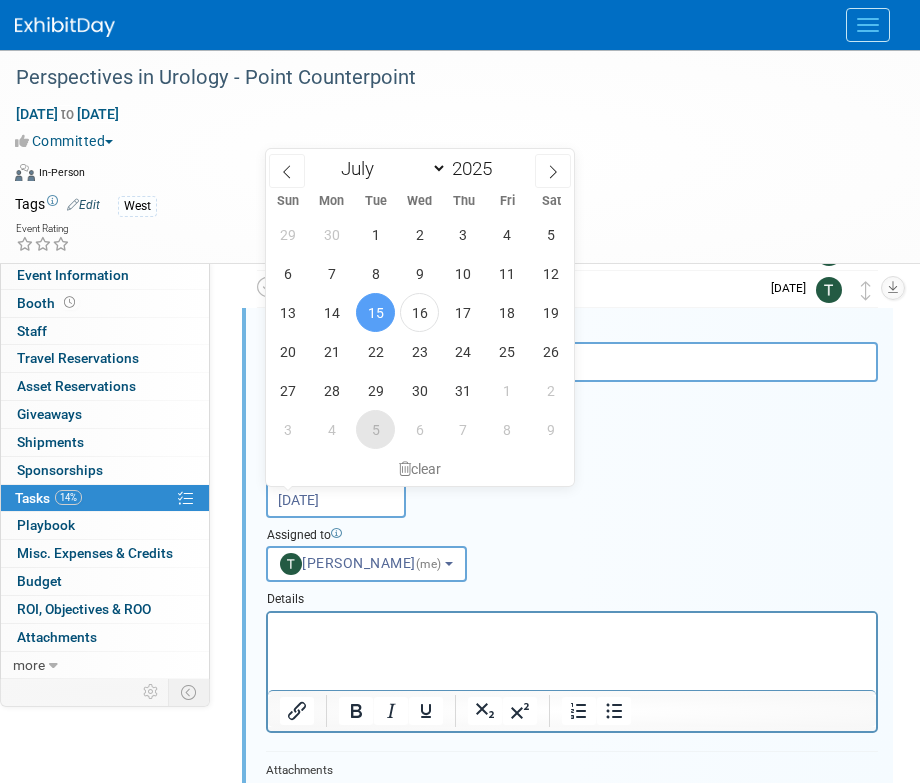 click on "5" at bounding box center (375, 429) 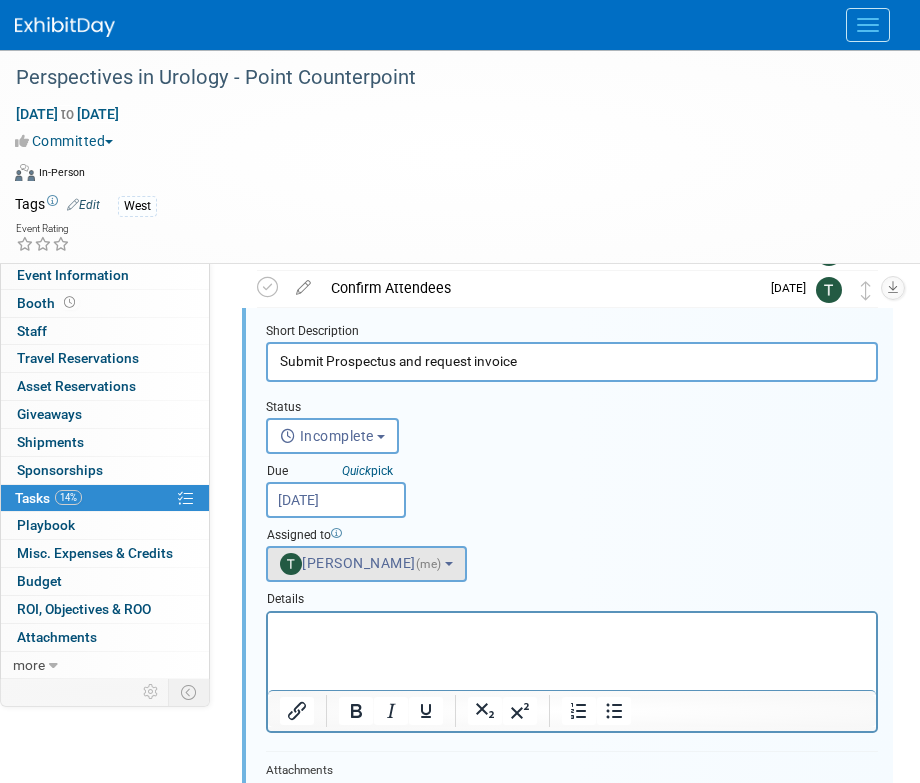scroll, scrollTop: 416, scrollLeft: 0, axis: vertical 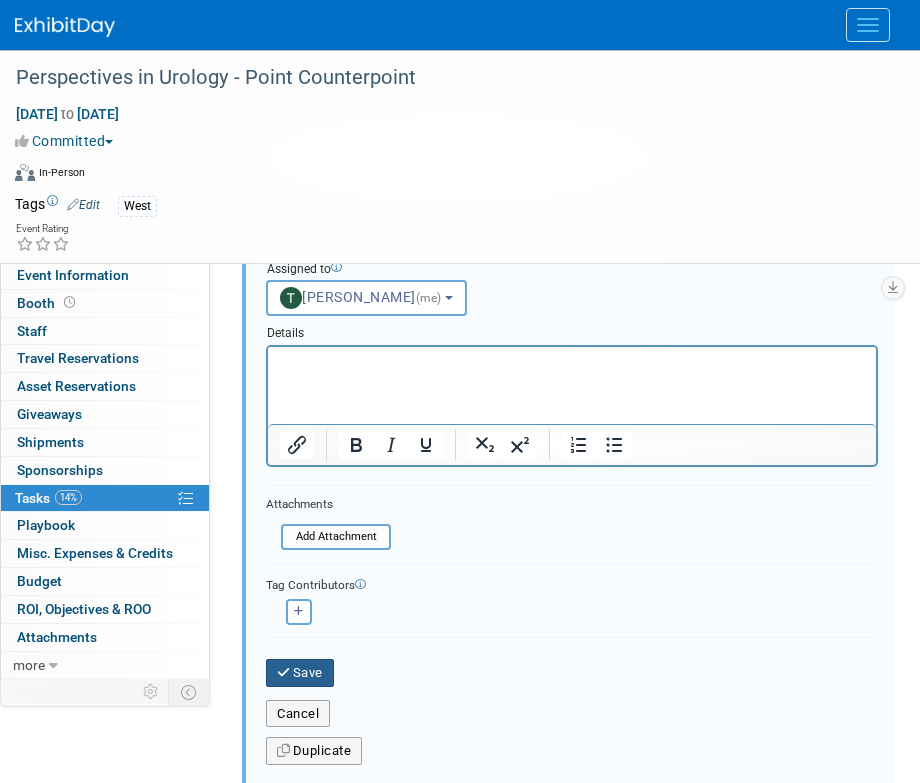 click on "Save" at bounding box center [300, 673] 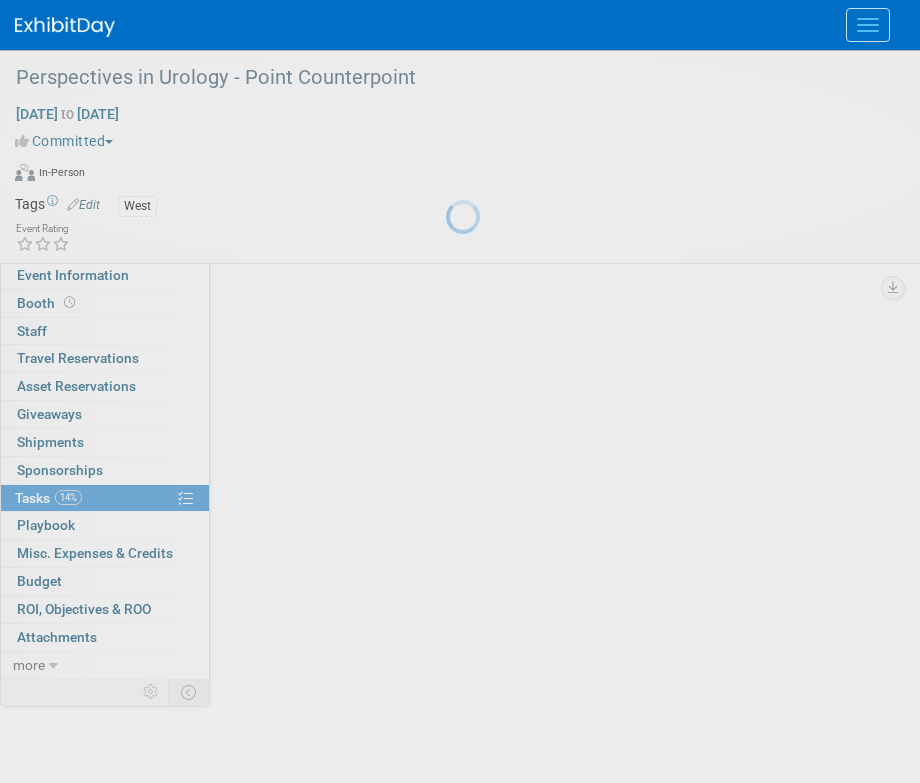 scroll, scrollTop: 0, scrollLeft: 0, axis: both 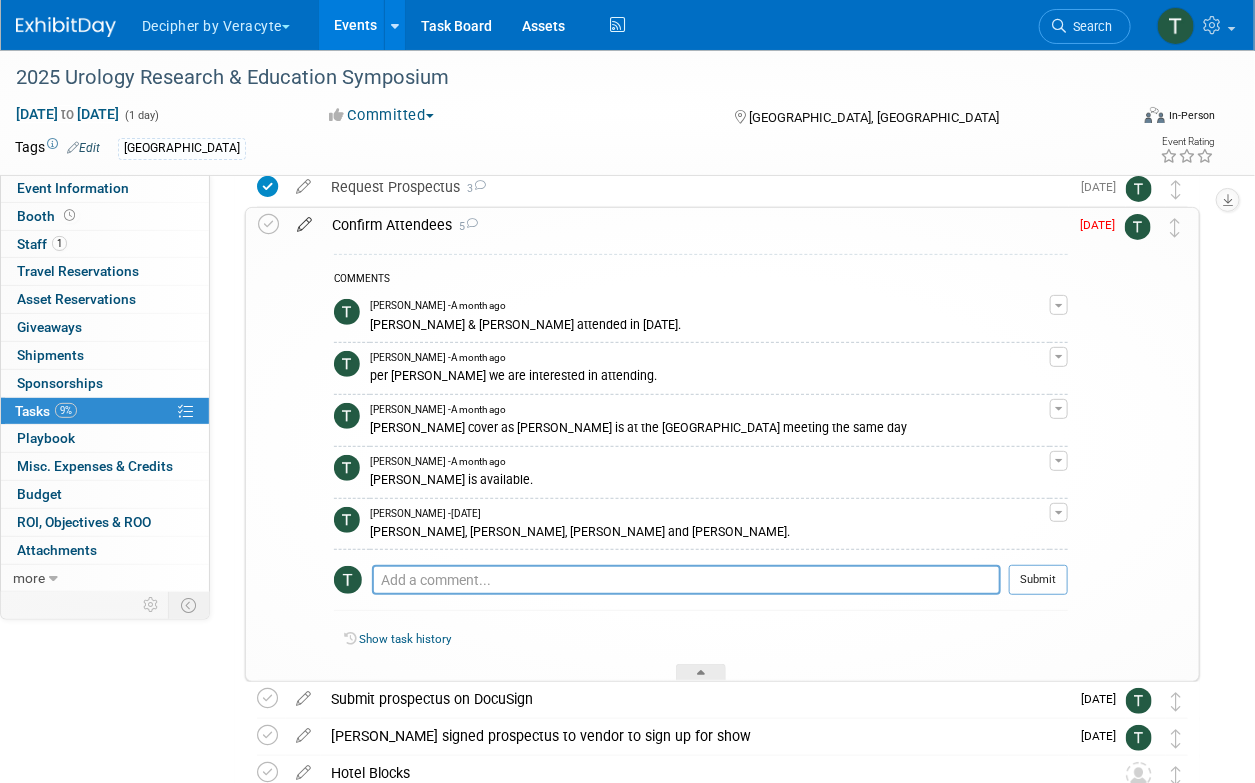 click at bounding box center (304, 220) 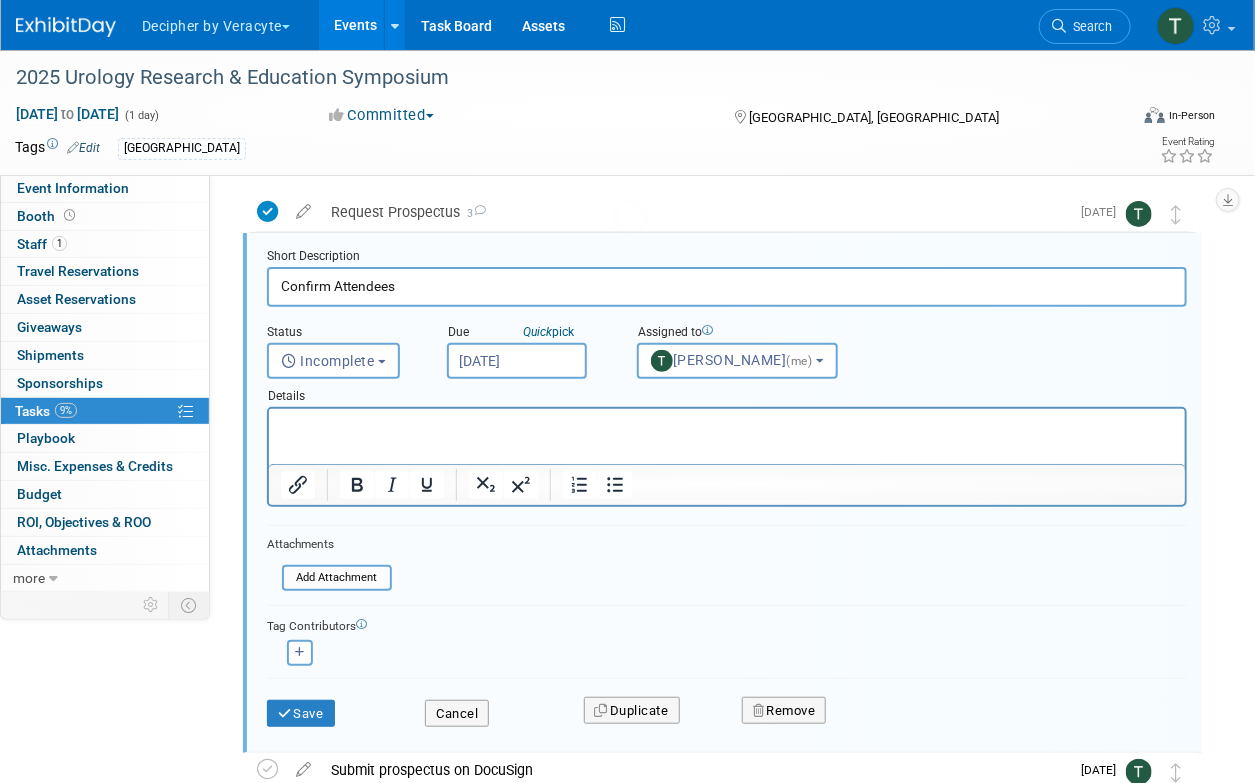 scroll, scrollTop: 4, scrollLeft: 0, axis: vertical 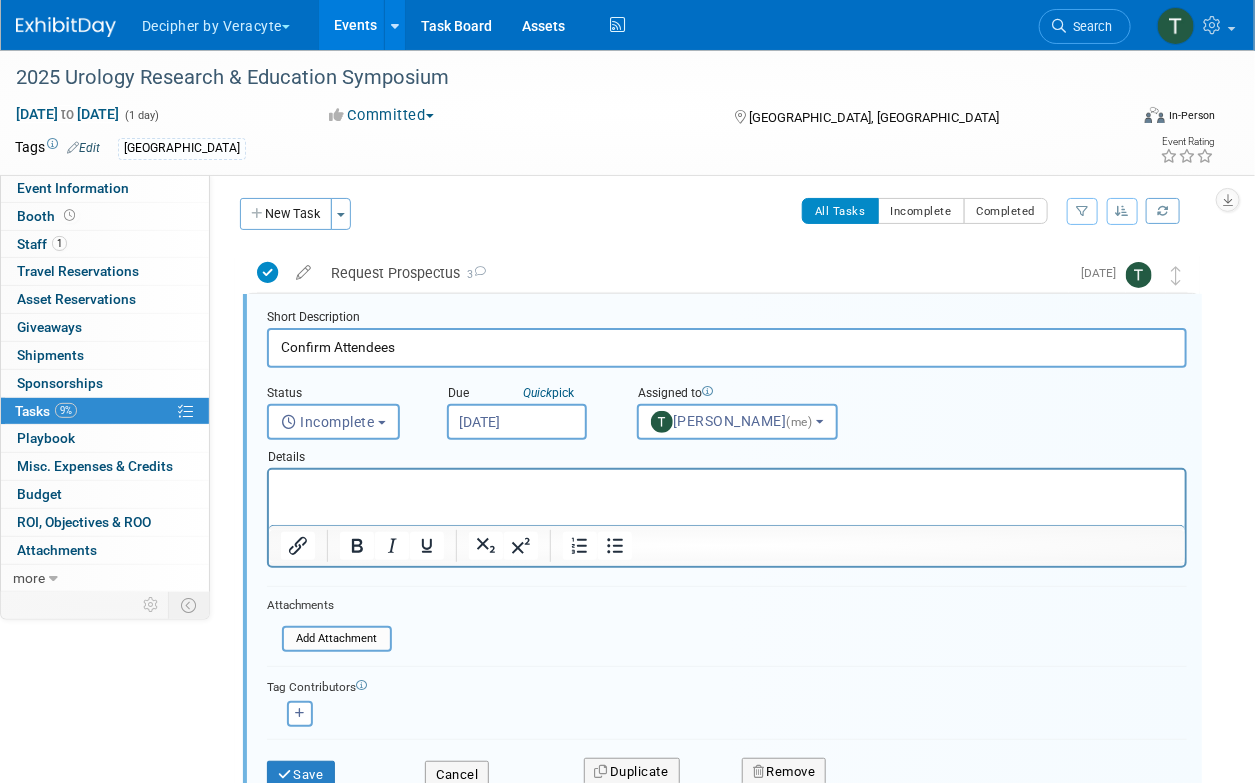 click on "Jul 15, 2025" at bounding box center [517, 422] 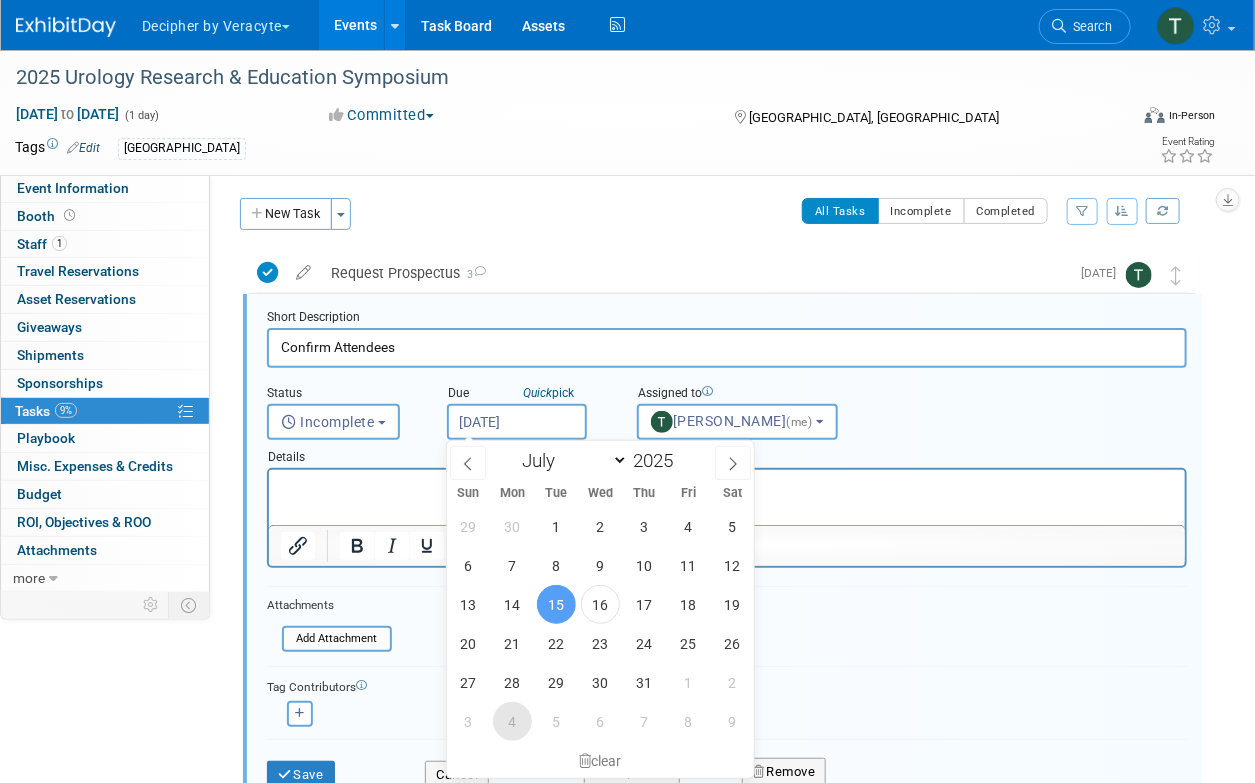 click on "4" at bounding box center [512, 721] 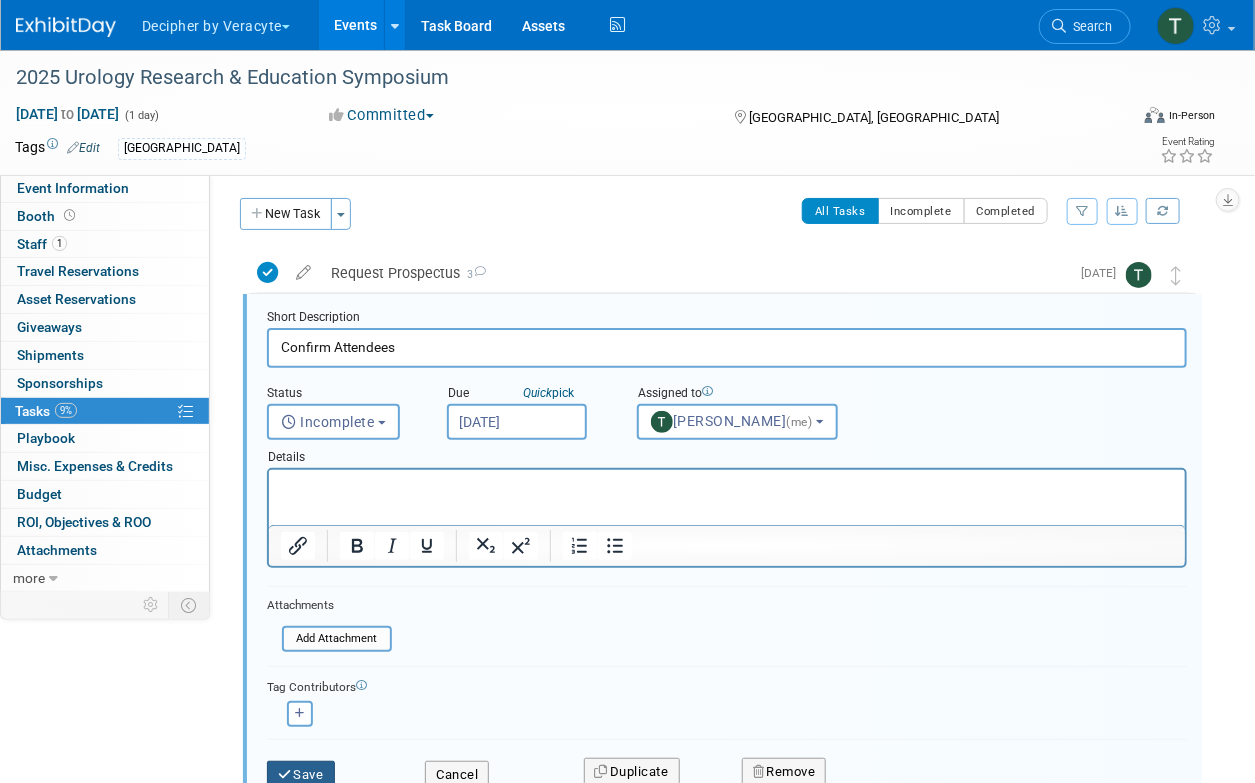 click on "Save" at bounding box center (301, 775) 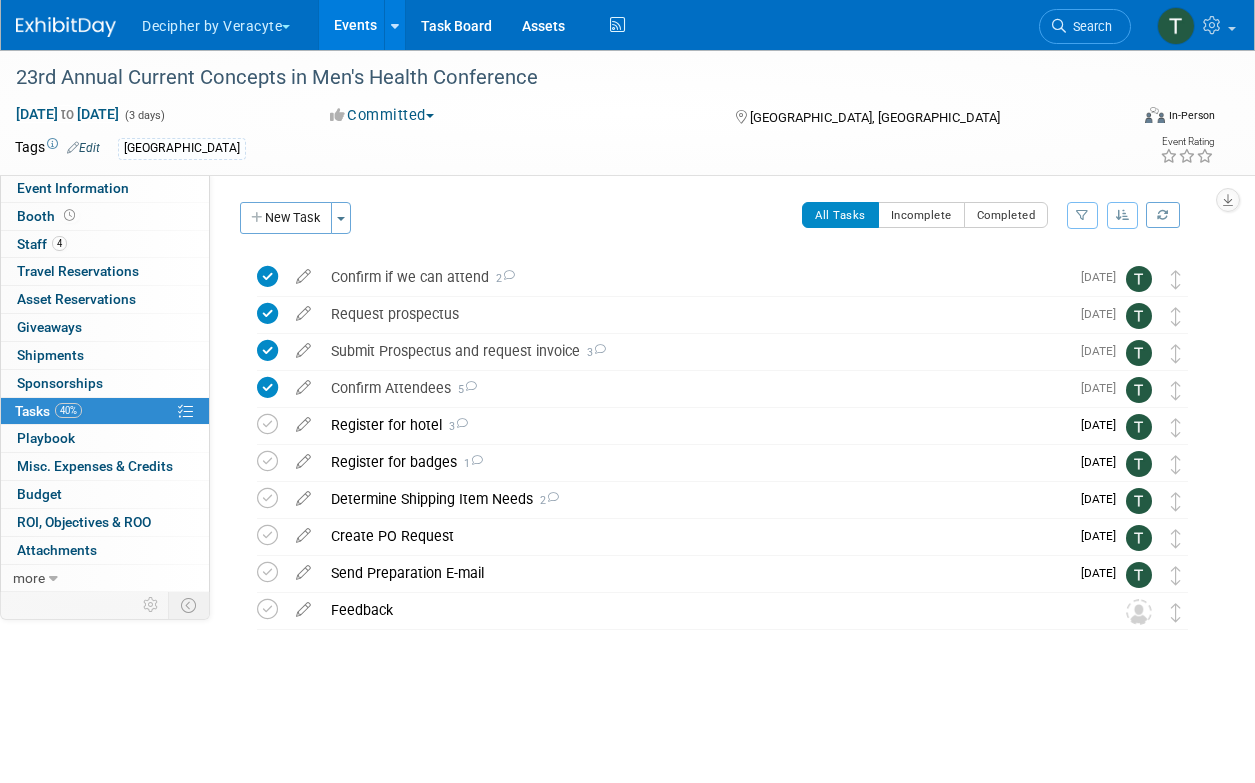 scroll, scrollTop: 0, scrollLeft: 0, axis: both 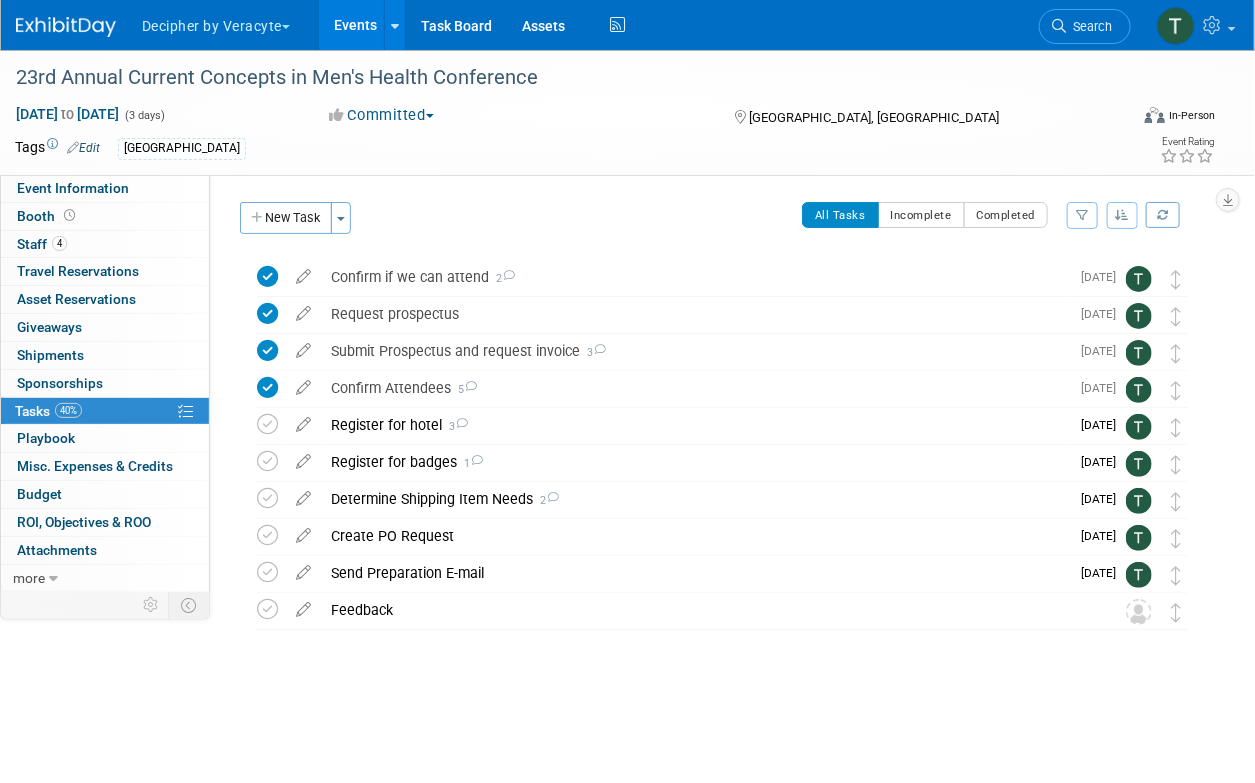 click on "Events" at bounding box center (355, 25) 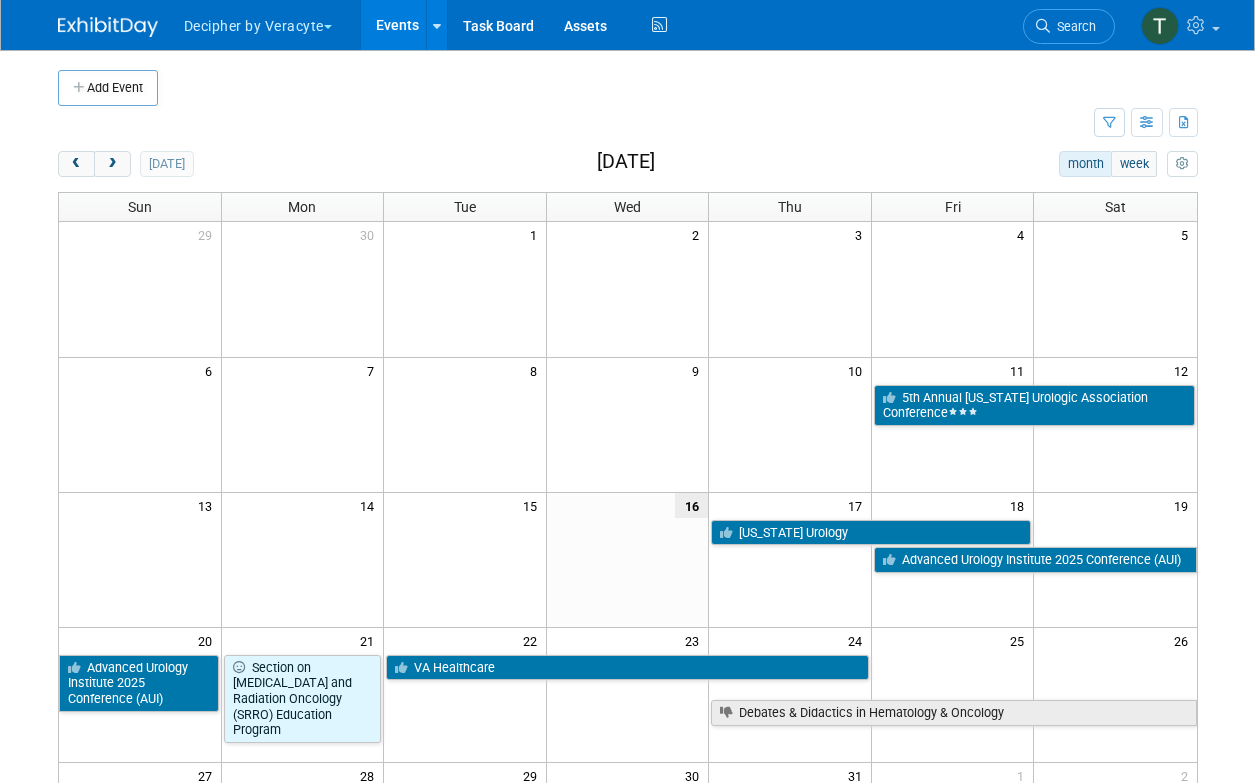 scroll, scrollTop: 0, scrollLeft: 0, axis: both 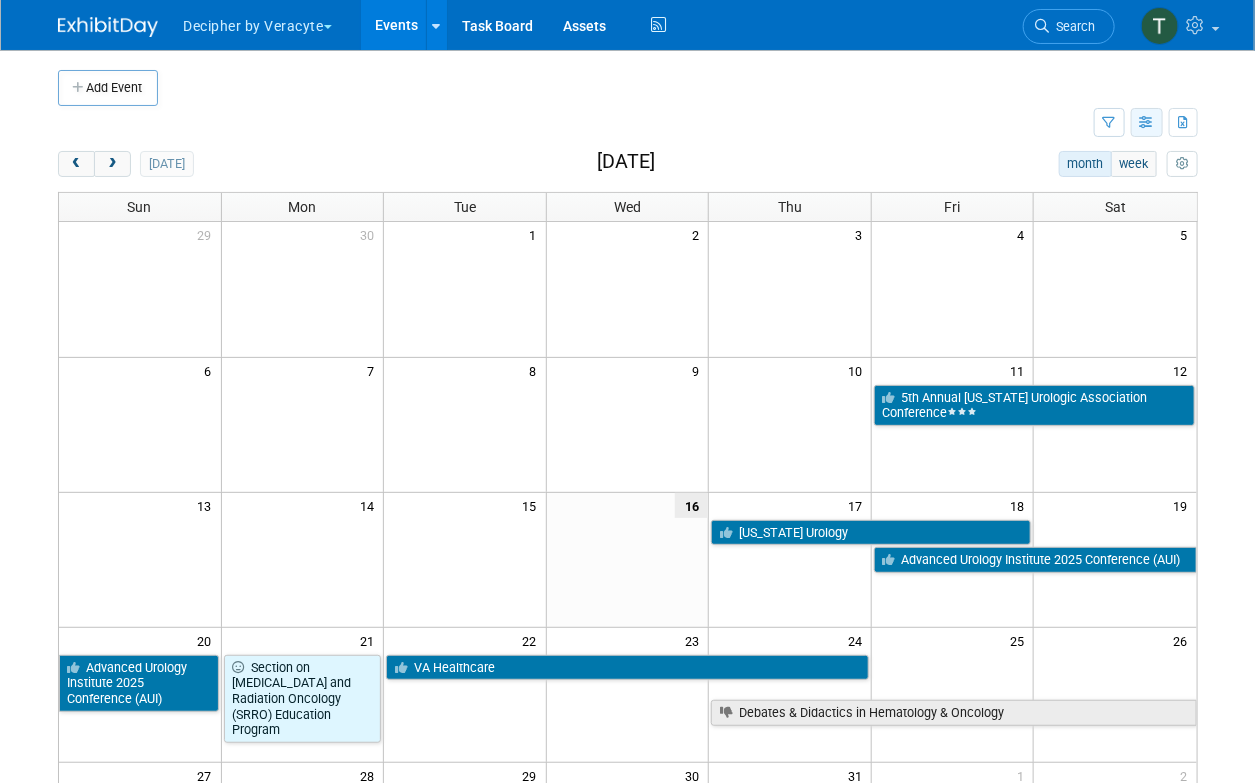 click at bounding box center (1147, 122) 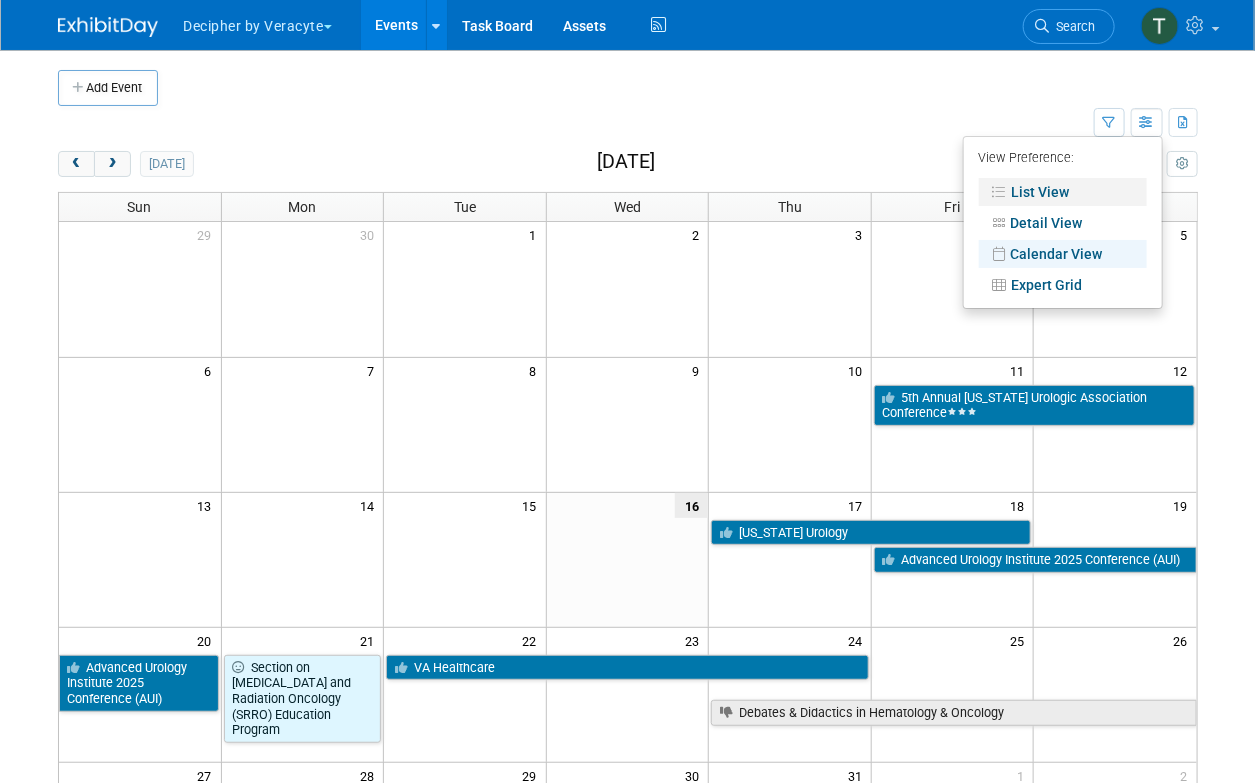 click on "List View" at bounding box center (1063, 192) 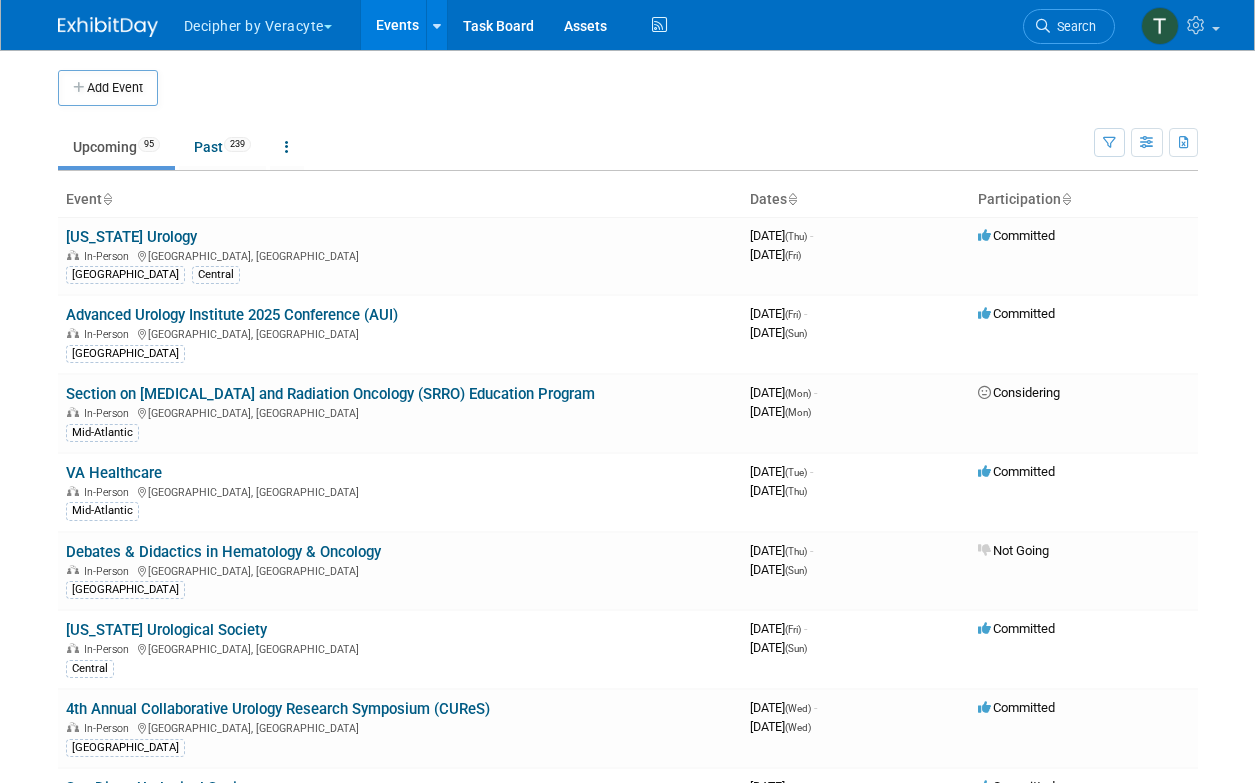 scroll, scrollTop: 0, scrollLeft: 0, axis: both 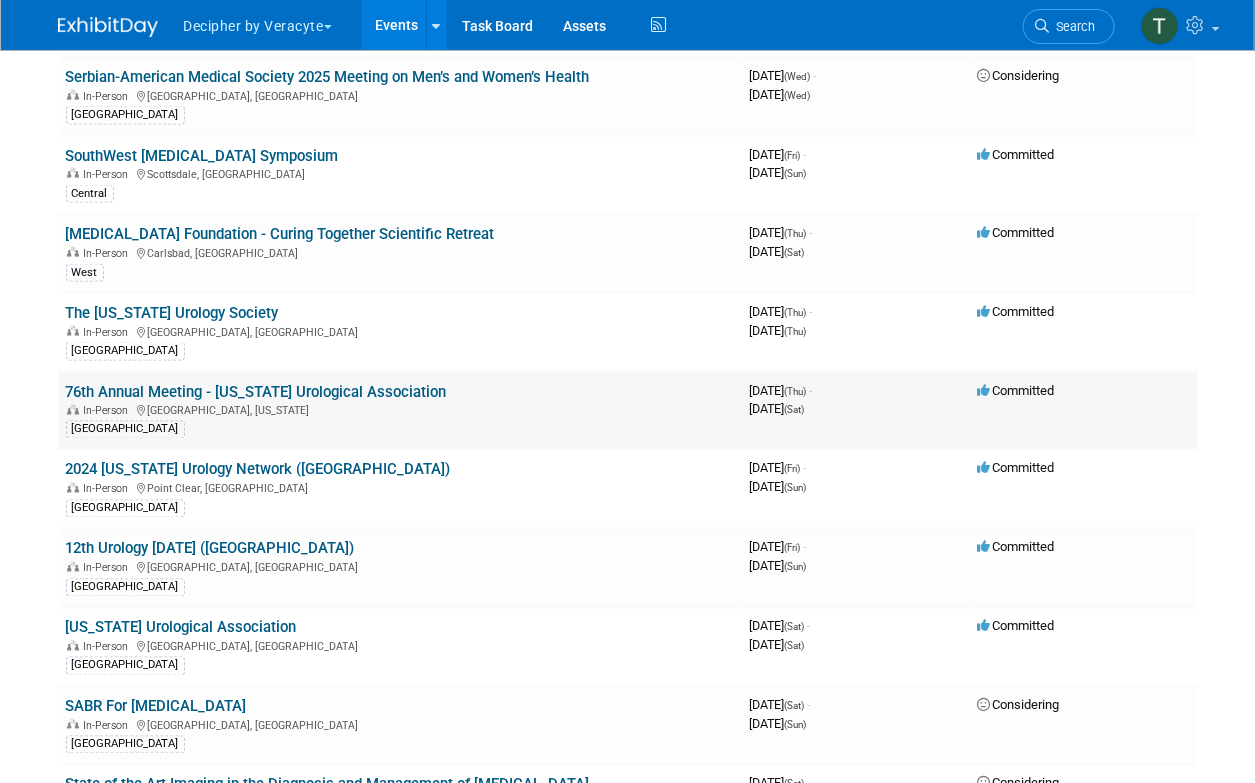 click on "76th Annual Meeting - [US_STATE] Urological Association" at bounding box center [256, 392] 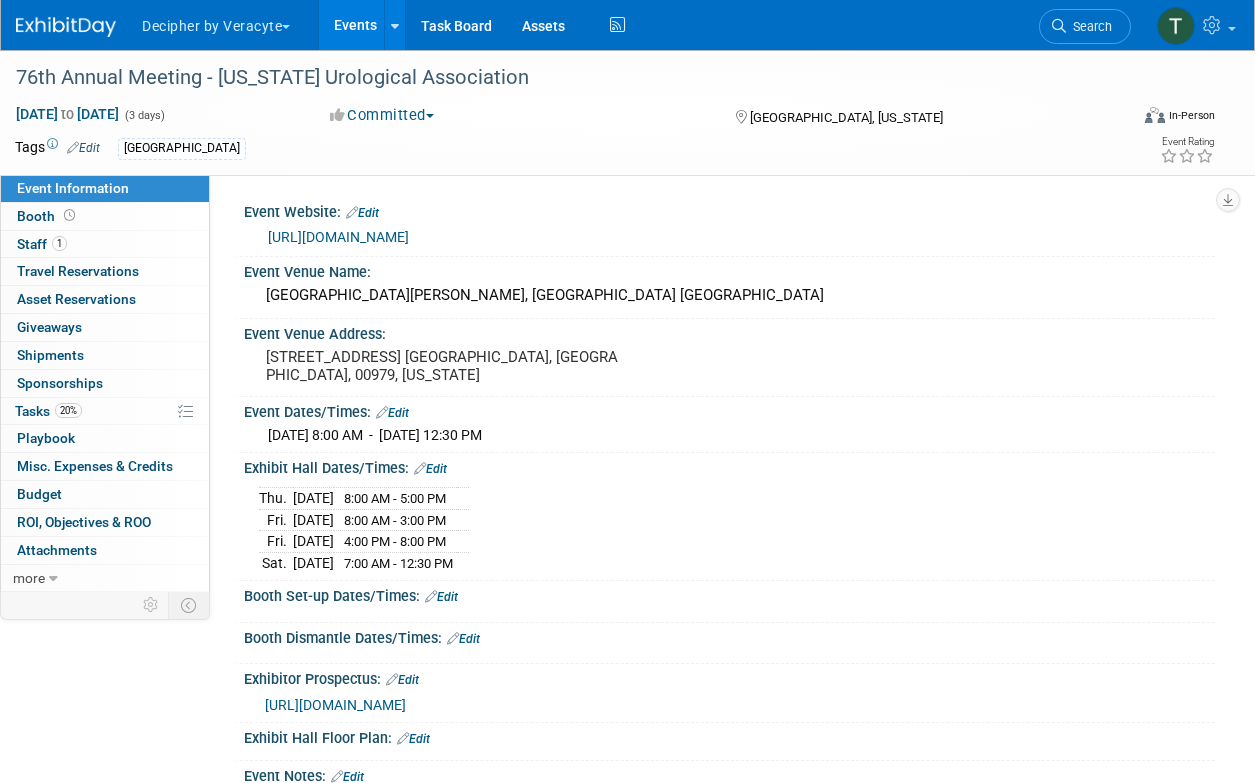scroll, scrollTop: 0, scrollLeft: 0, axis: both 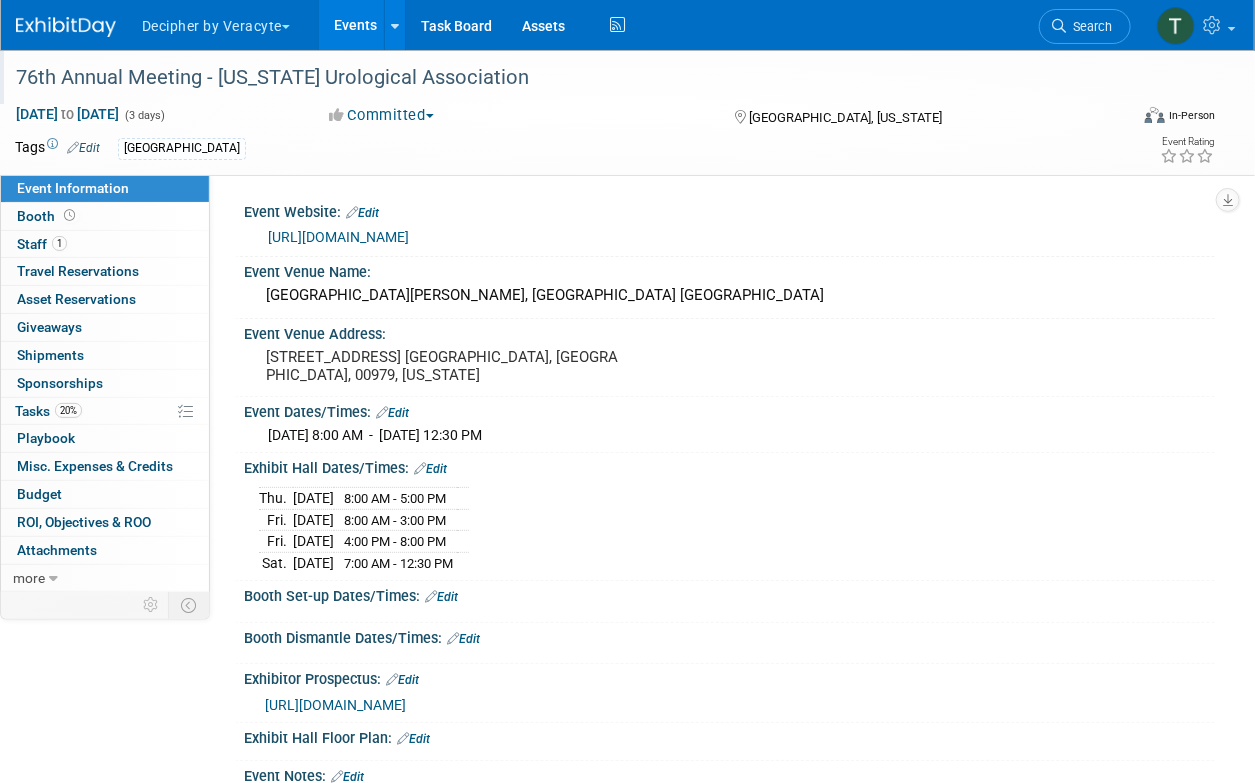 click on "76th Annual Meeting - [US_STATE] Urological Association" at bounding box center (561, 78) 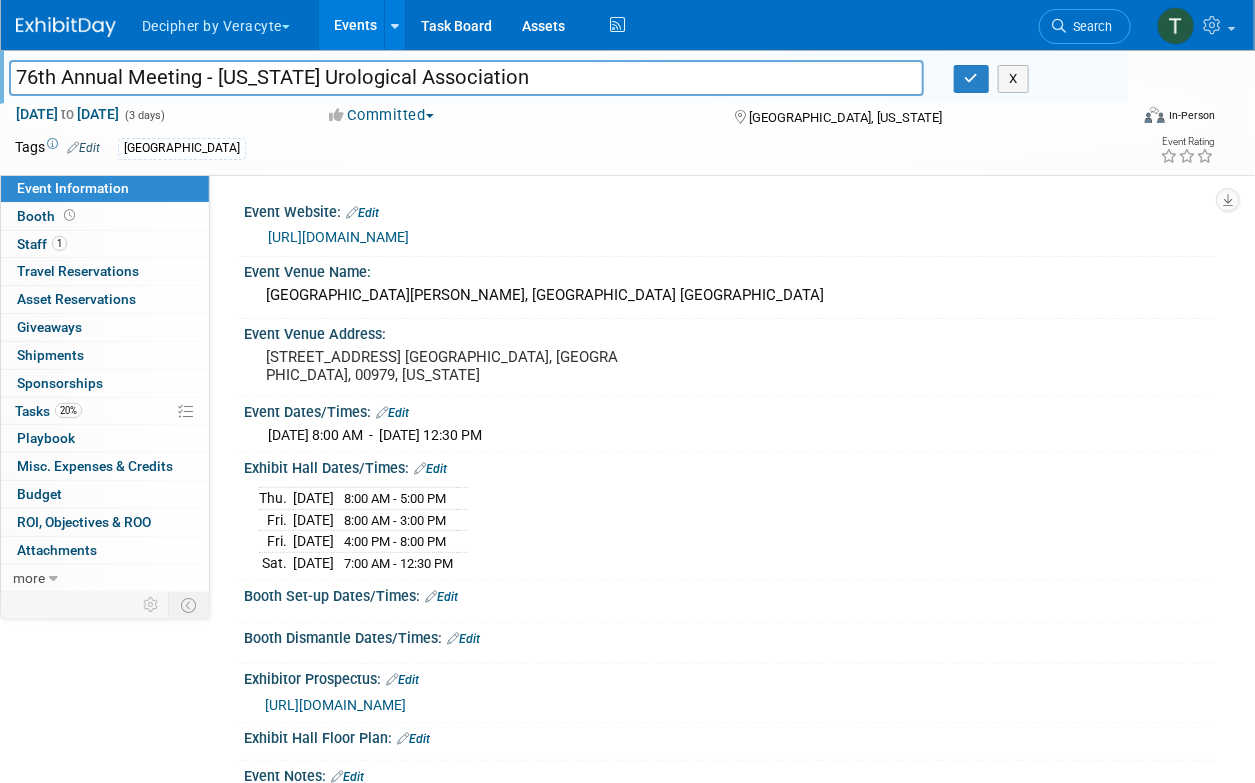 click on "76th Annual Meeting - [US_STATE] Urological Association" at bounding box center [466, 77] 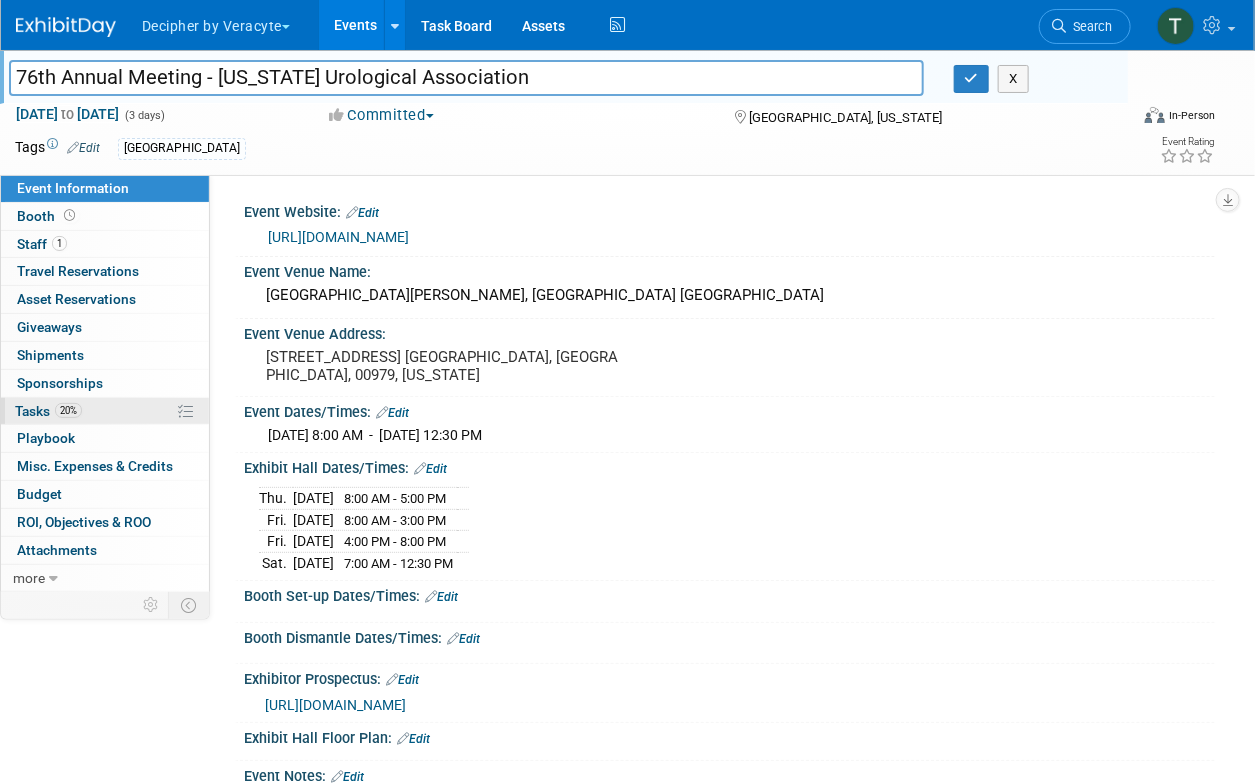 click on "20%
Tasks 20%" at bounding box center [105, 411] 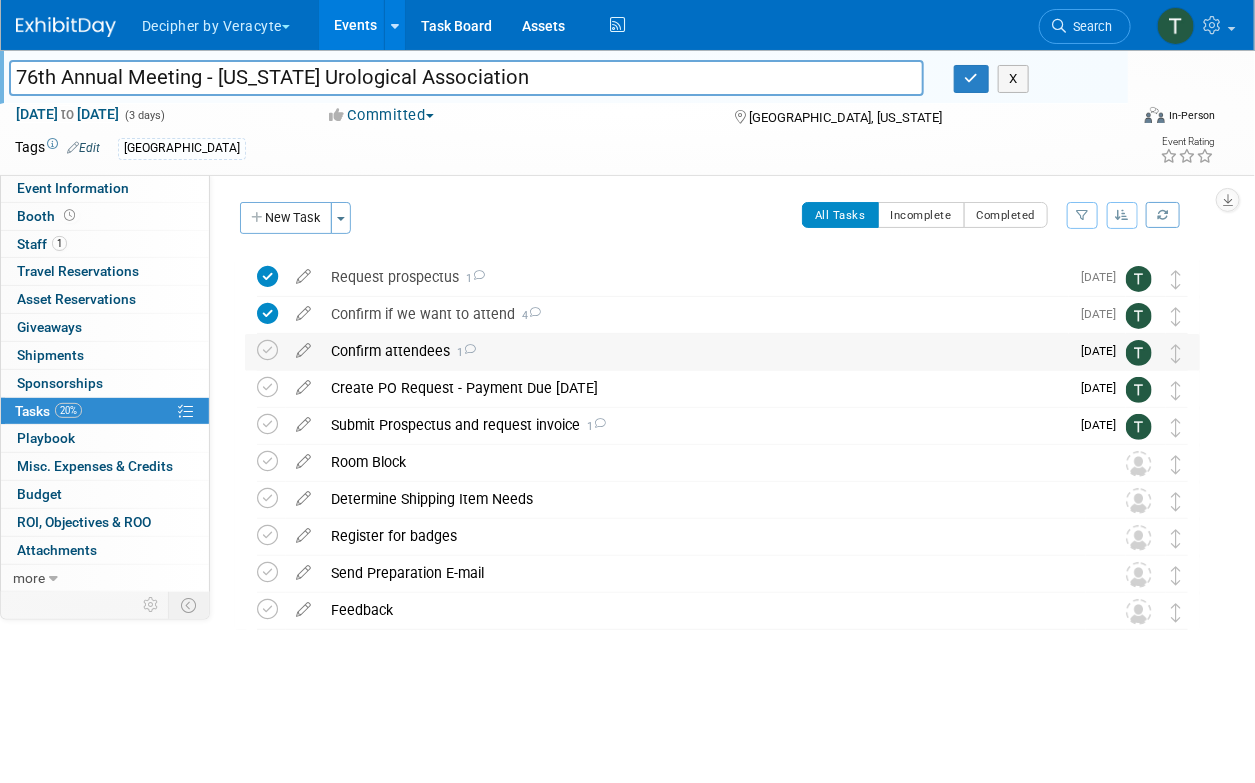click on "Confirm attendees
1" at bounding box center (695, 351) 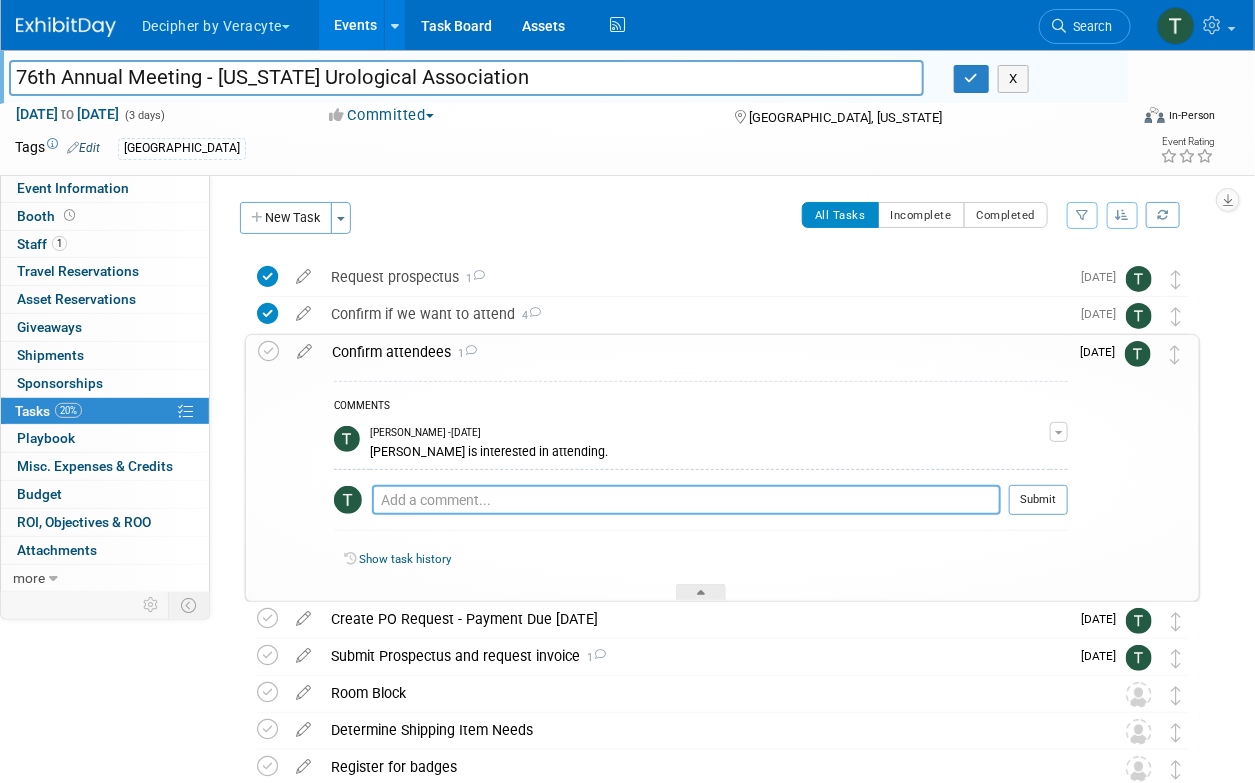 click at bounding box center [686, 500] 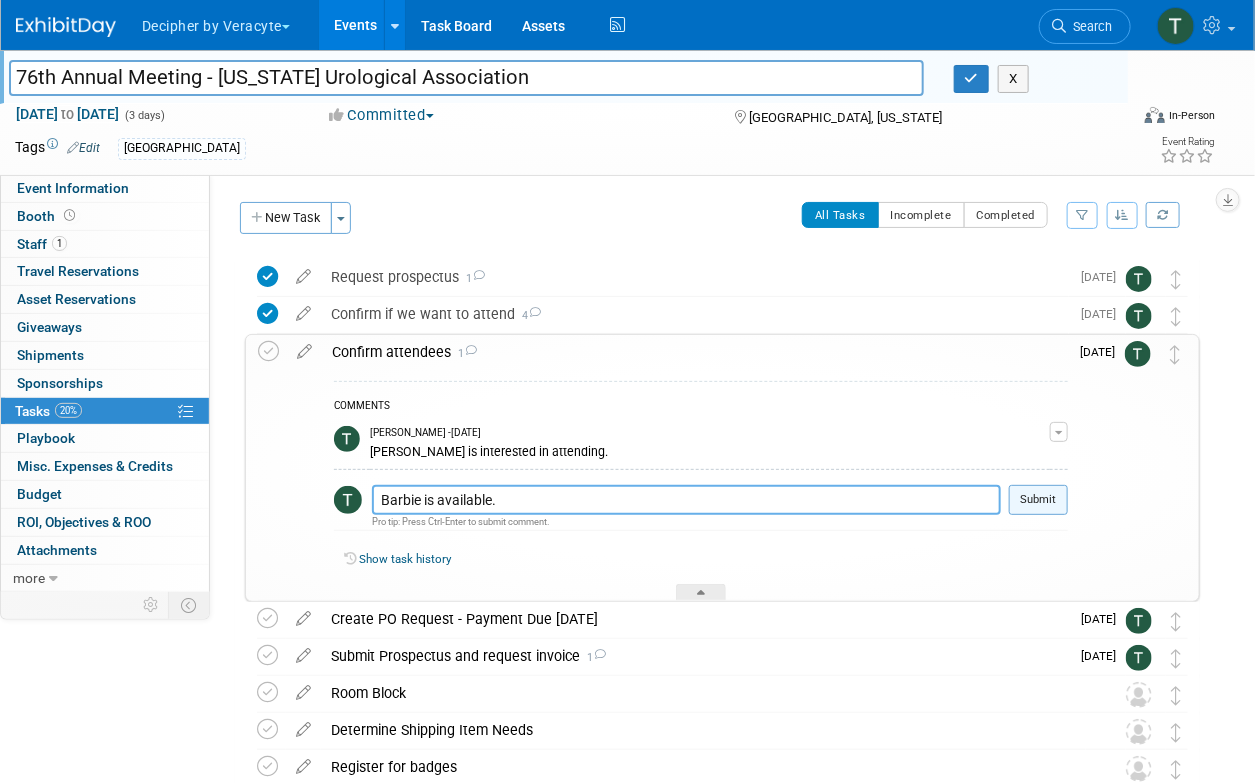 type on "Barbie is available." 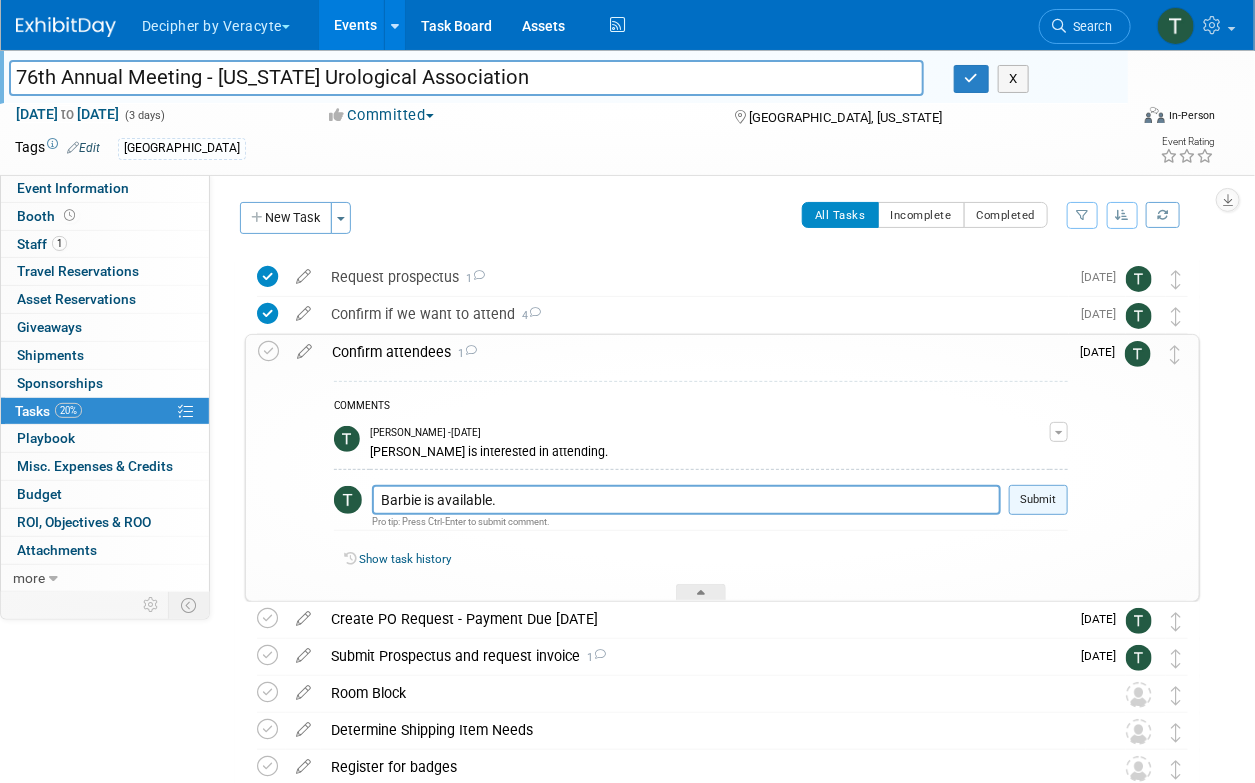 click on "Submit" at bounding box center (1038, 500) 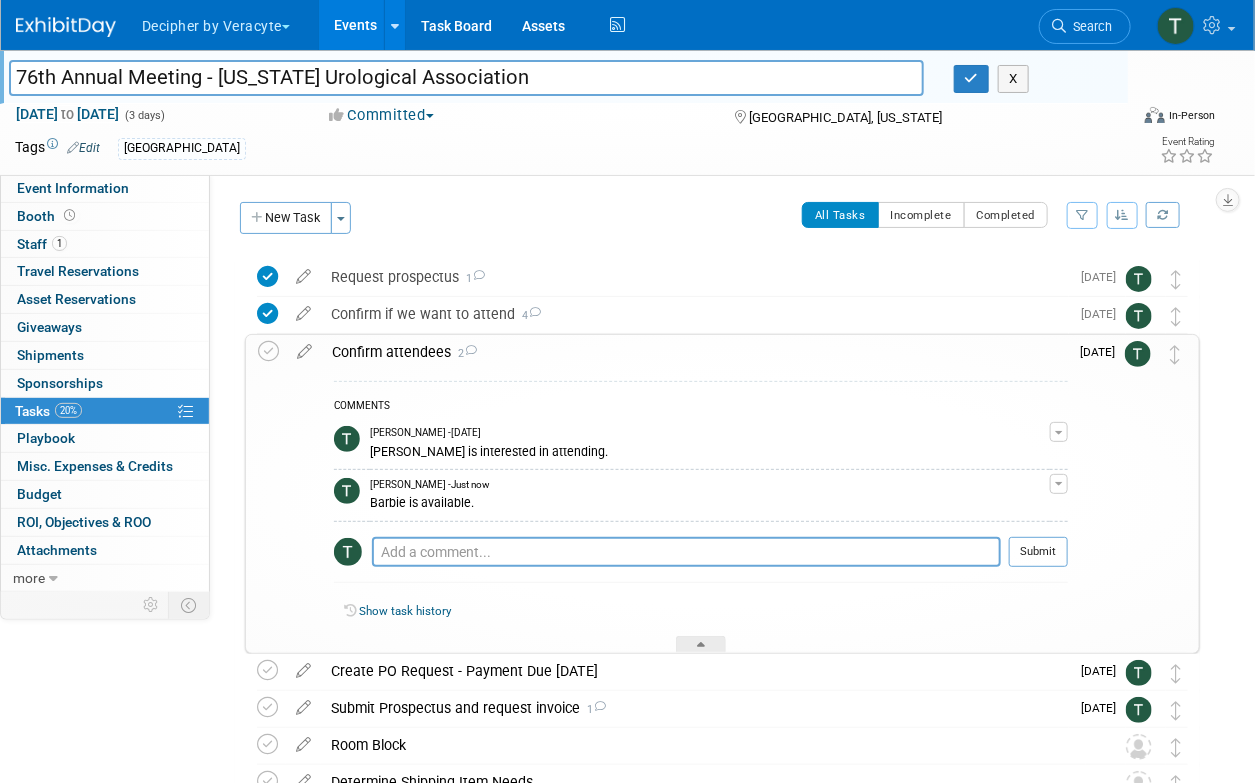 click on "Confirm attendees
2" at bounding box center (695, 352) 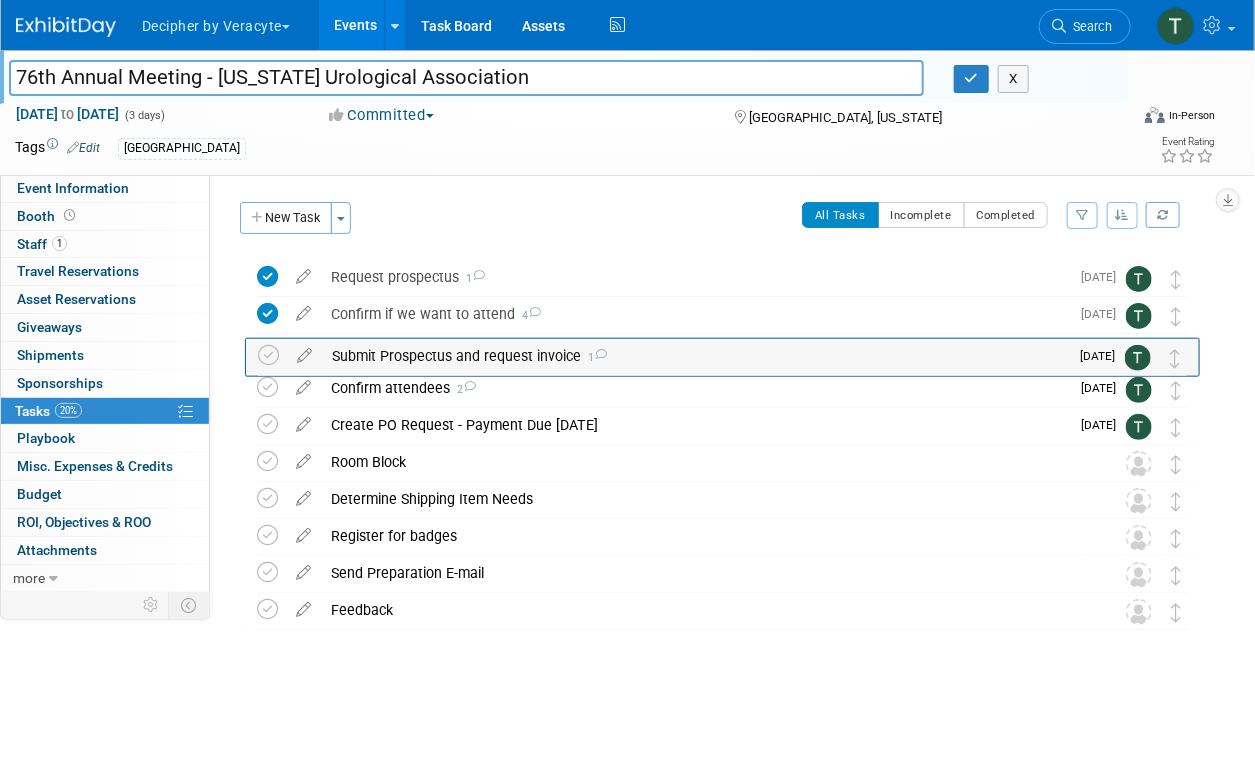 drag, startPoint x: 1182, startPoint y: 420, endPoint x: 1182, endPoint y: 349, distance: 71 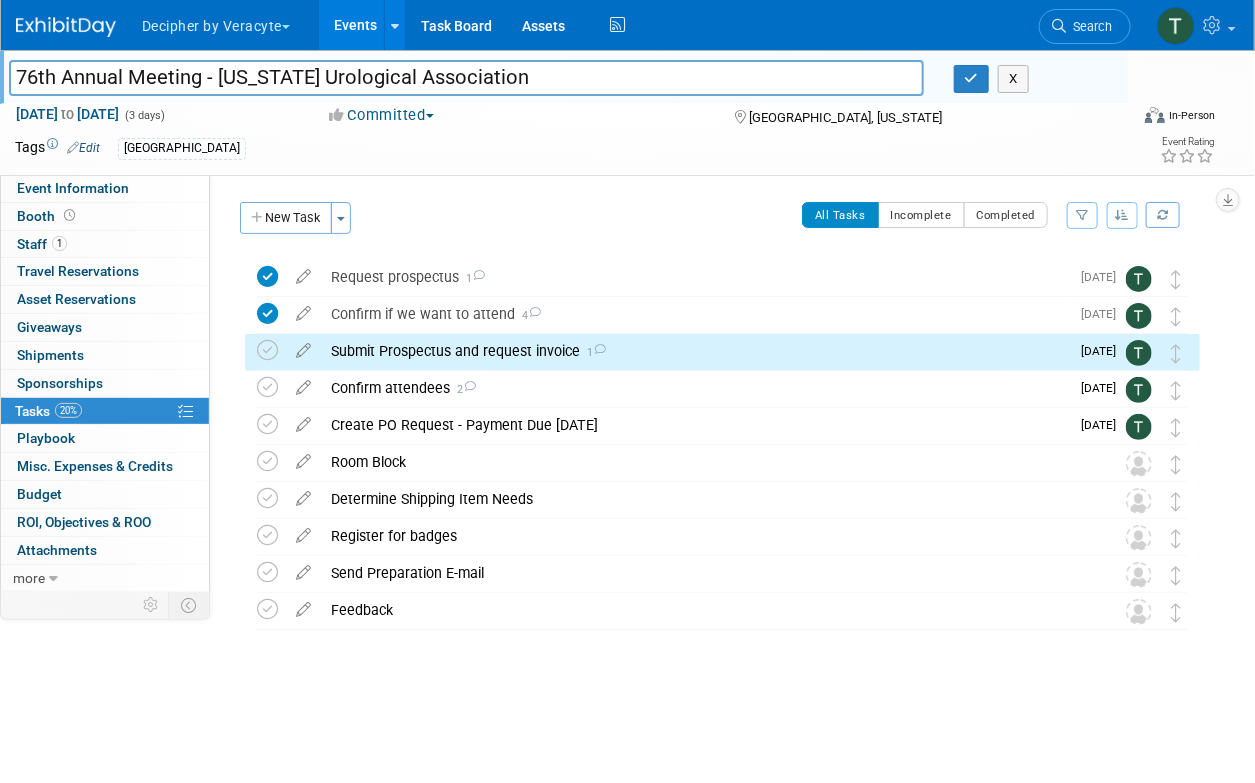 click on "Submit Prospectus and request invoice
1" at bounding box center (695, 351) 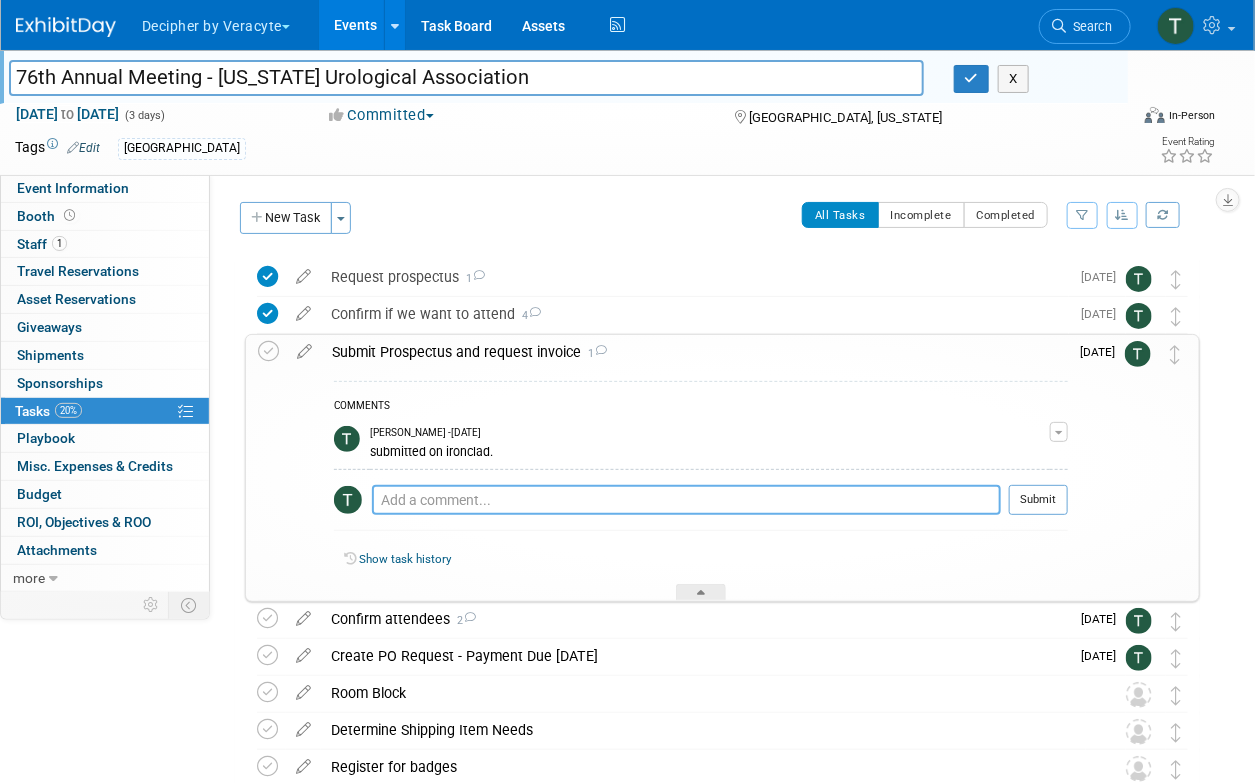click at bounding box center (686, 500) 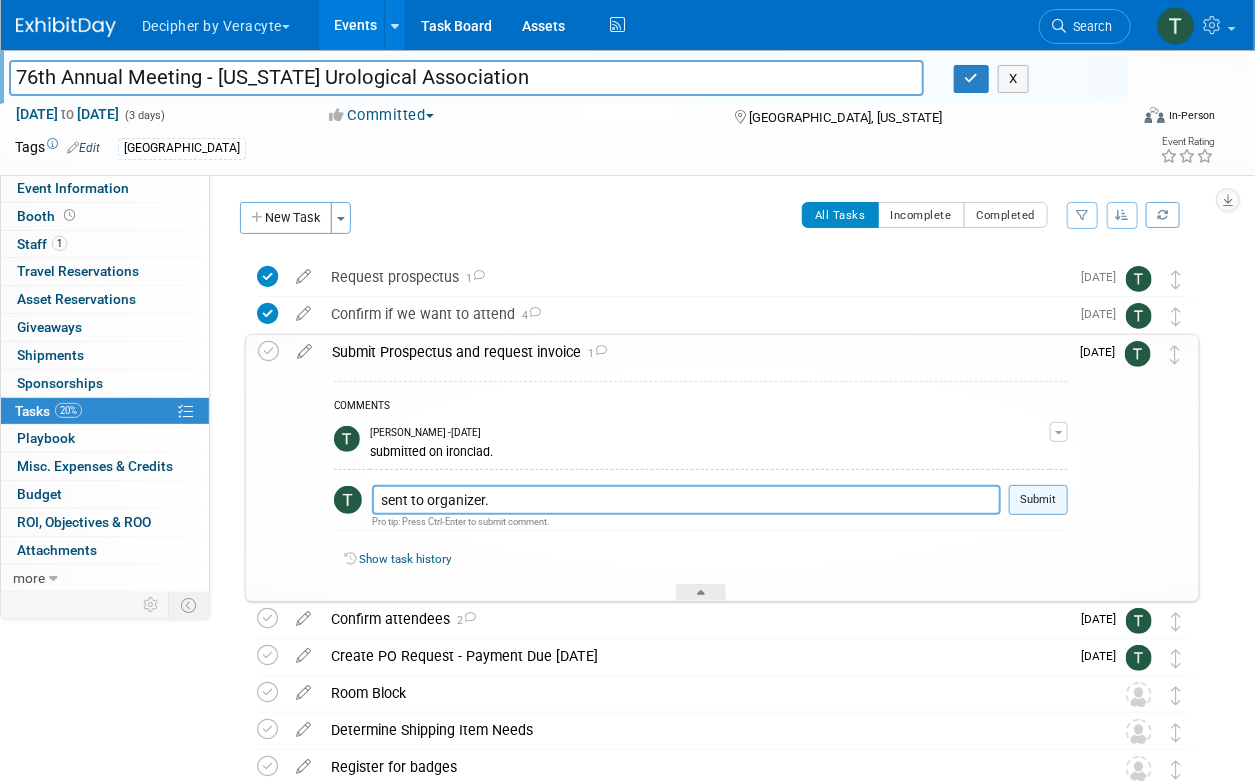 type on "sent to organizer." 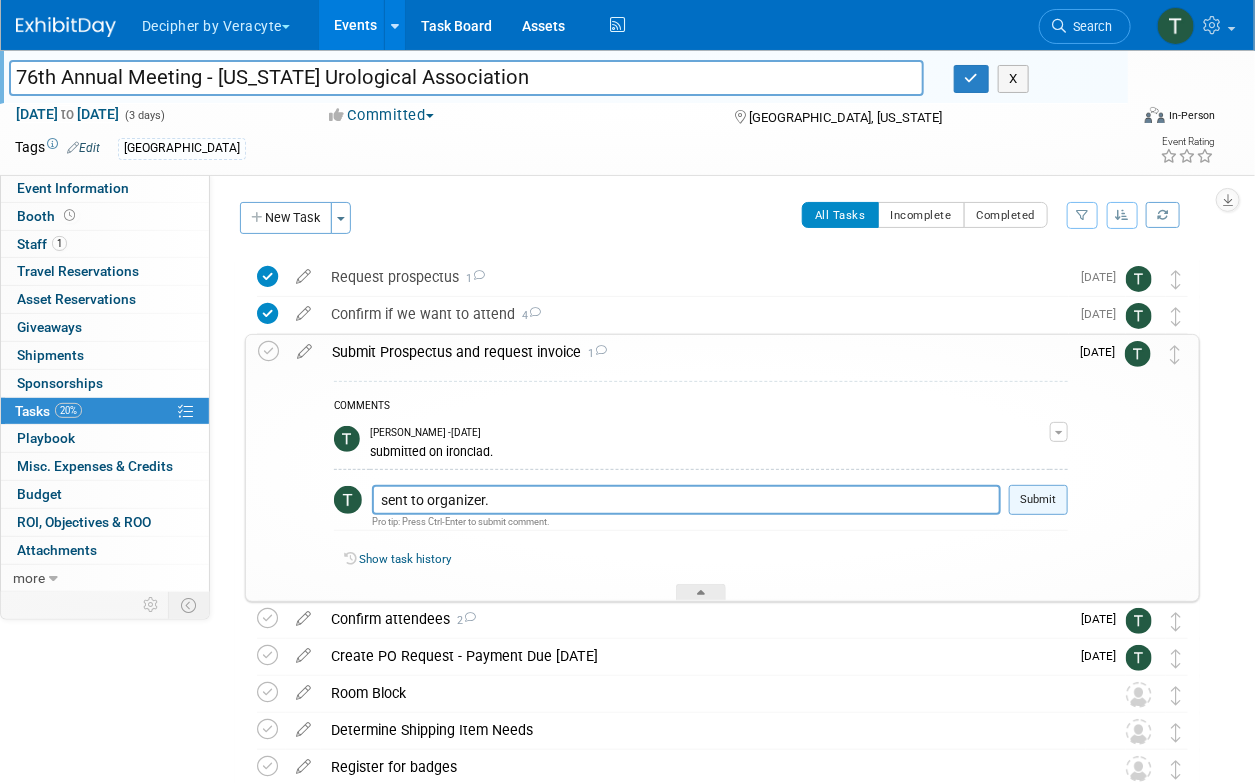 click on "Submit" at bounding box center [1038, 500] 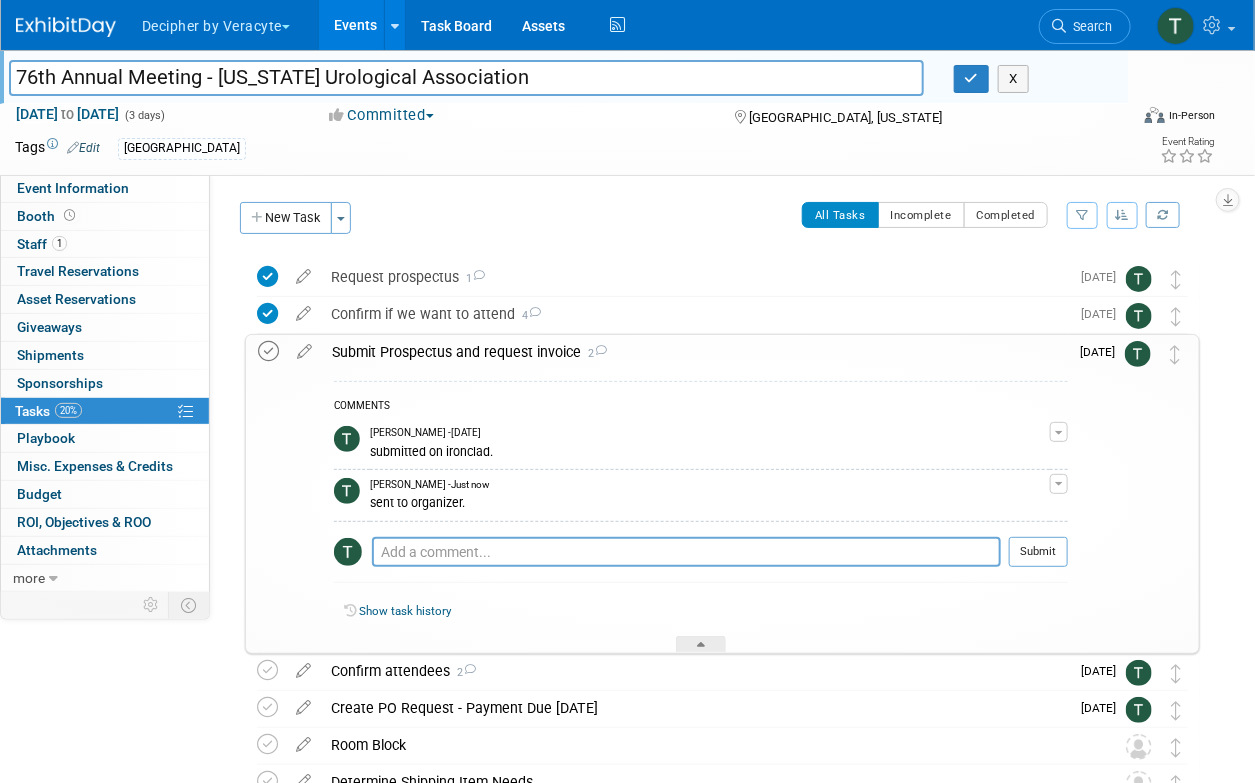 click at bounding box center [268, 351] 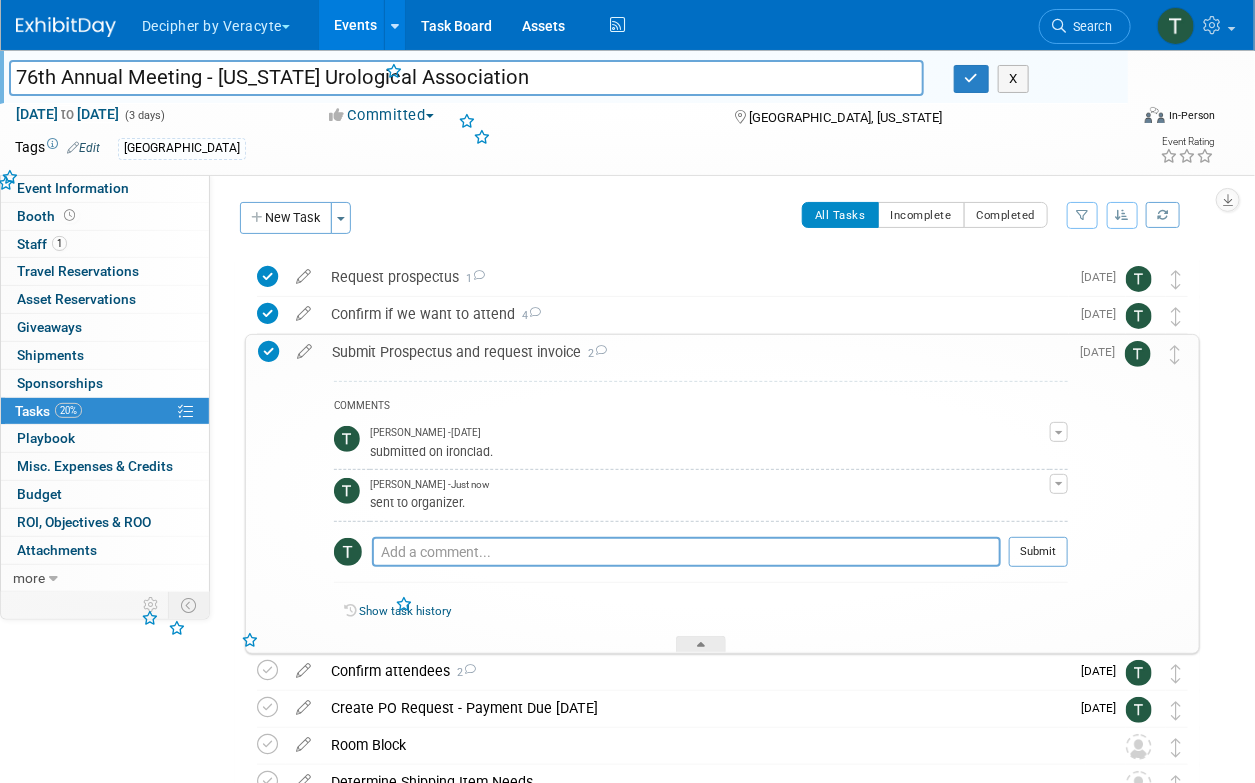 click on "Submit Prospectus and request invoice
2" at bounding box center (695, 352) 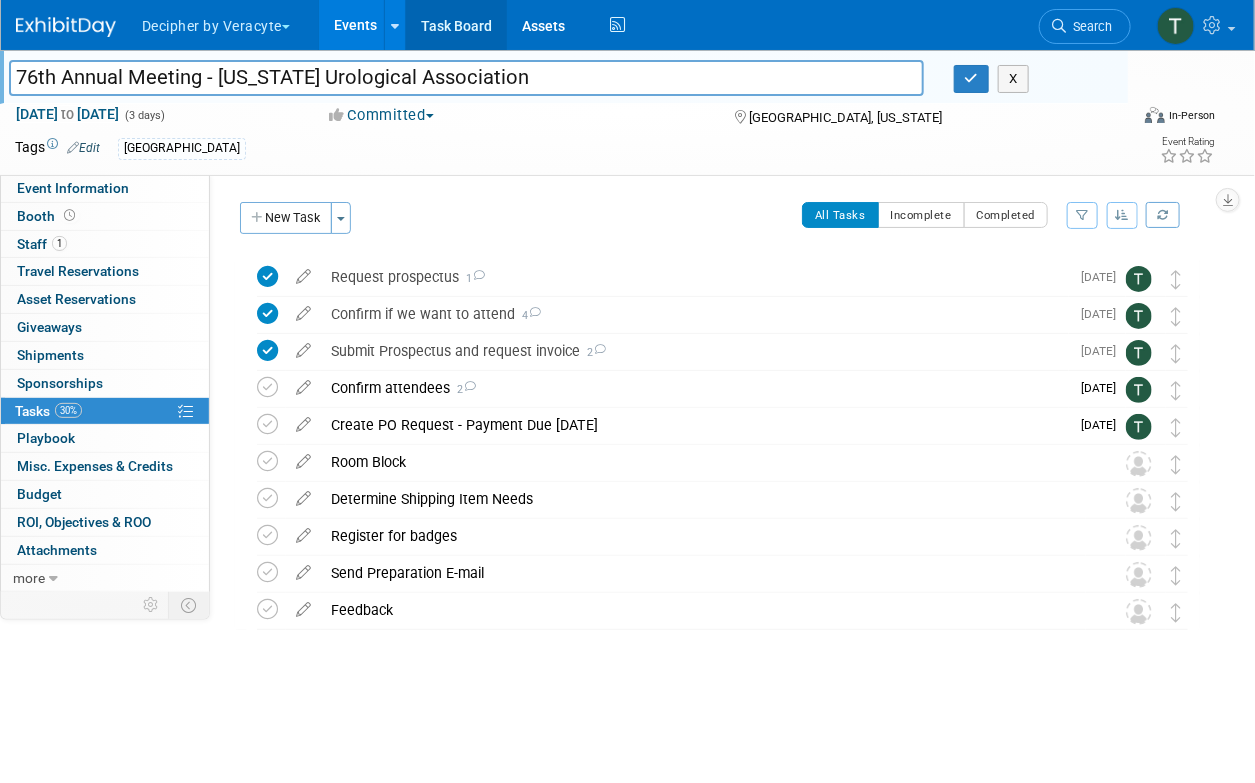 click on "Task Board" at bounding box center [456, 25] 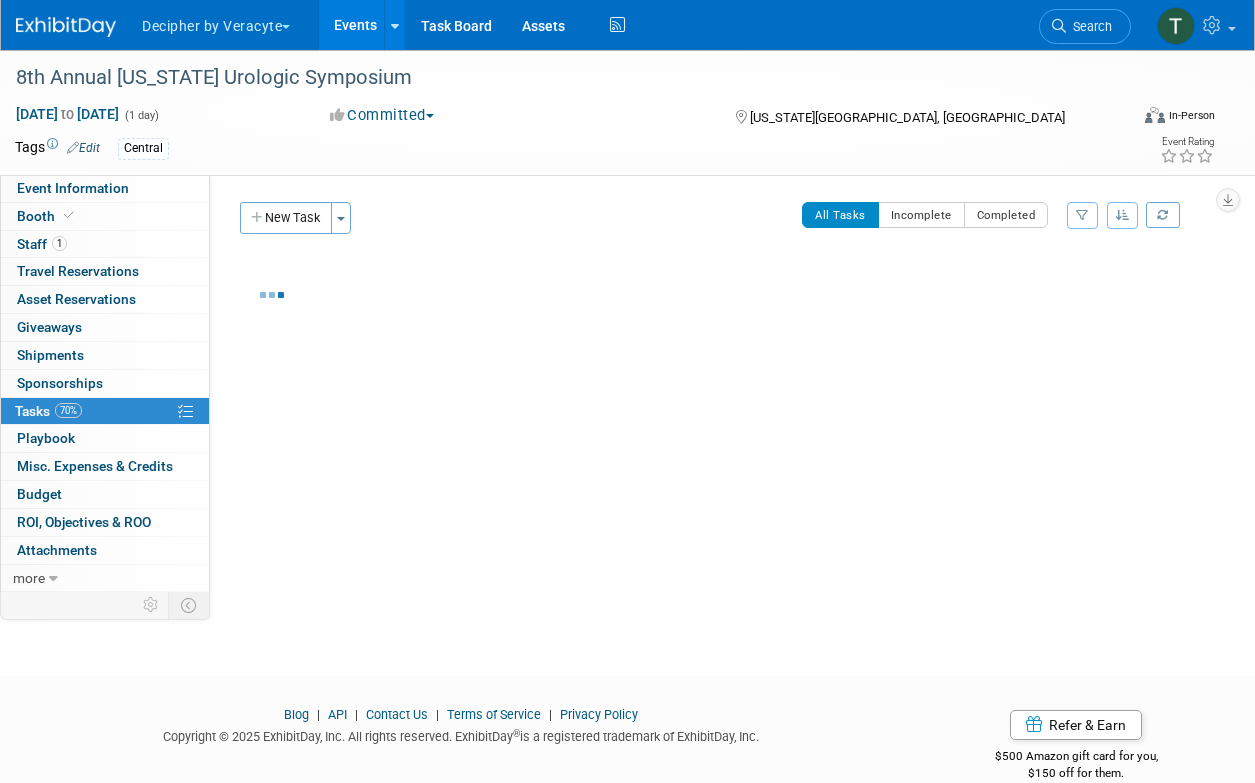 scroll, scrollTop: 0, scrollLeft: 0, axis: both 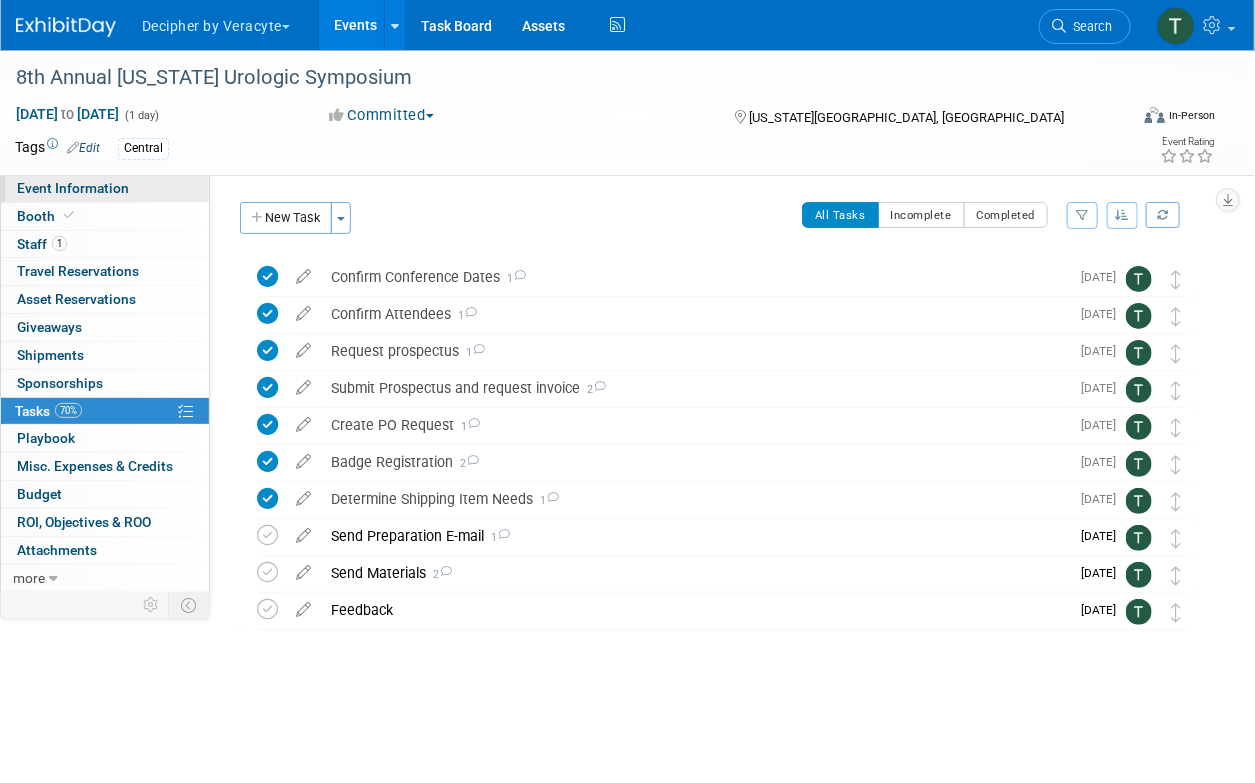 click on "Event Information" at bounding box center [105, 188] 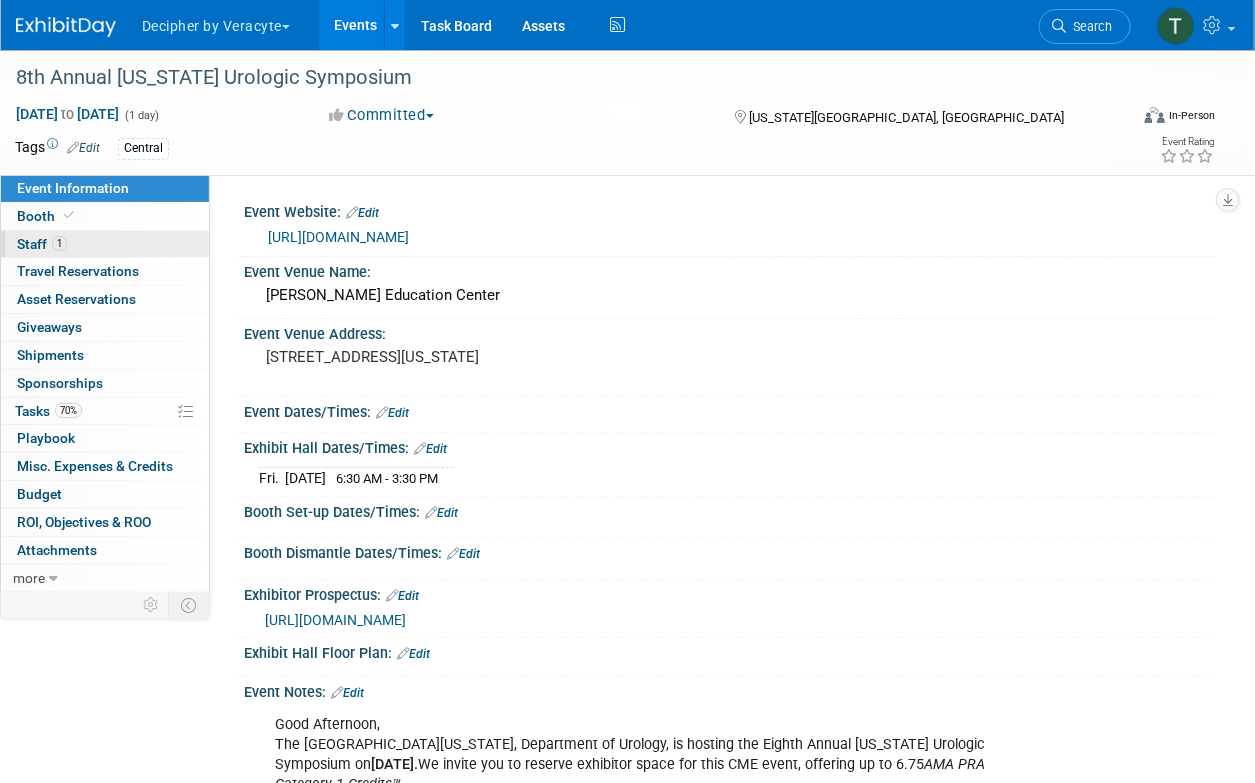 click on "1
Staff 1" at bounding box center [105, 244] 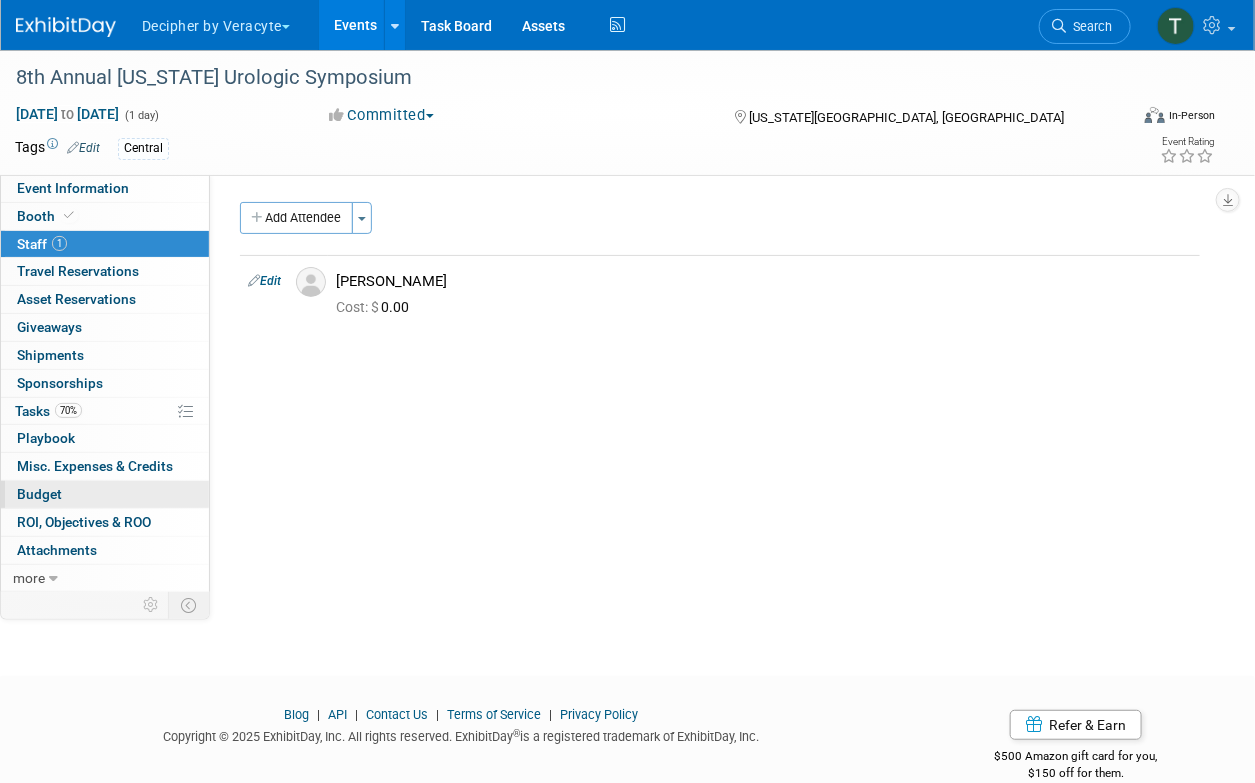 click on "Budget" at bounding box center (105, 494) 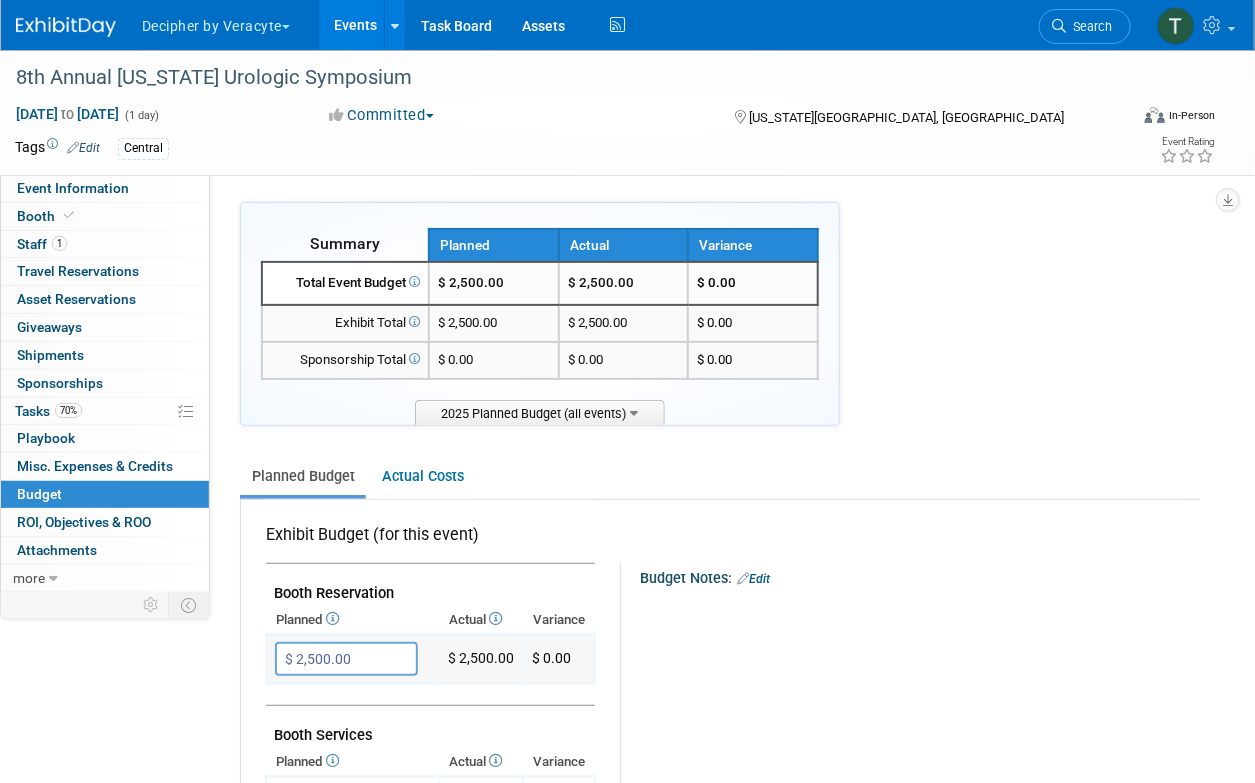 click on "$ 2,500.00" at bounding box center [346, 659] 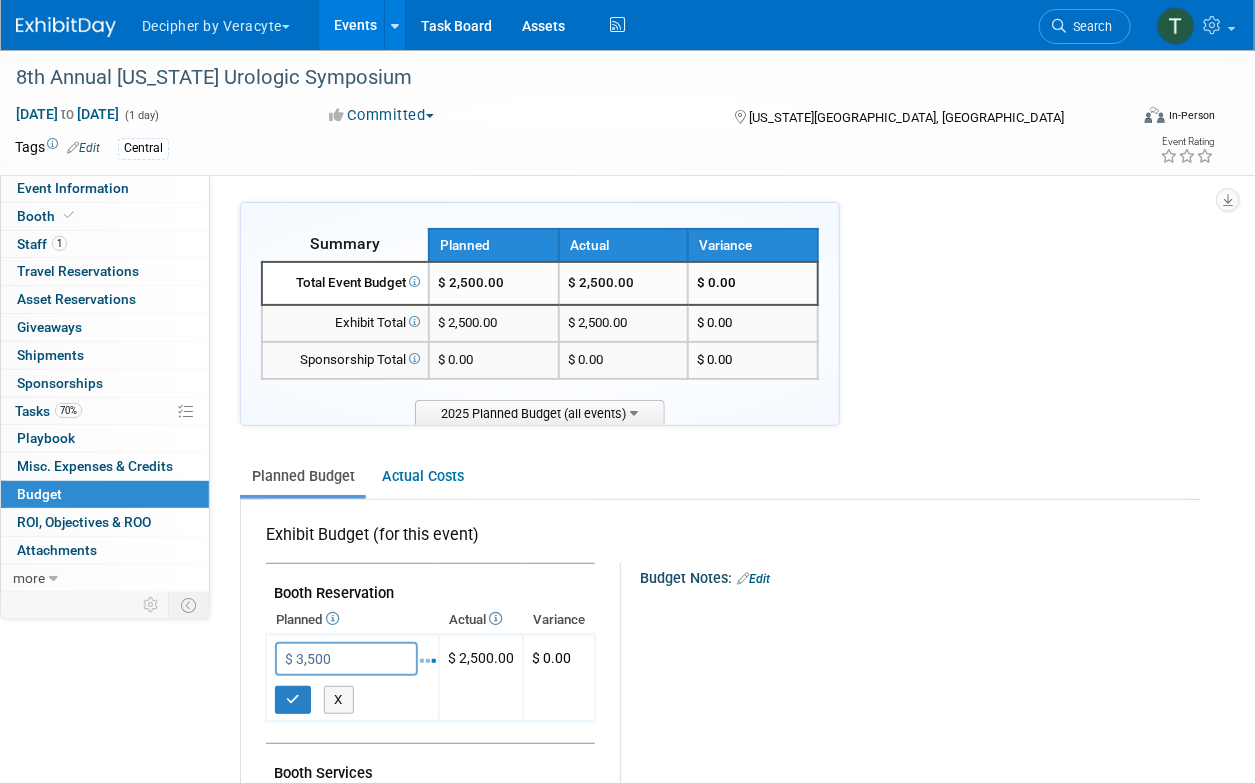 type on "$ 3,500.00" 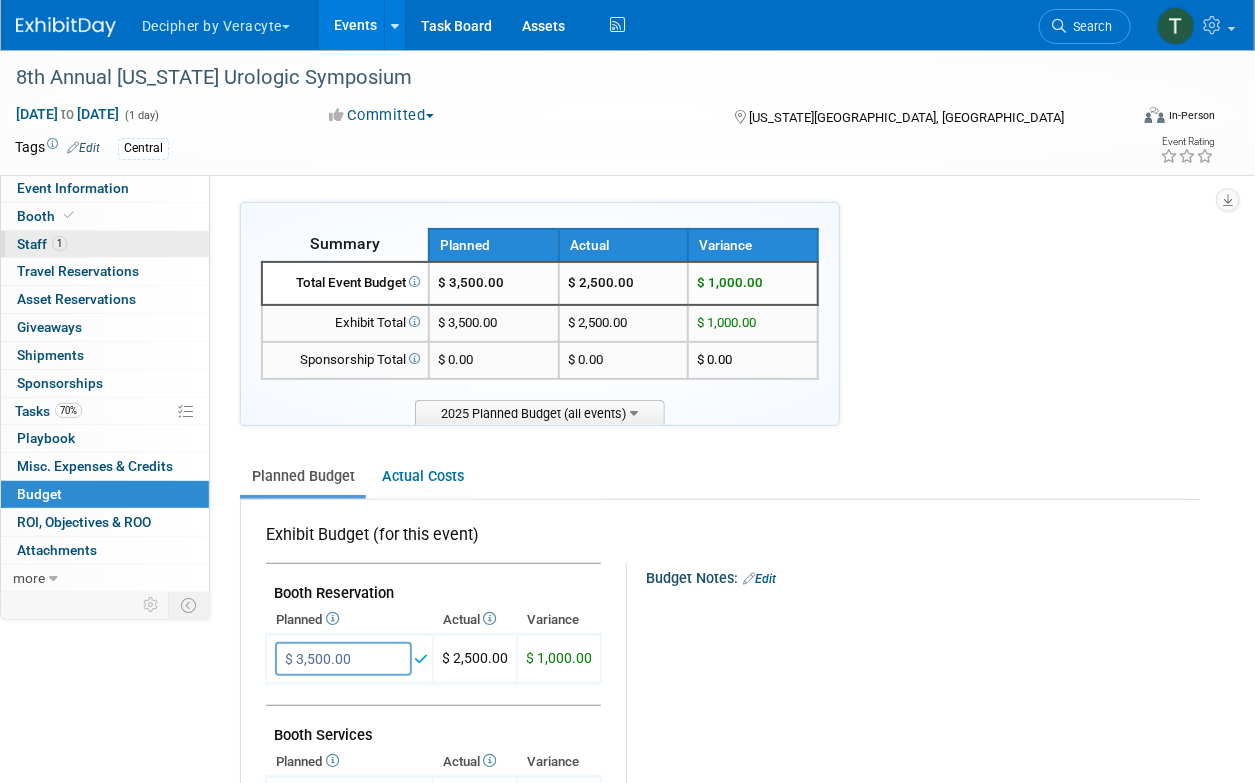 click on "1
Staff 1" at bounding box center (105, 244) 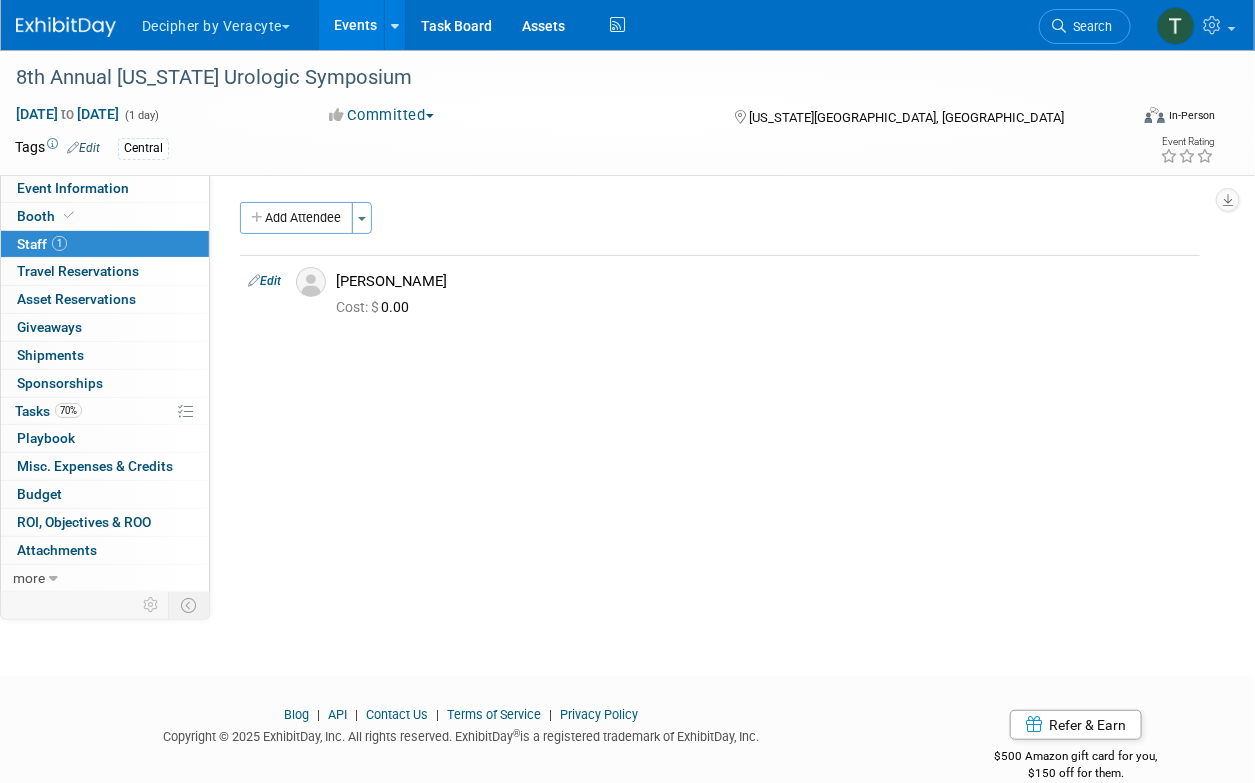 click on "Events" at bounding box center (355, 25) 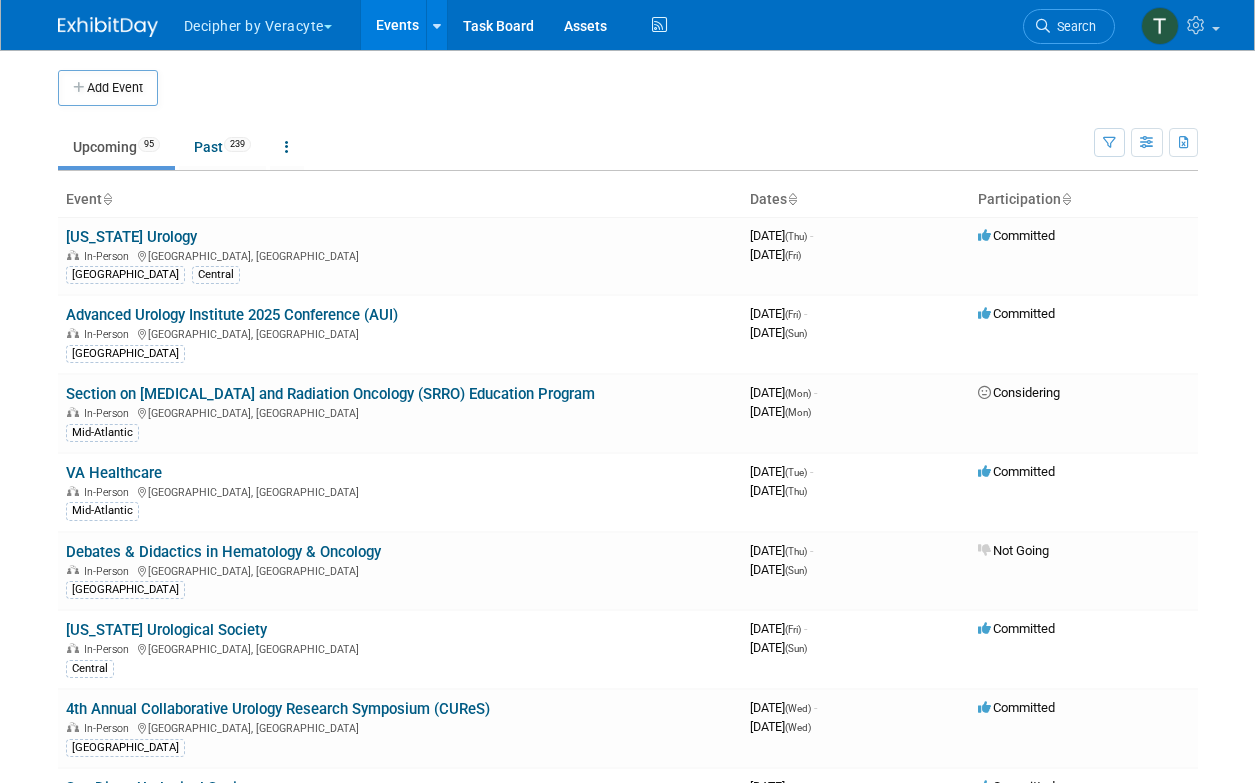 scroll, scrollTop: 0, scrollLeft: 0, axis: both 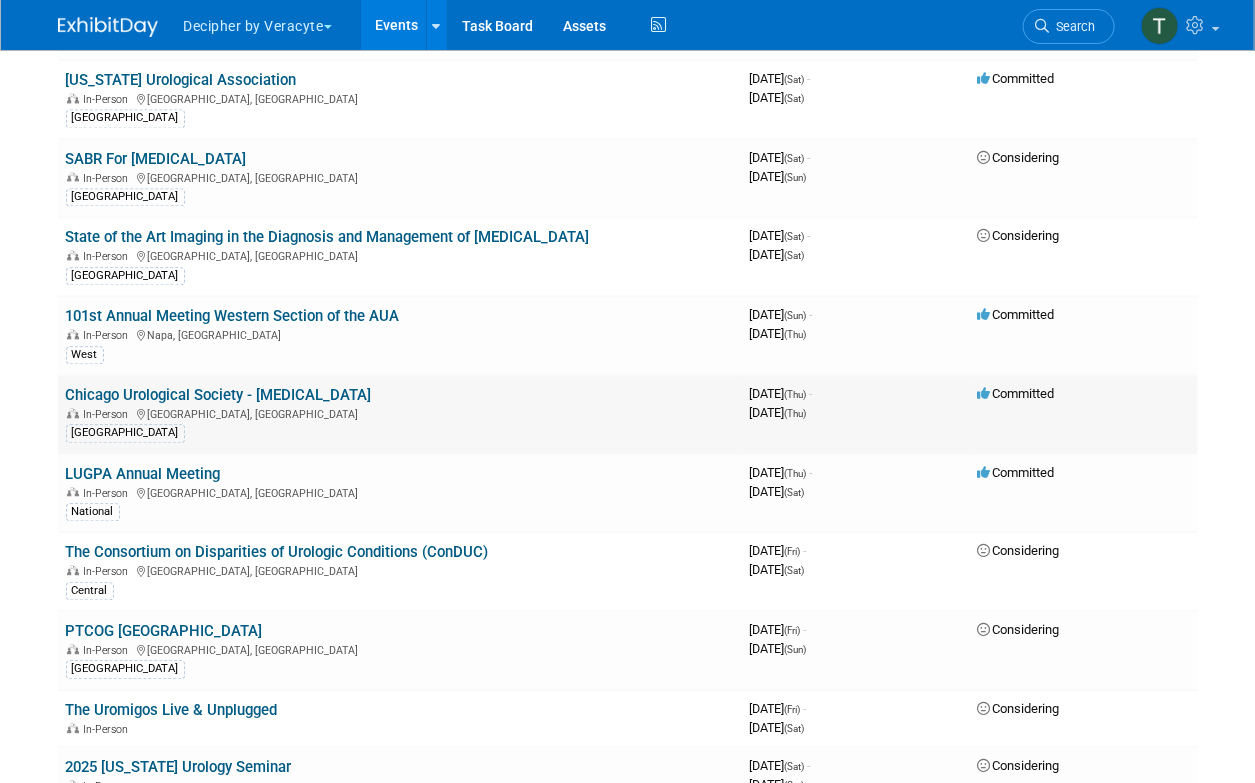 click on "Chicago Urological Society - [MEDICAL_DATA]" at bounding box center [219, 395] 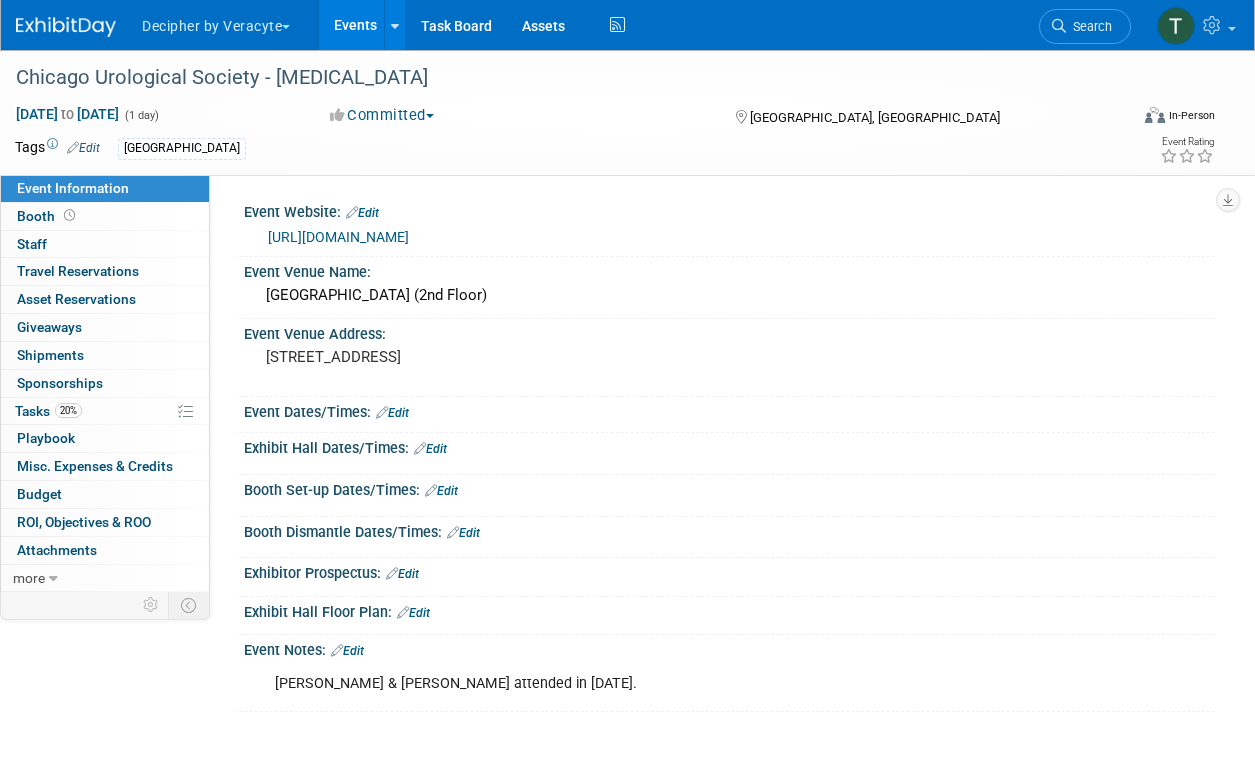 scroll, scrollTop: 0, scrollLeft: 0, axis: both 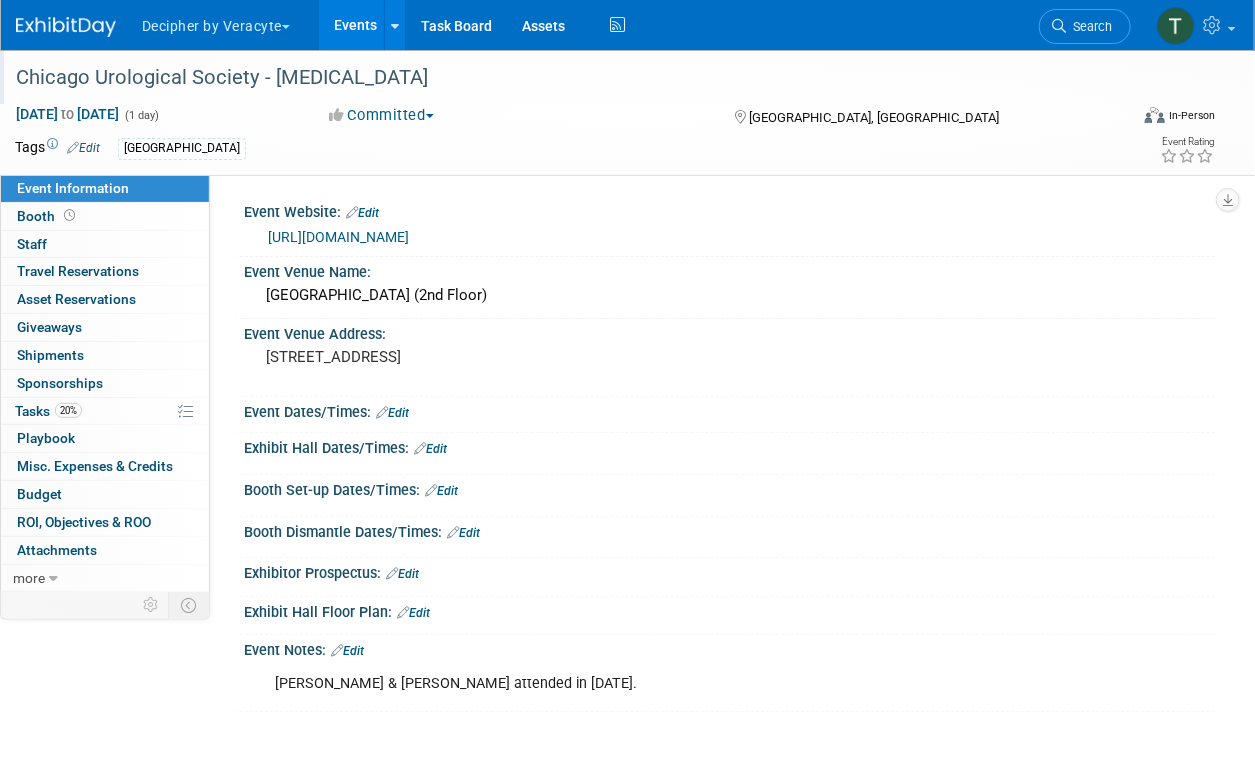click on "Chicago Urological Society - [MEDICAL_DATA]" at bounding box center [561, 78] 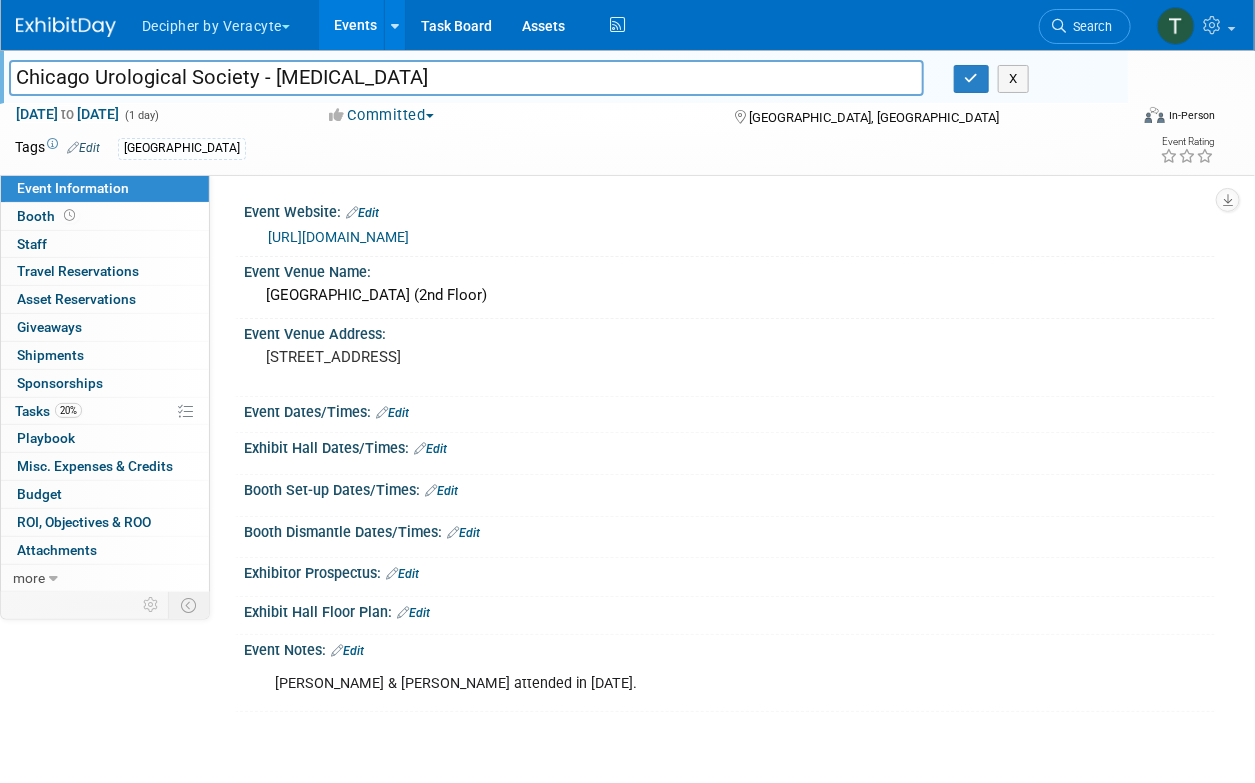 click on "Chicago Urological Society - [MEDICAL_DATA]" at bounding box center (466, 77) 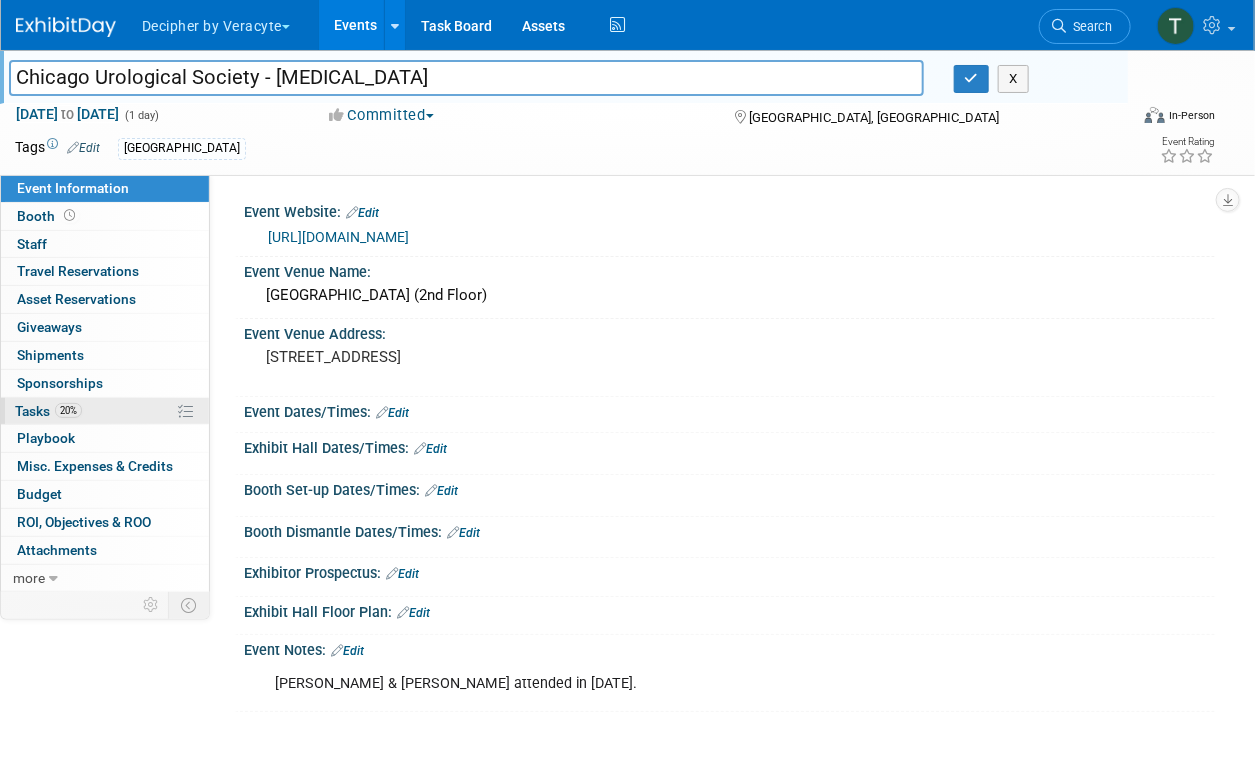 click on "20%
Tasks 20%" at bounding box center (105, 411) 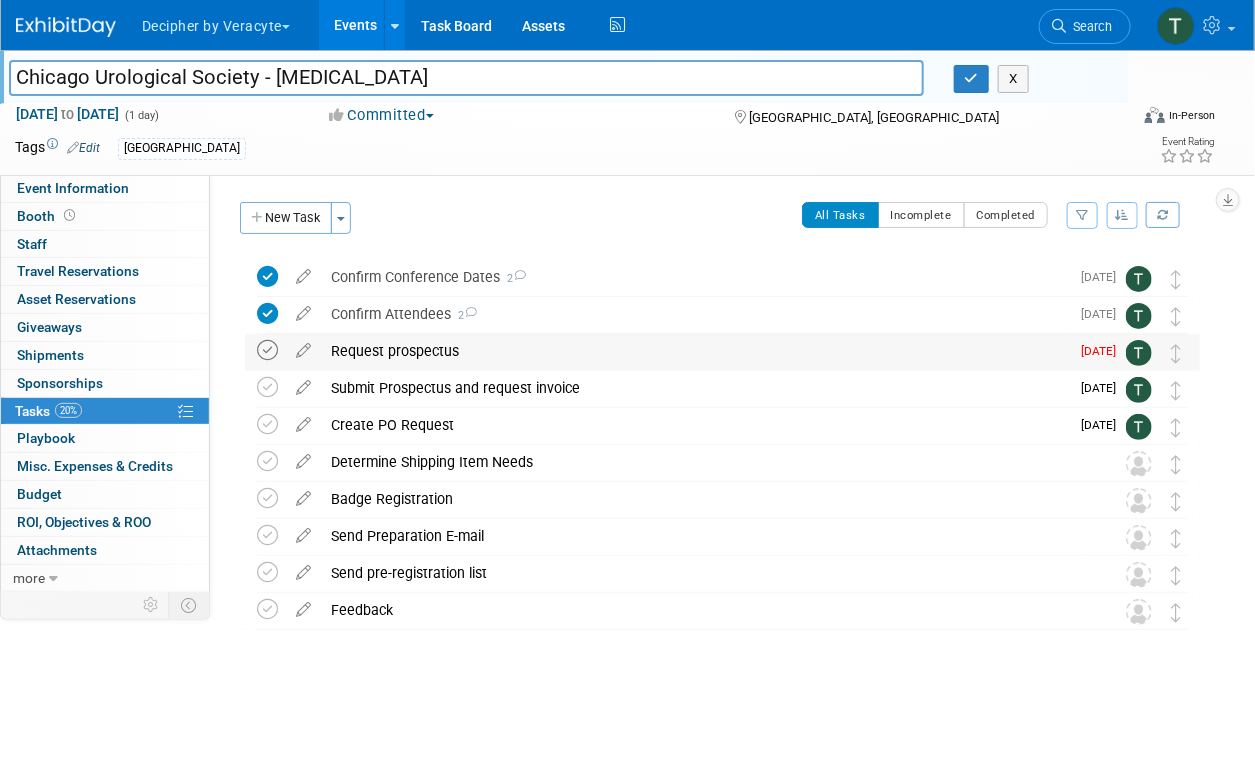 click at bounding box center (267, 350) 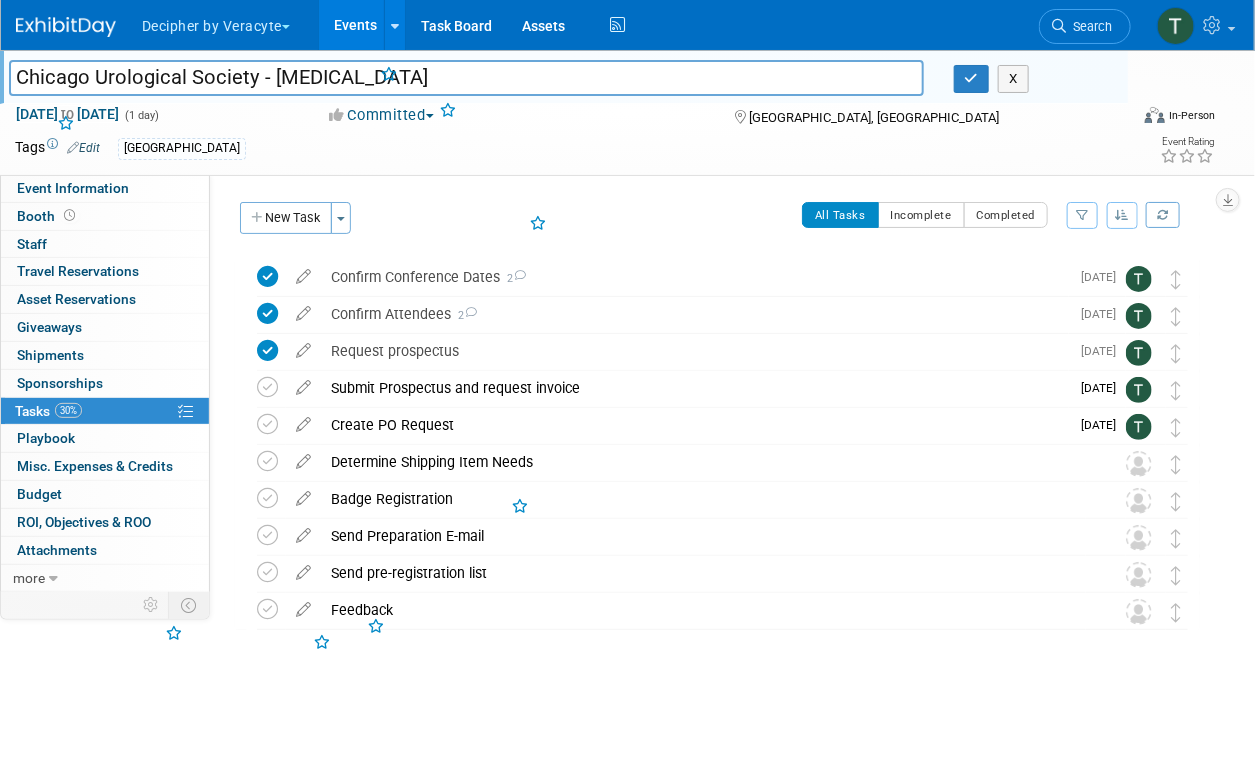 click on "Request prospectus" at bounding box center [695, 351] 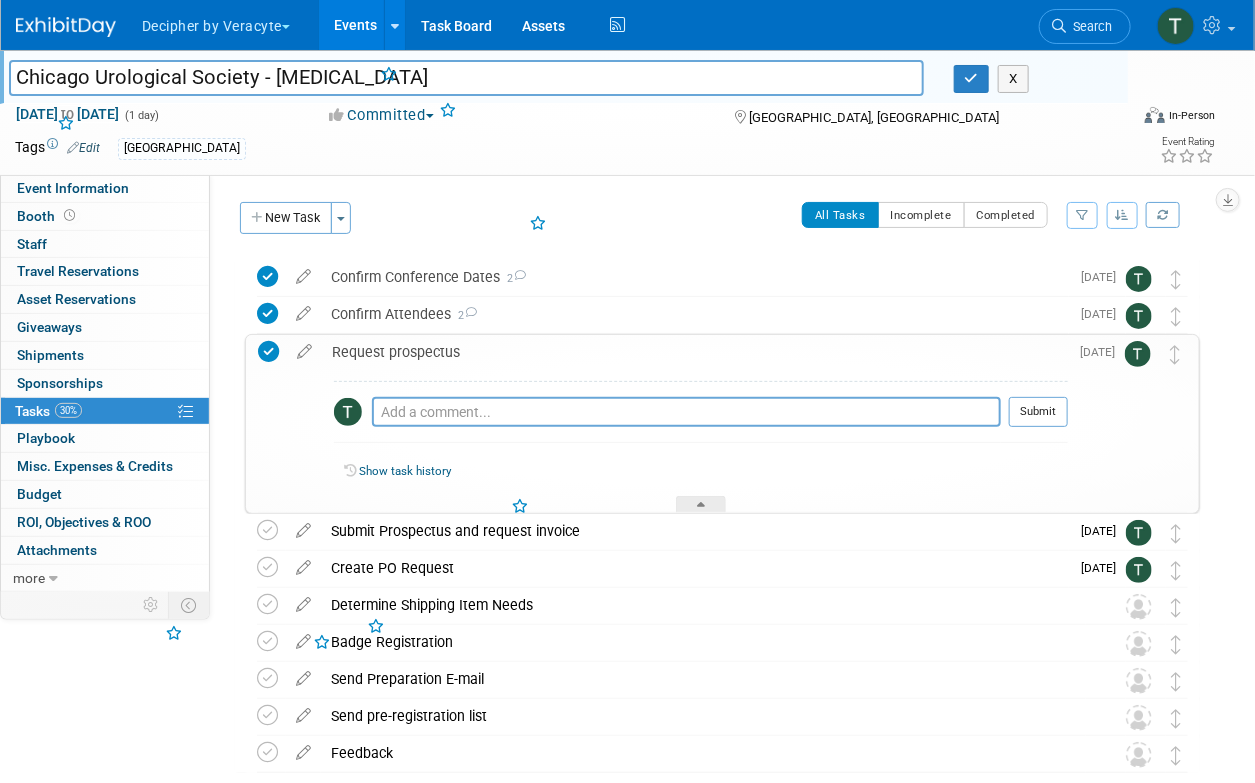 click on "Pro tip: Press Ctrl-Enter to submit comment." at bounding box center [686, 434] 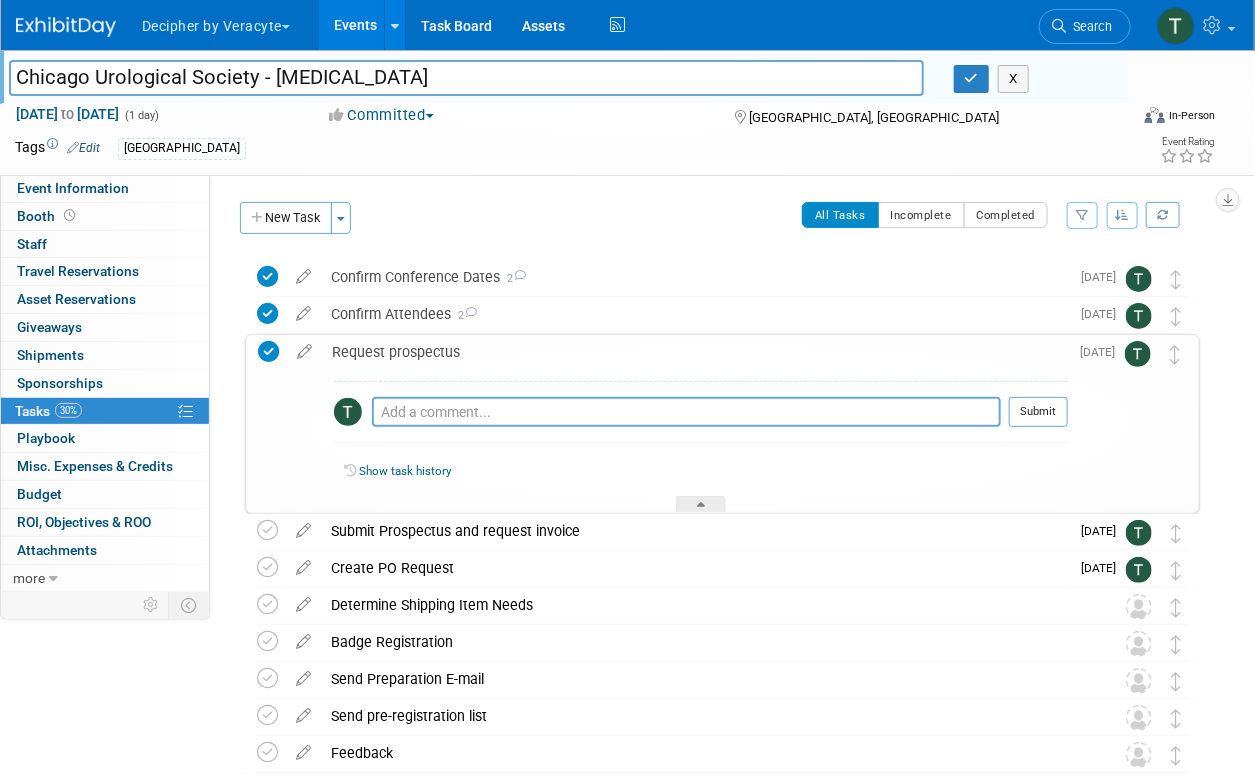 scroll, scrollTop: 110, scrollLeft: 0, axis: vertical 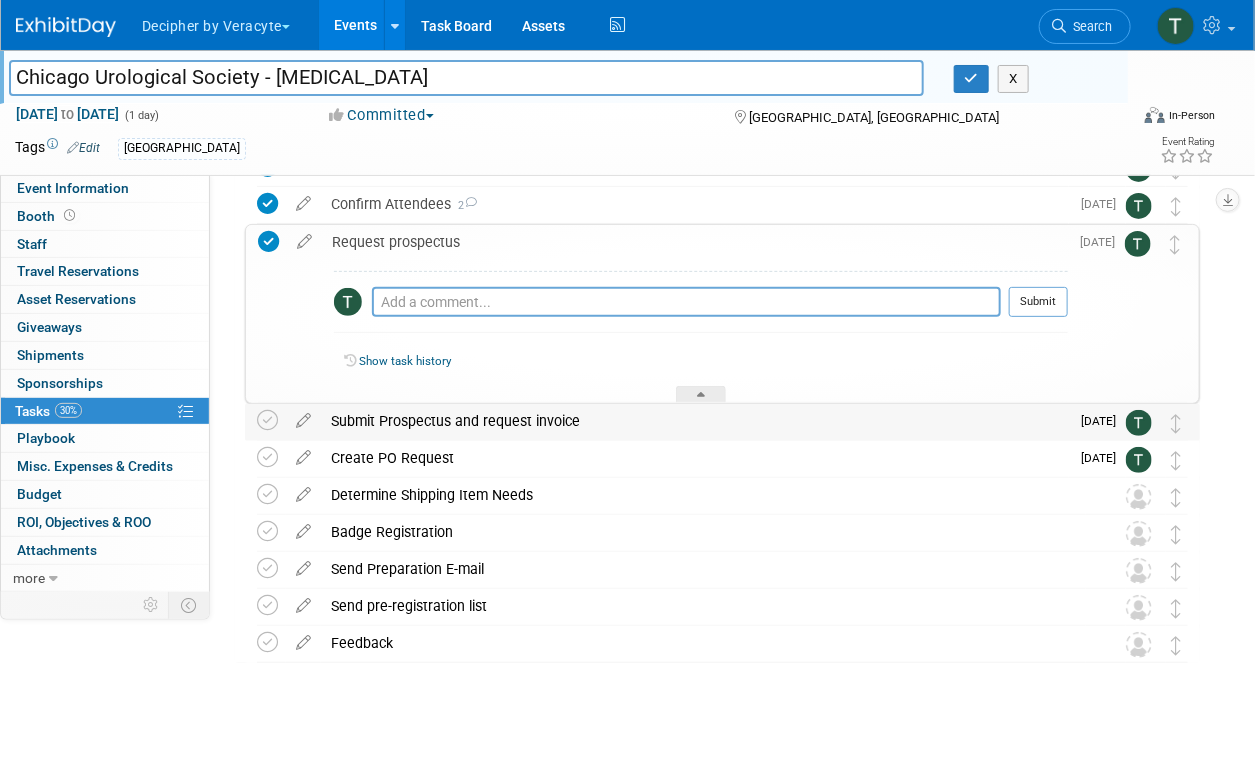 click on "Submit Prospectus and request invoice" at bounding box center (695, 421) 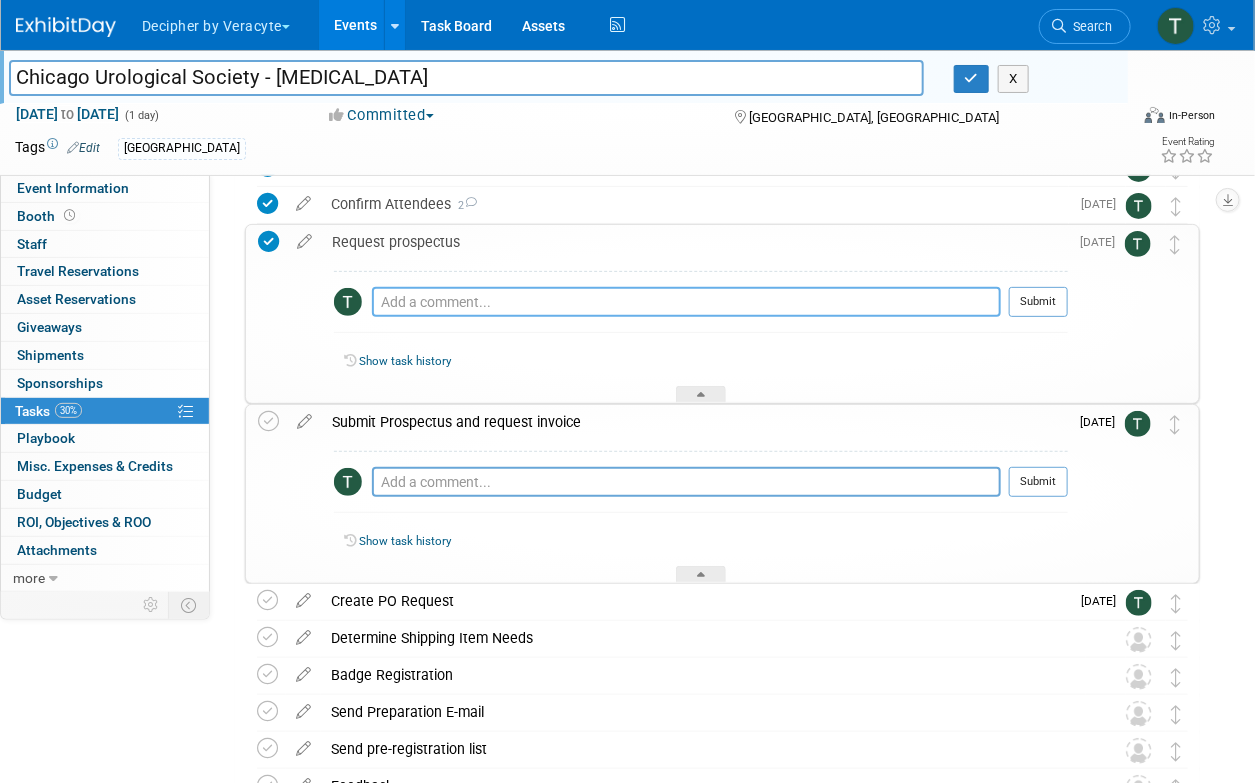 click at bounding box center [686, 302] 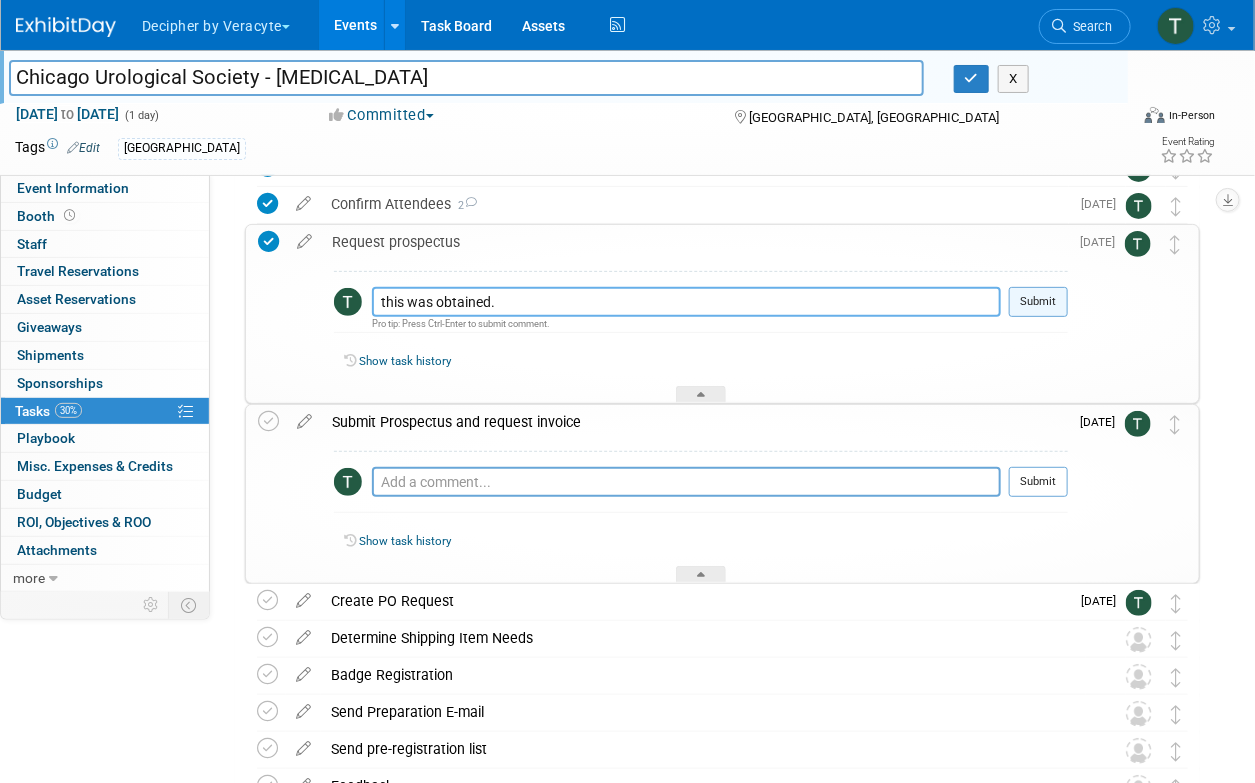 type on "this was obtained." 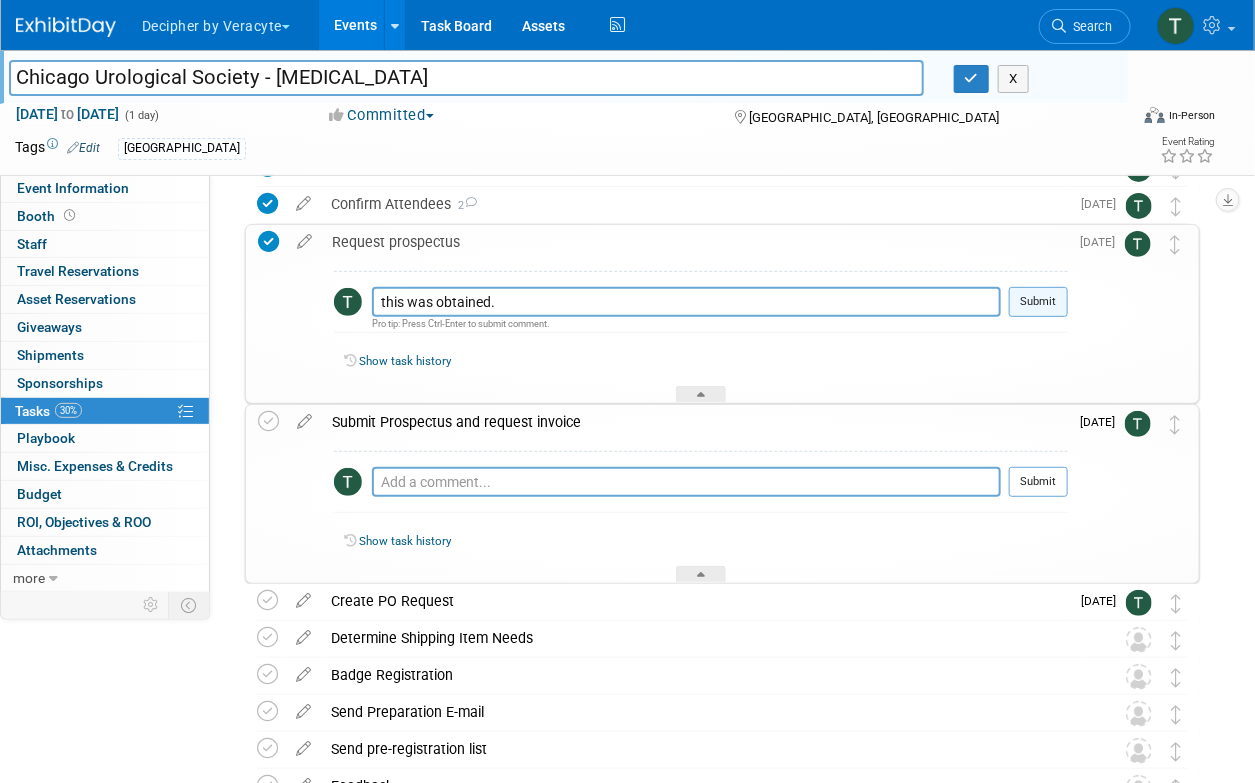 click on "Submit" at bounding box center (1038, 302) 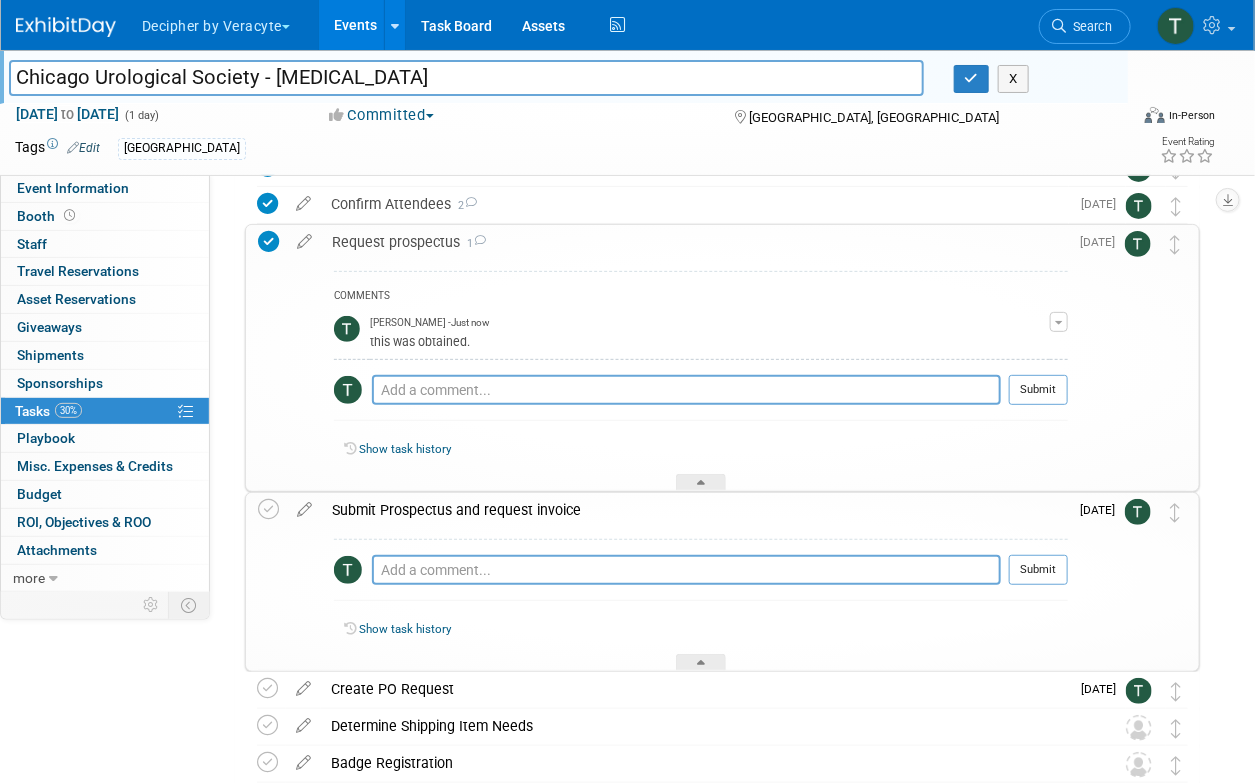 click on "Request prospectus
1" at bounding box center [695, 242] 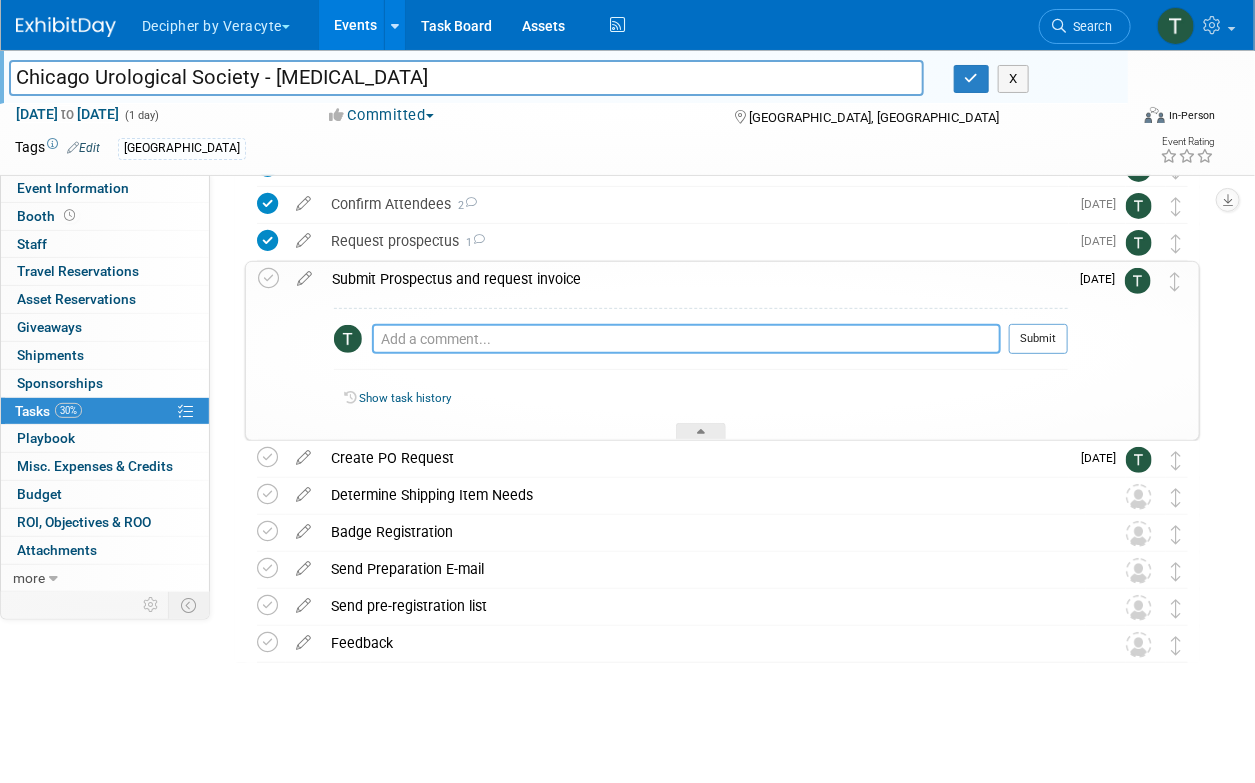 click at bounding box center (686, 339) 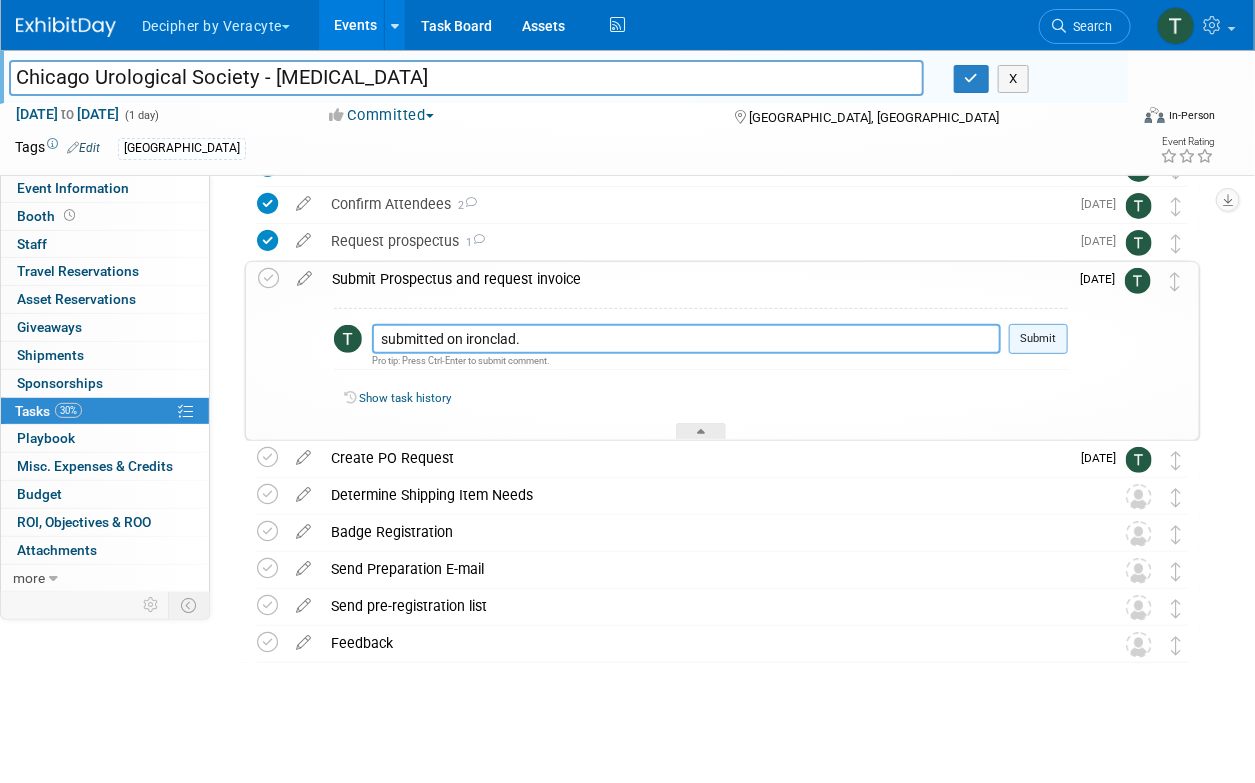 type on "submitted on ironclad." 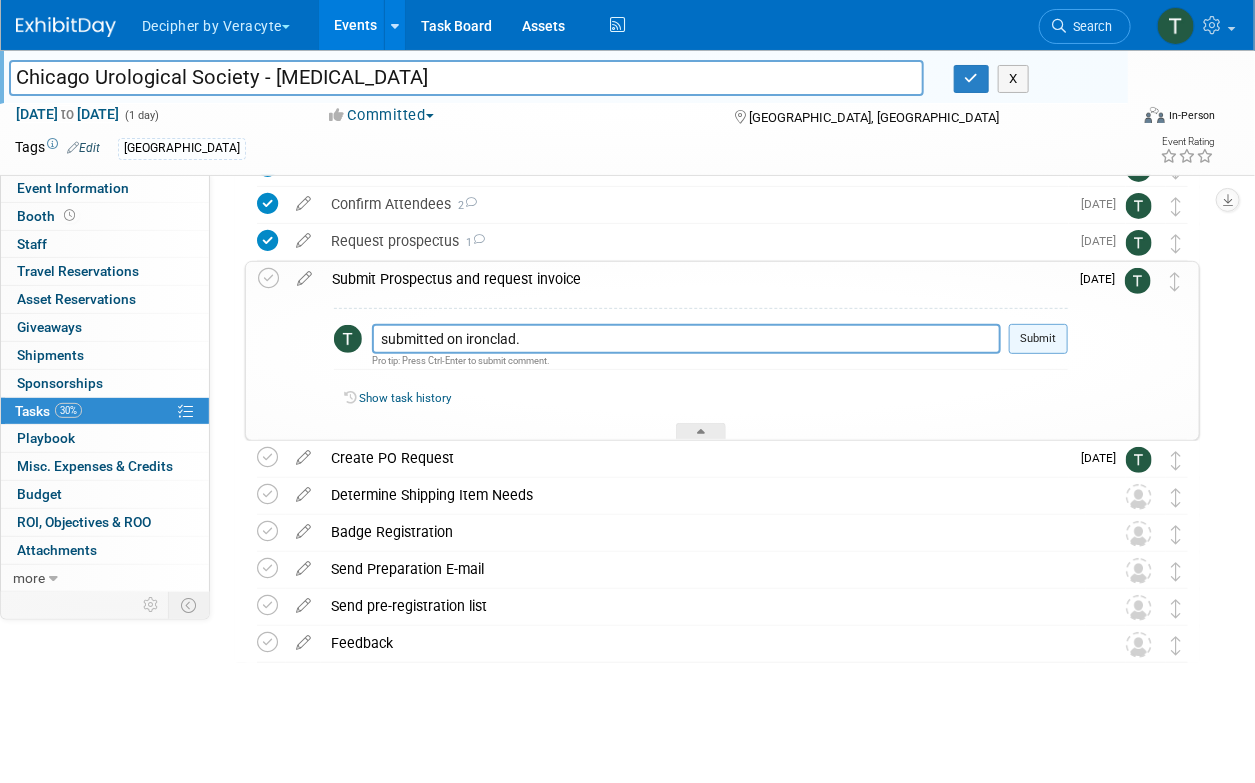 click on "Submit" at bounding box center (1038, 339) 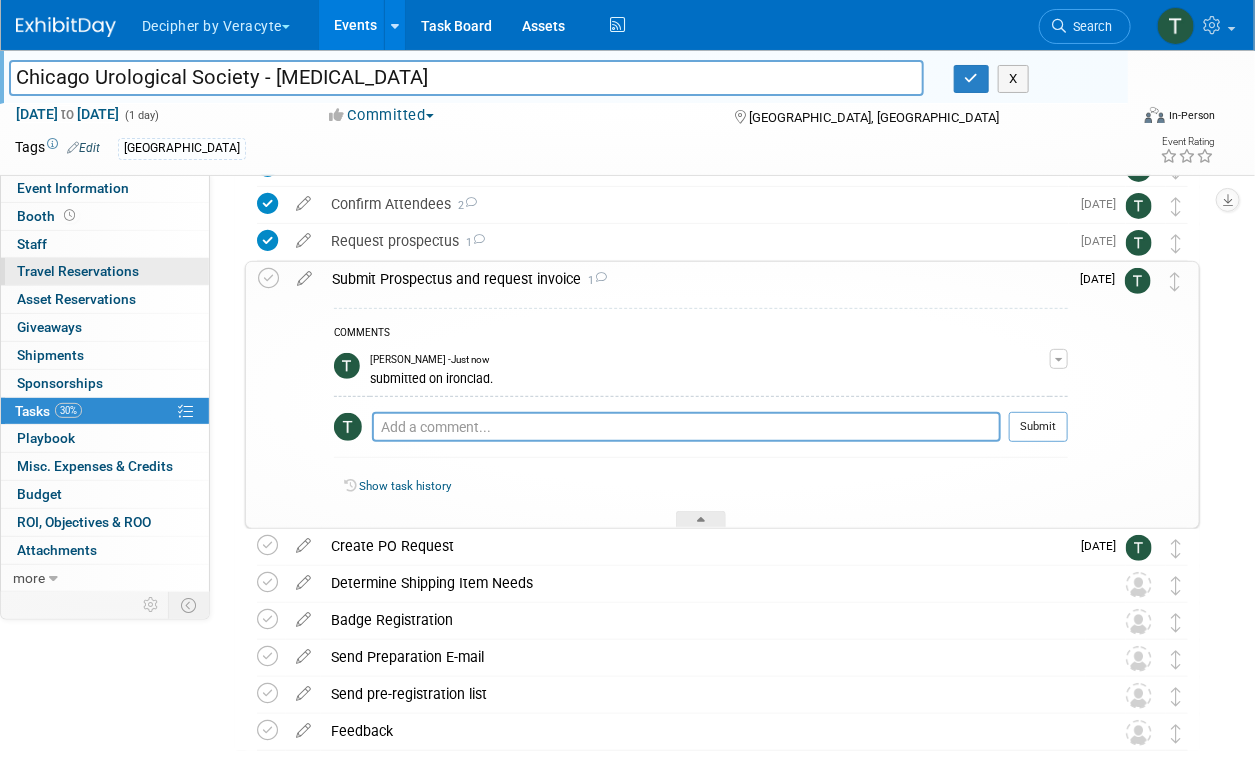 click on "0
Travel Reservations 0" at bounding box center (105, 271) 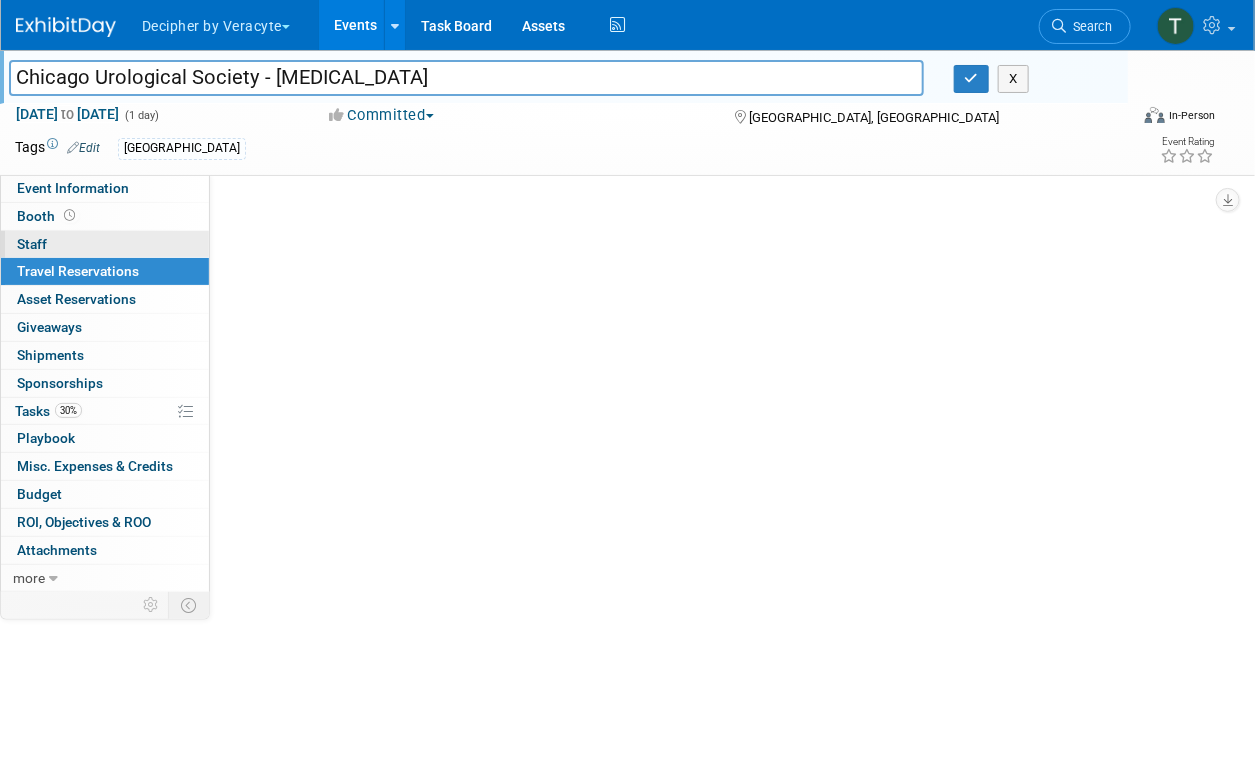 click on "0
Staff 0" at bounding box center [105, 244] 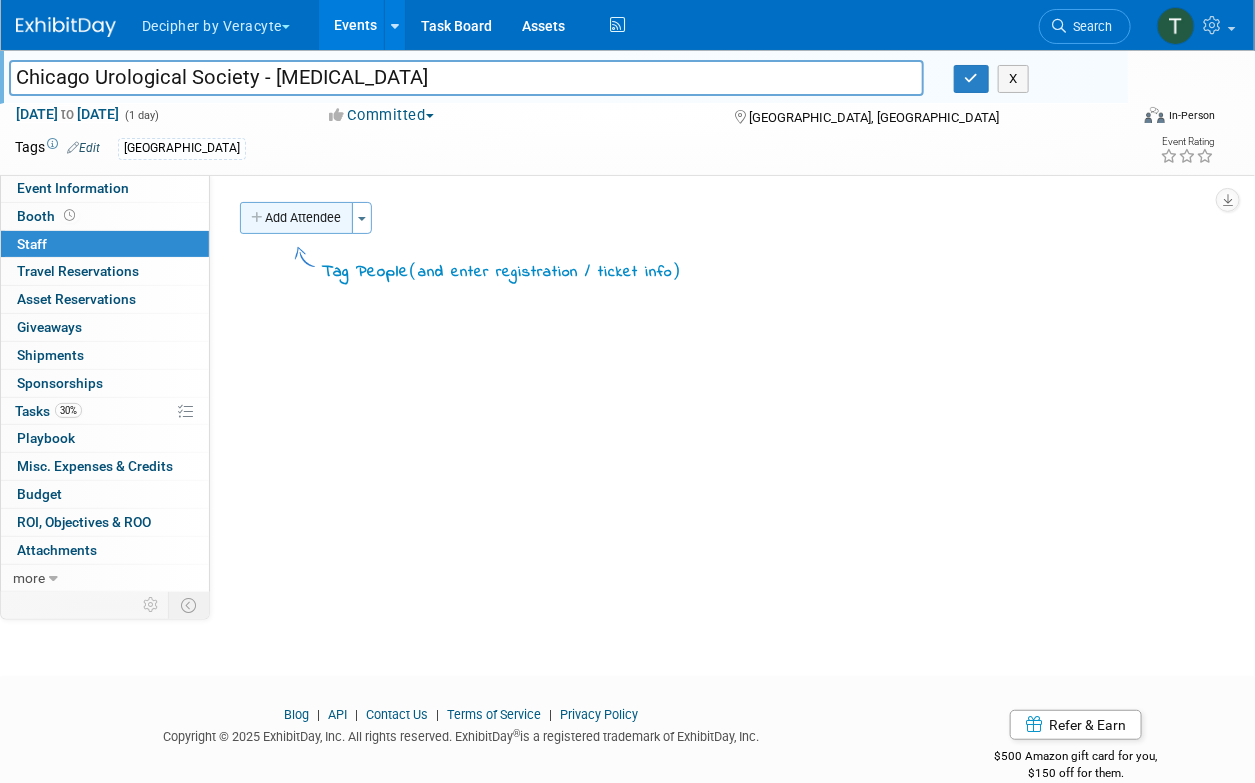 click on "Add Attendee" at bounding box center (296, 218) 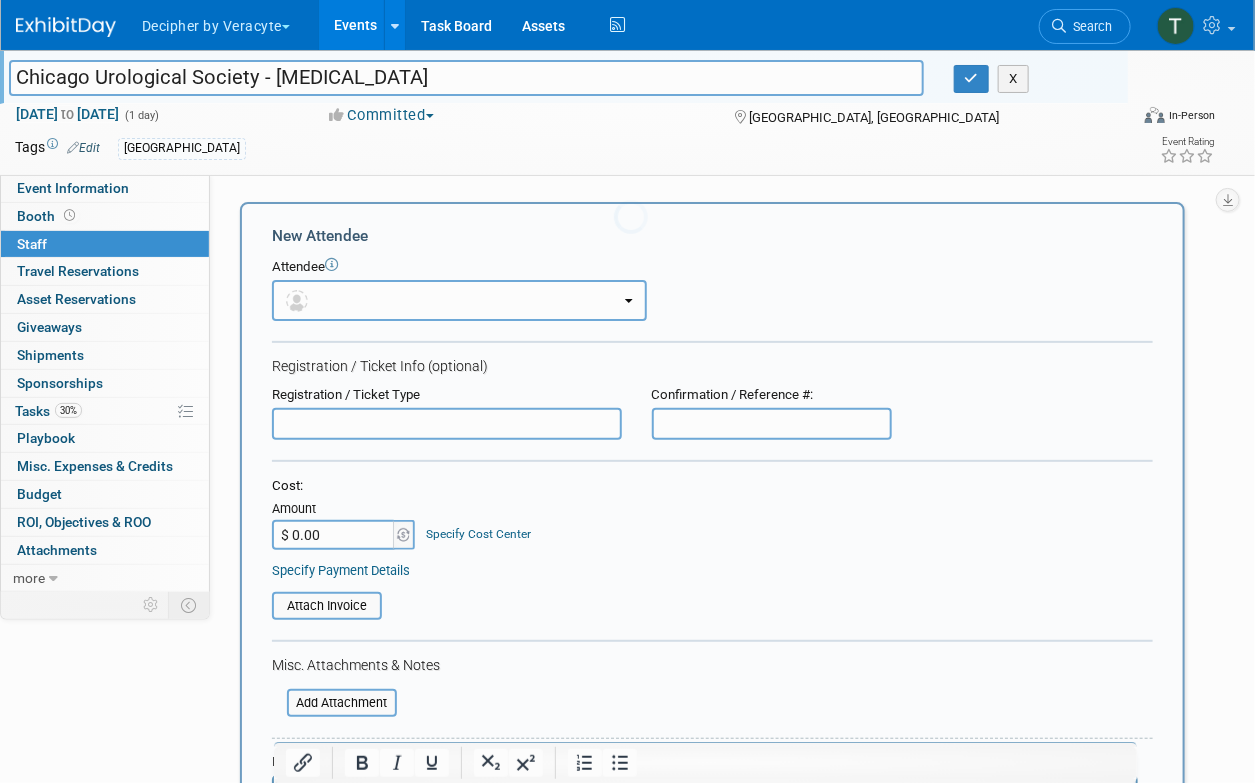scroll, scrollTop: 0, scrollLeft: 0, axis: both 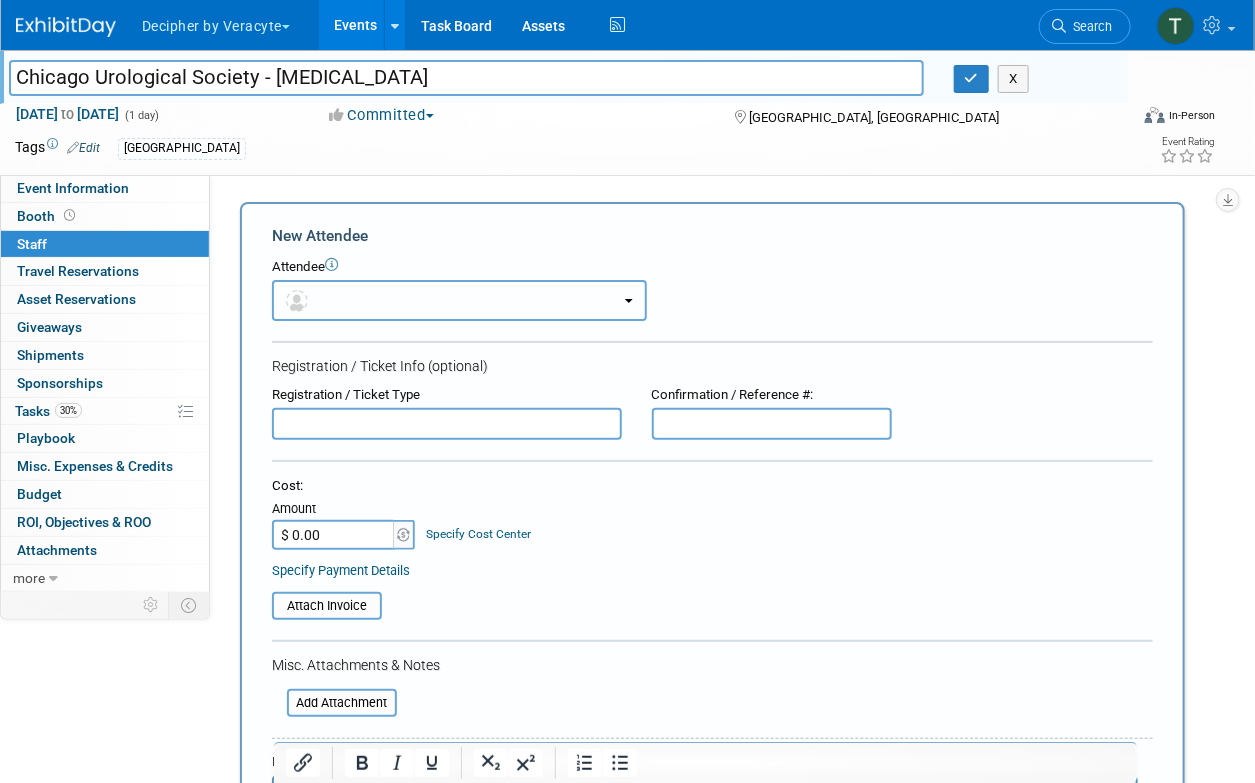click at bounding box center (459, 300) 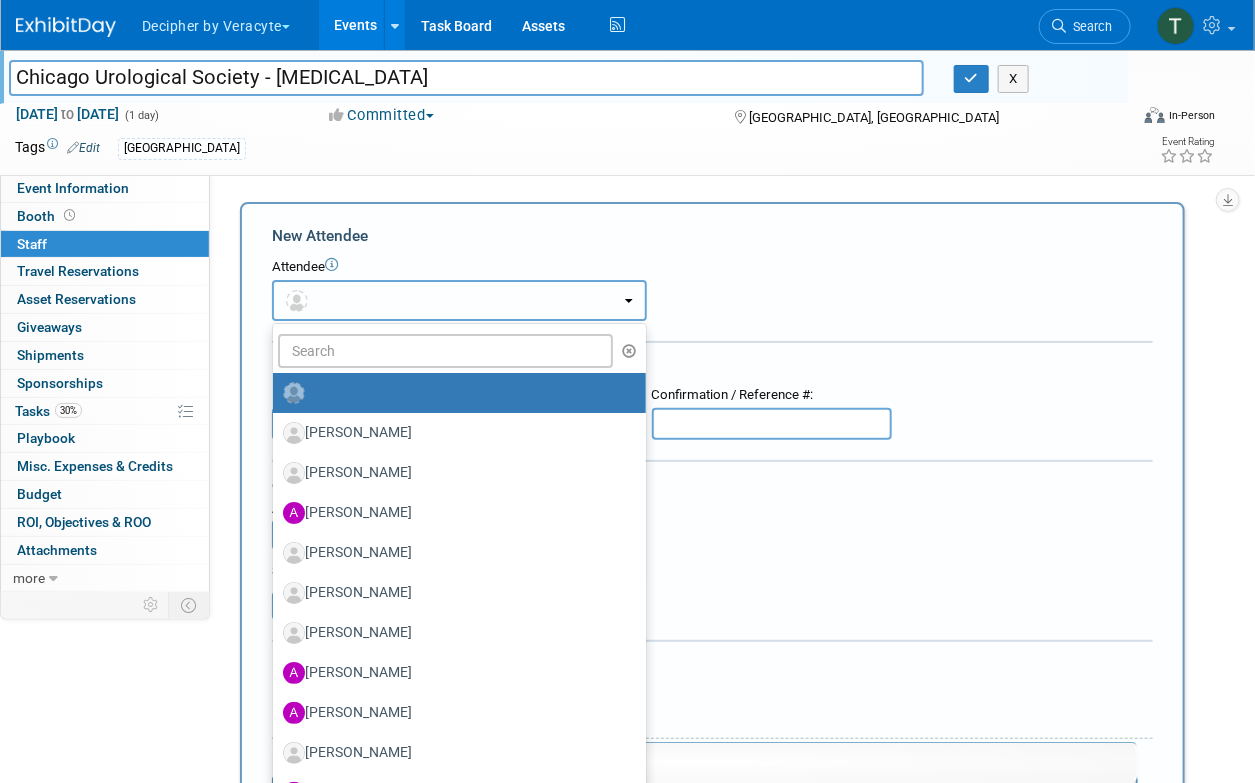 click at bounding box center (459, 300) 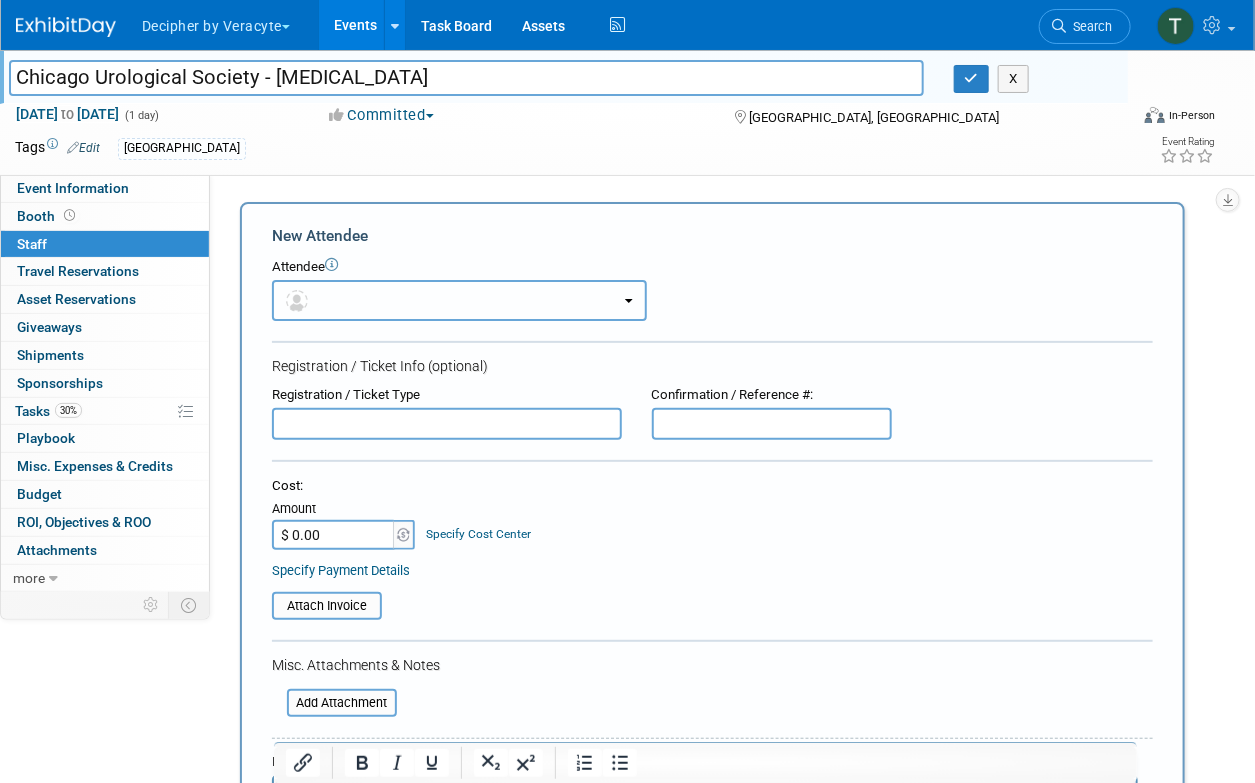 click at bounding box center (459, 300) 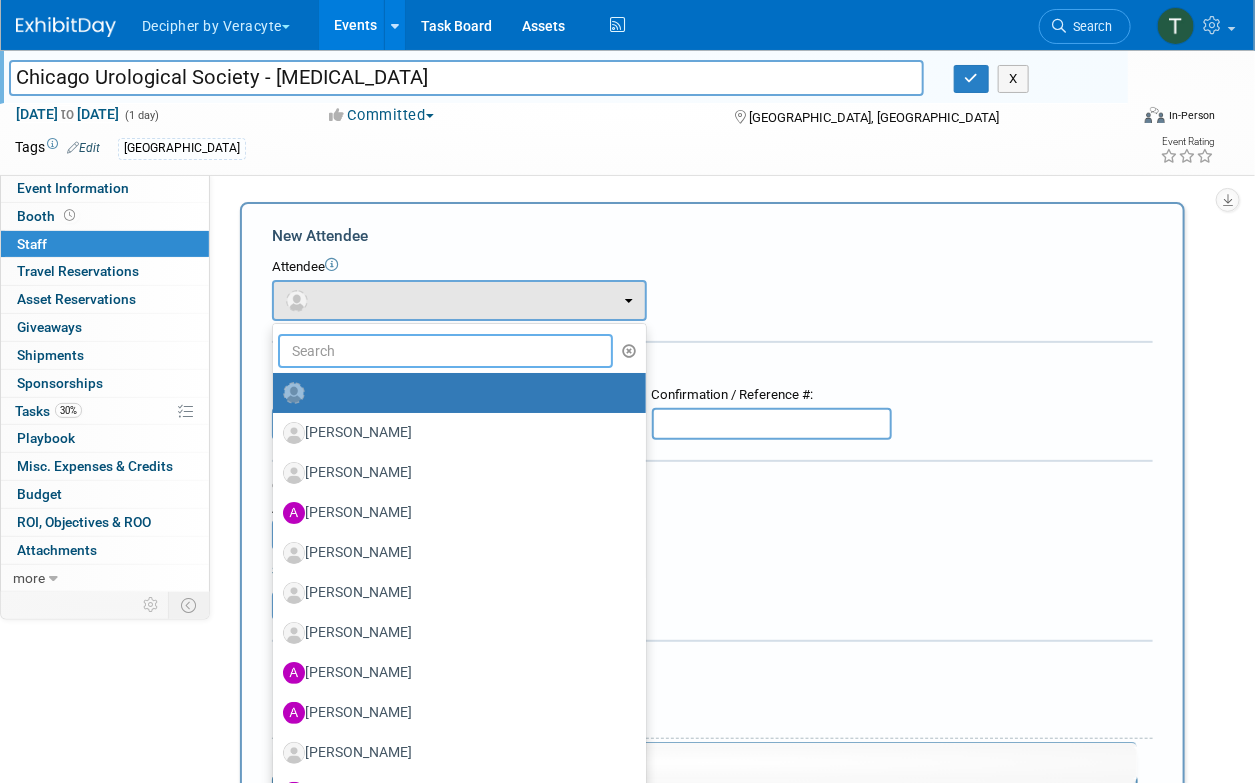 click at bounding box center [445, 351] 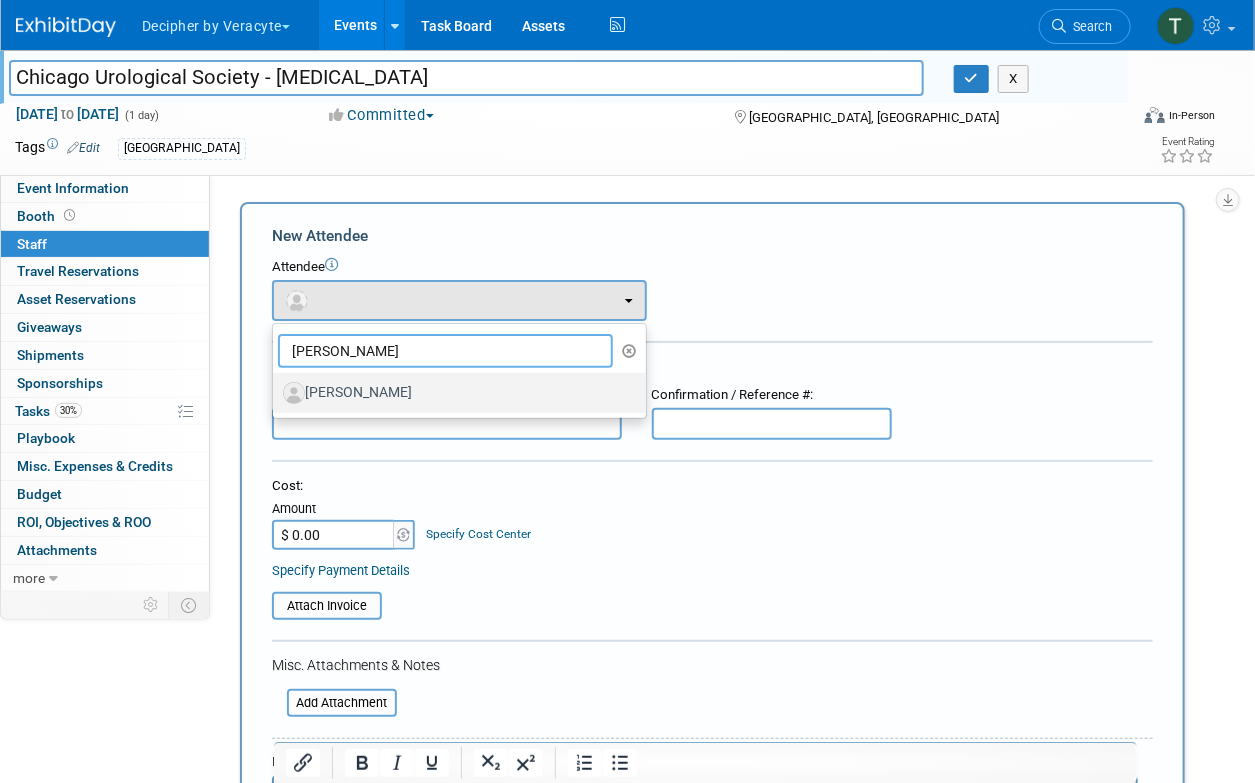 type on "adam" 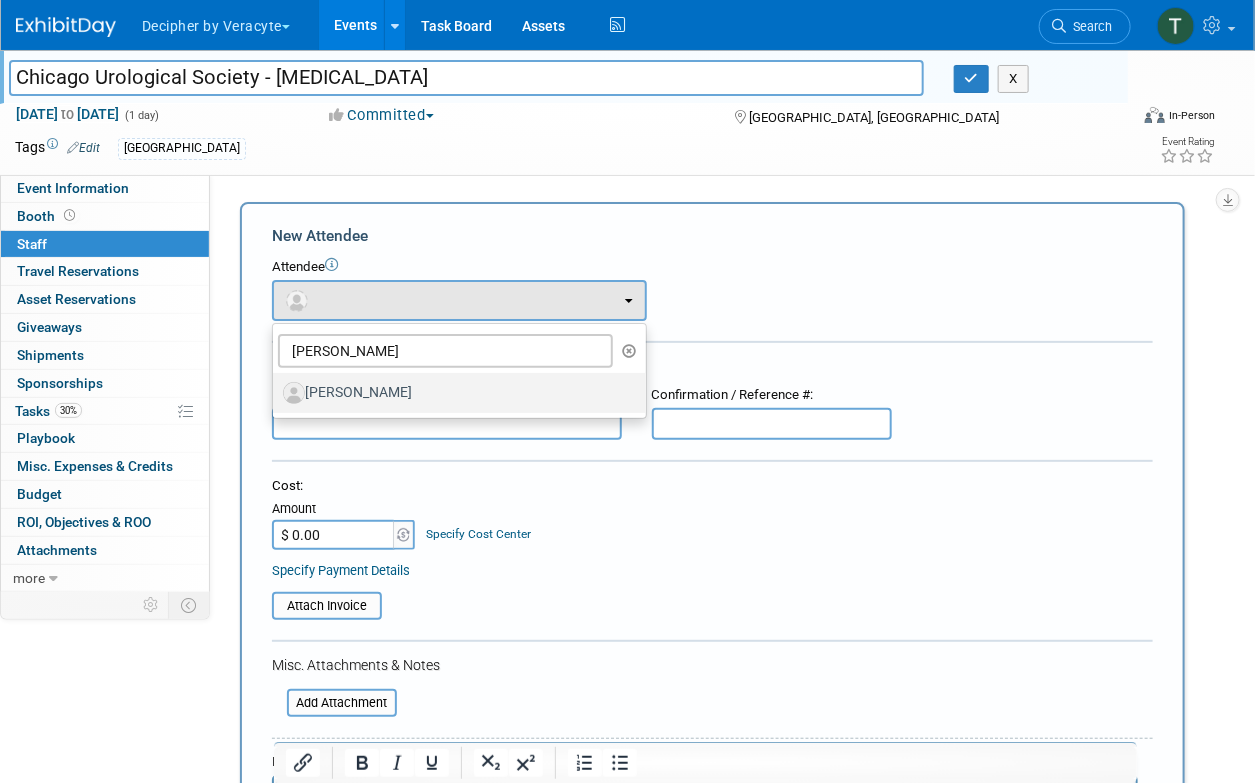 click on "Adam Elias" at bounding box center [454, 393] 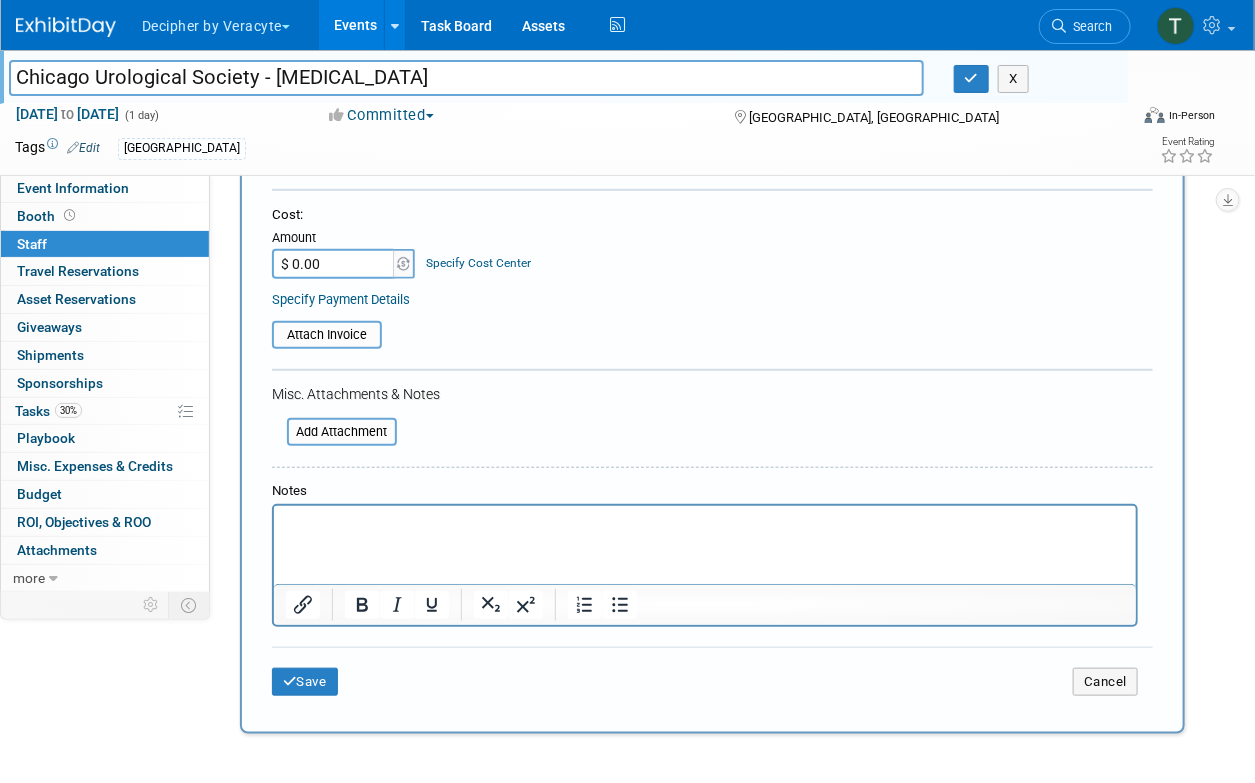 scroll, scrollTop: 352, scrollLeft: 0, axis: vertical 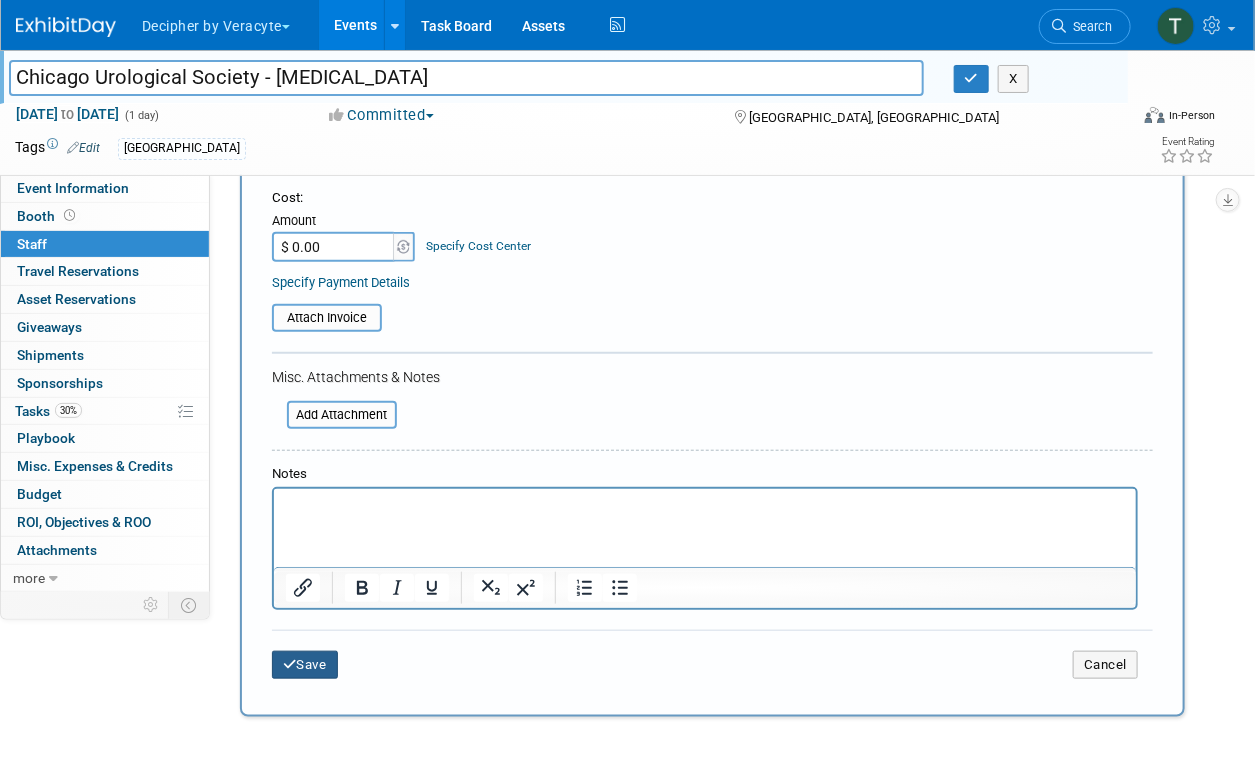 click on "Save" at bounding box center (305, 665) 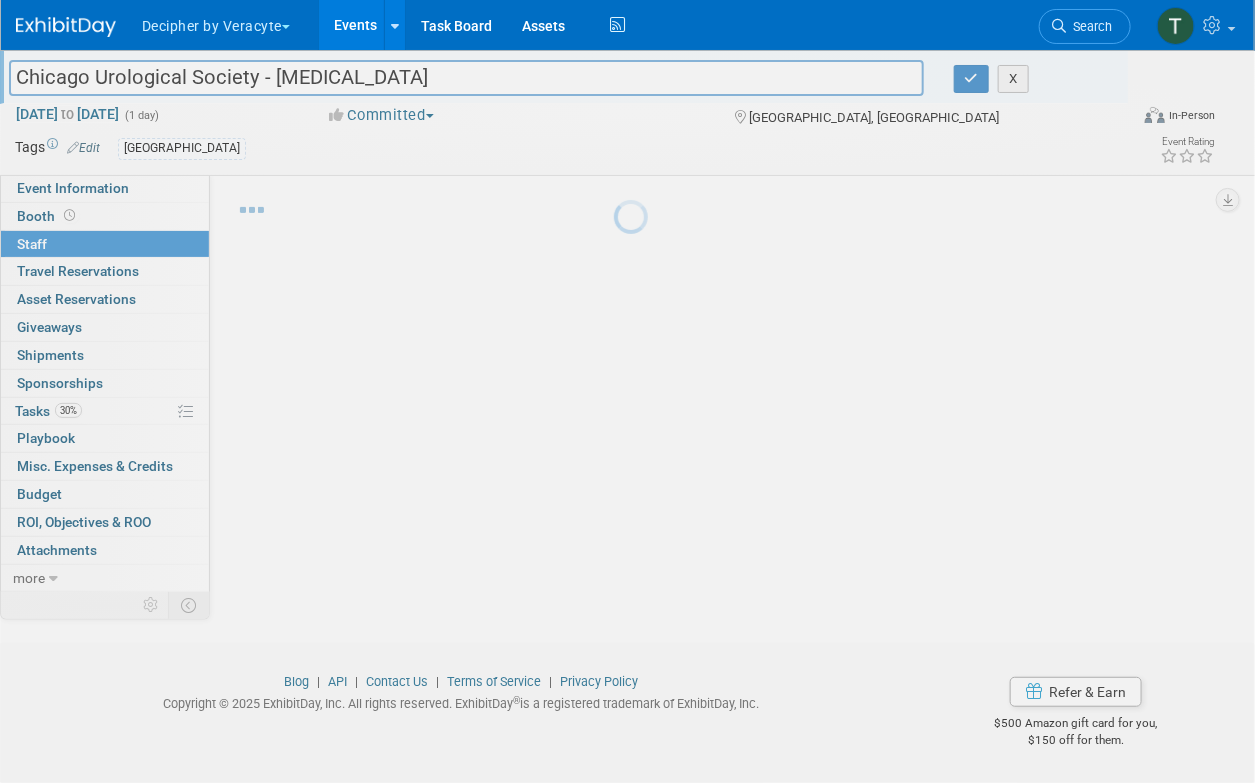 scroll, scrollTop: 32, scrollLeft: 0, axis: vertical 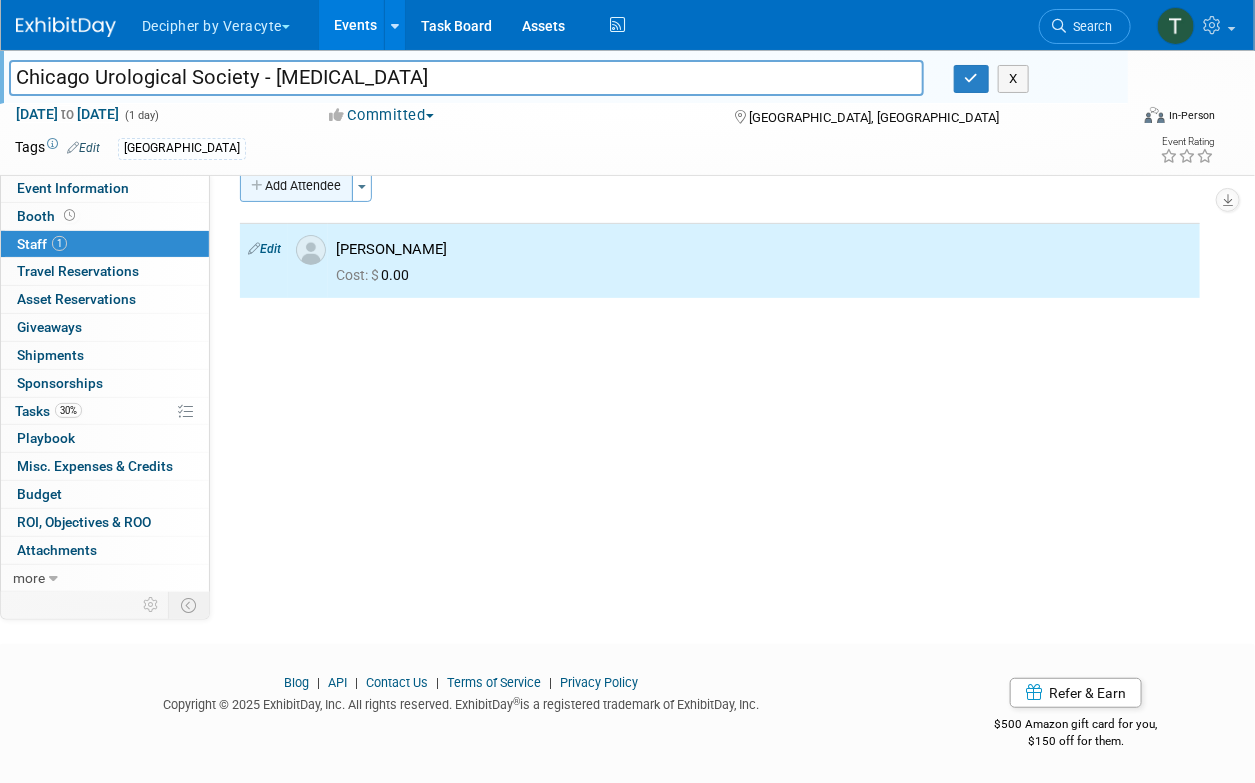 click on "Add Attendee" at bounding box center (296, 186) 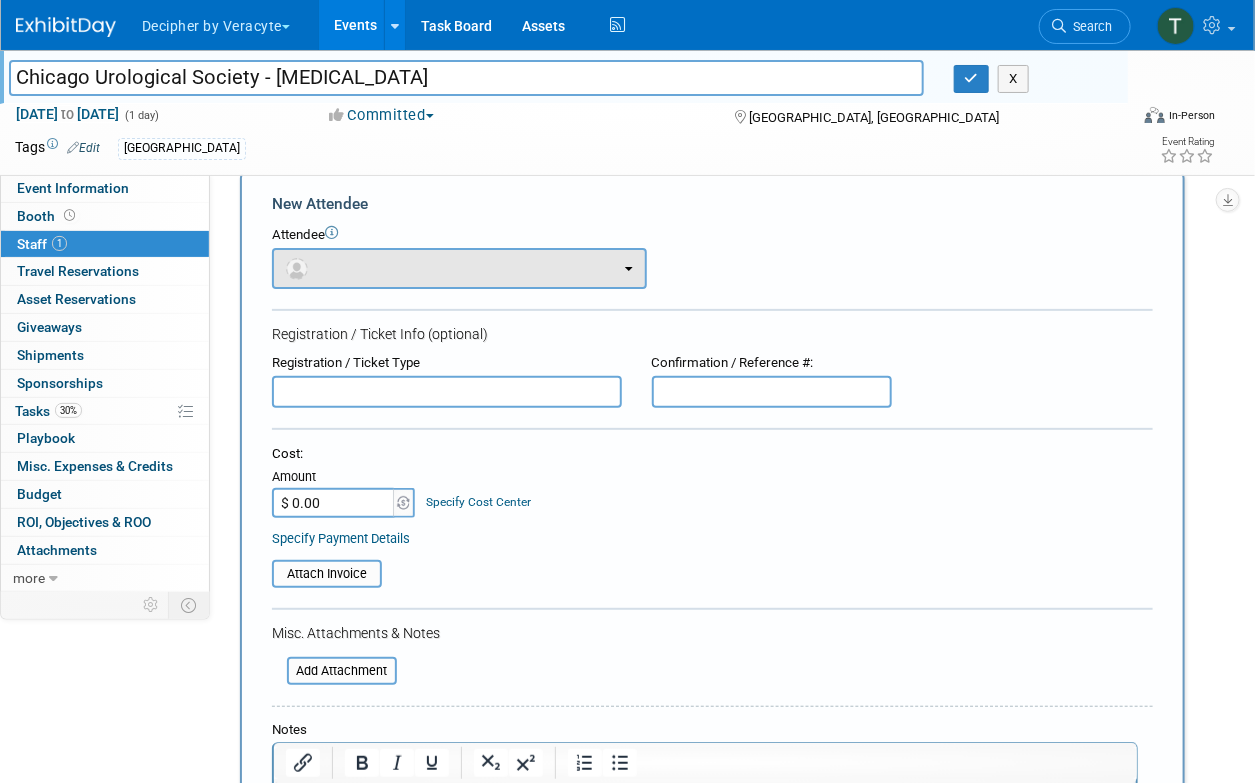 scroll, scrollTop: 0, scrollLeft: 0, axis: both 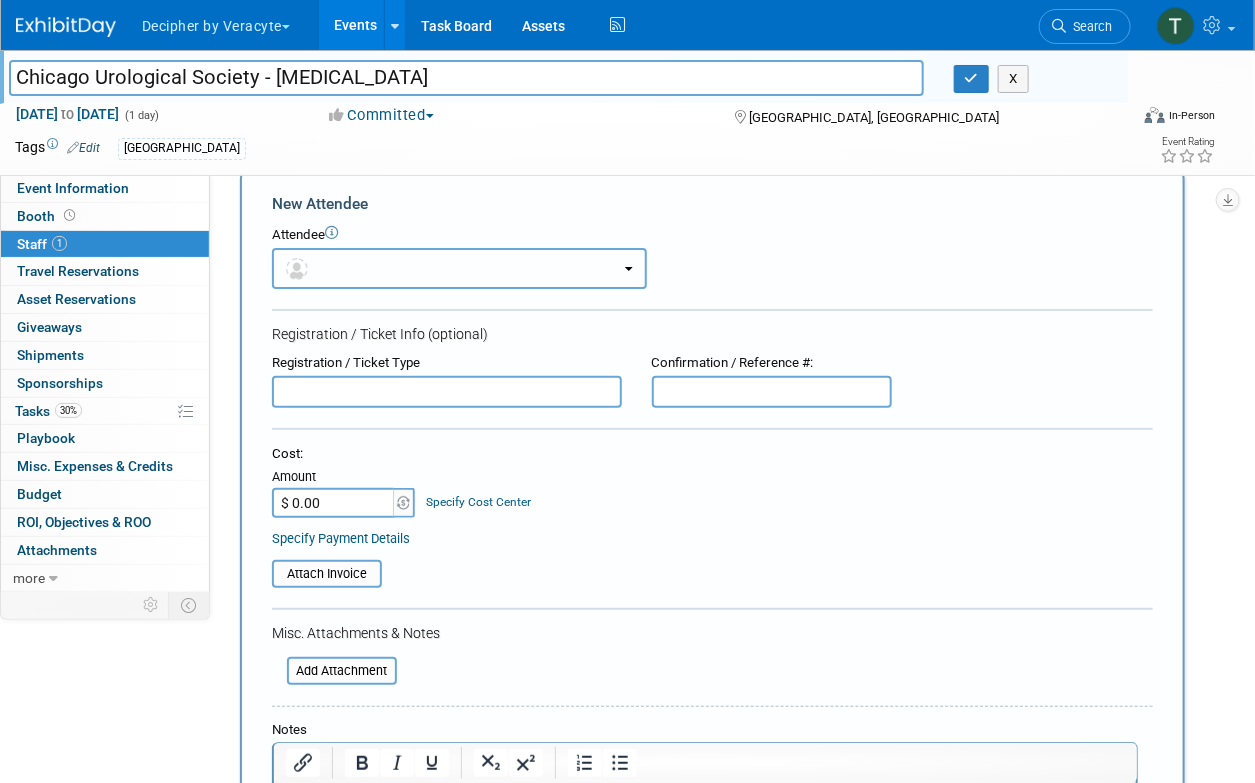 click at bounding box center [459, 268] 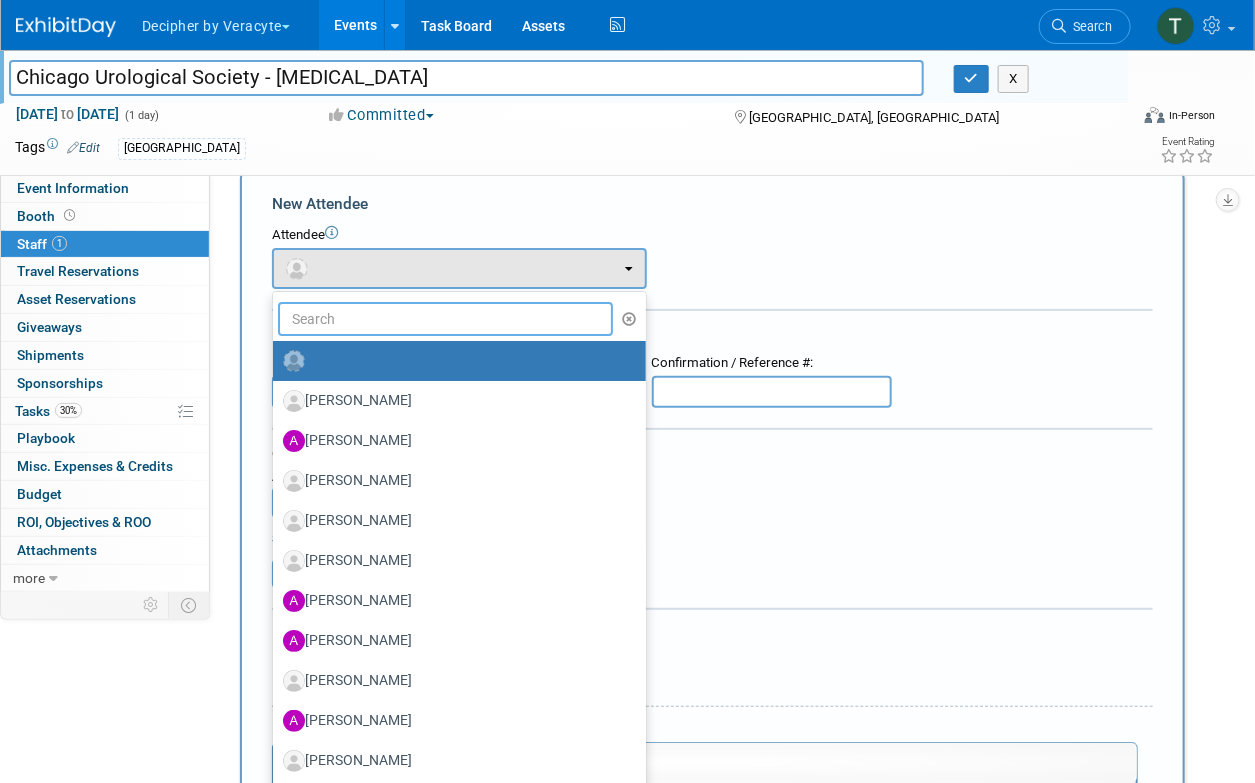 click at bounding box center [445, 319] 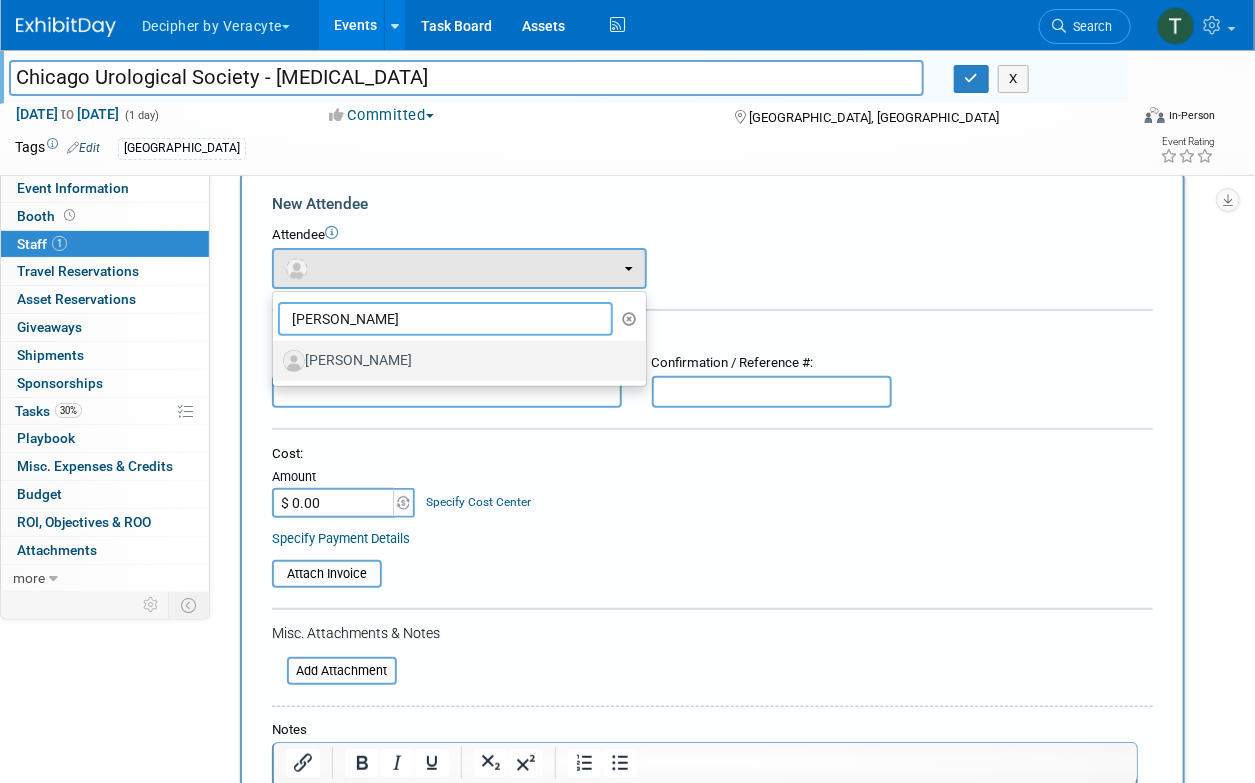 type on "trevor" 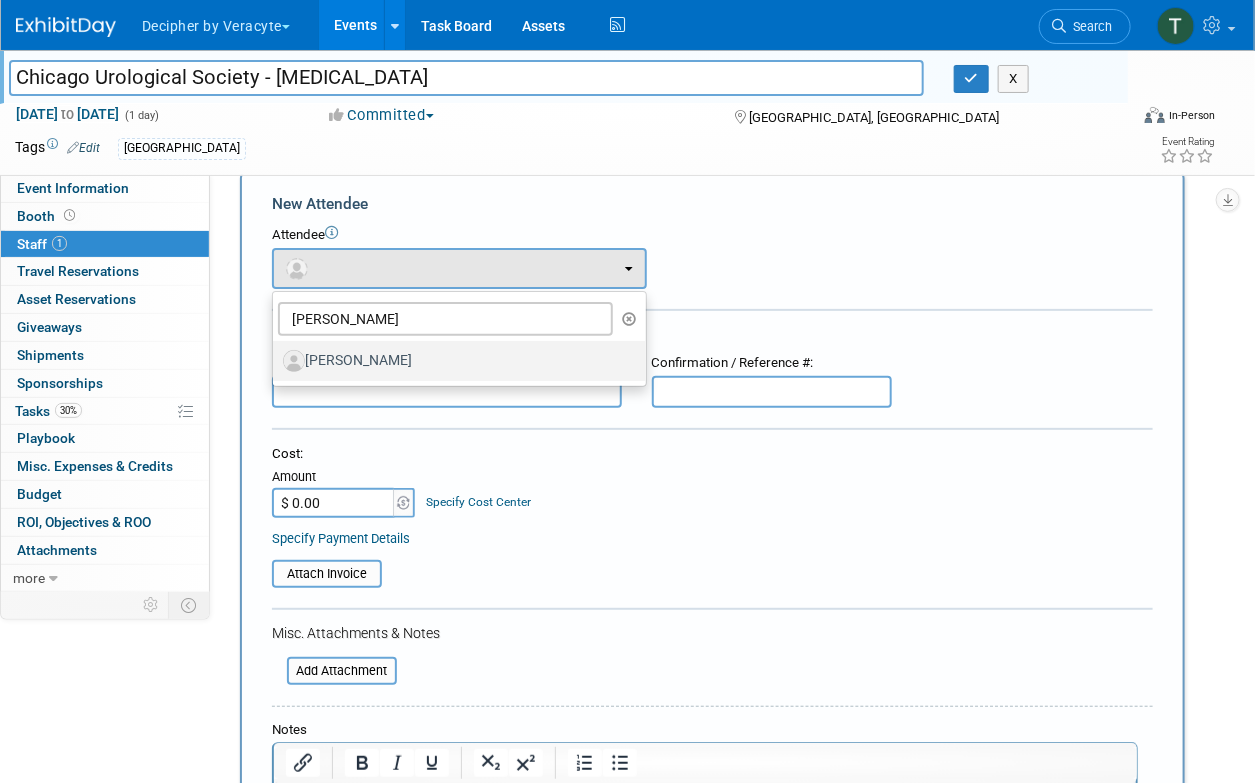 click on "Trevor Gaskill" at bounding box center [454, 361] 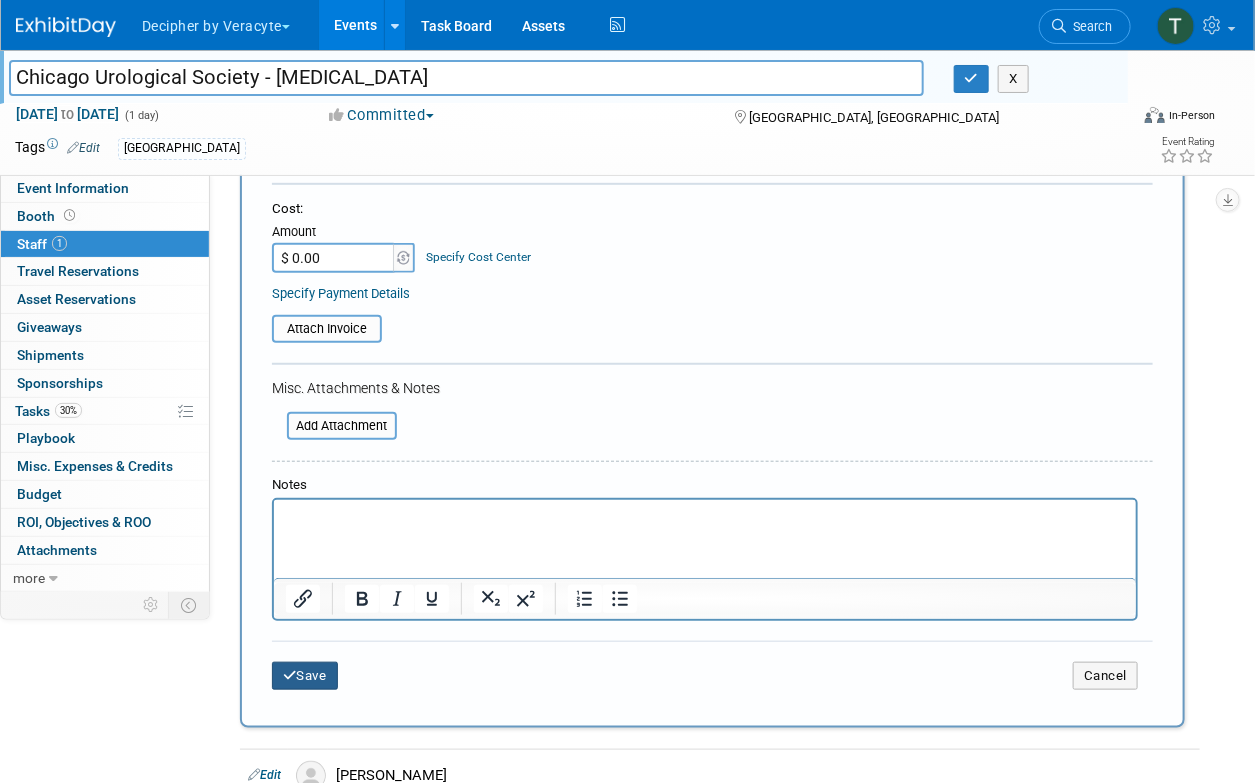 click on "Save" at bounding box center (305, 676) 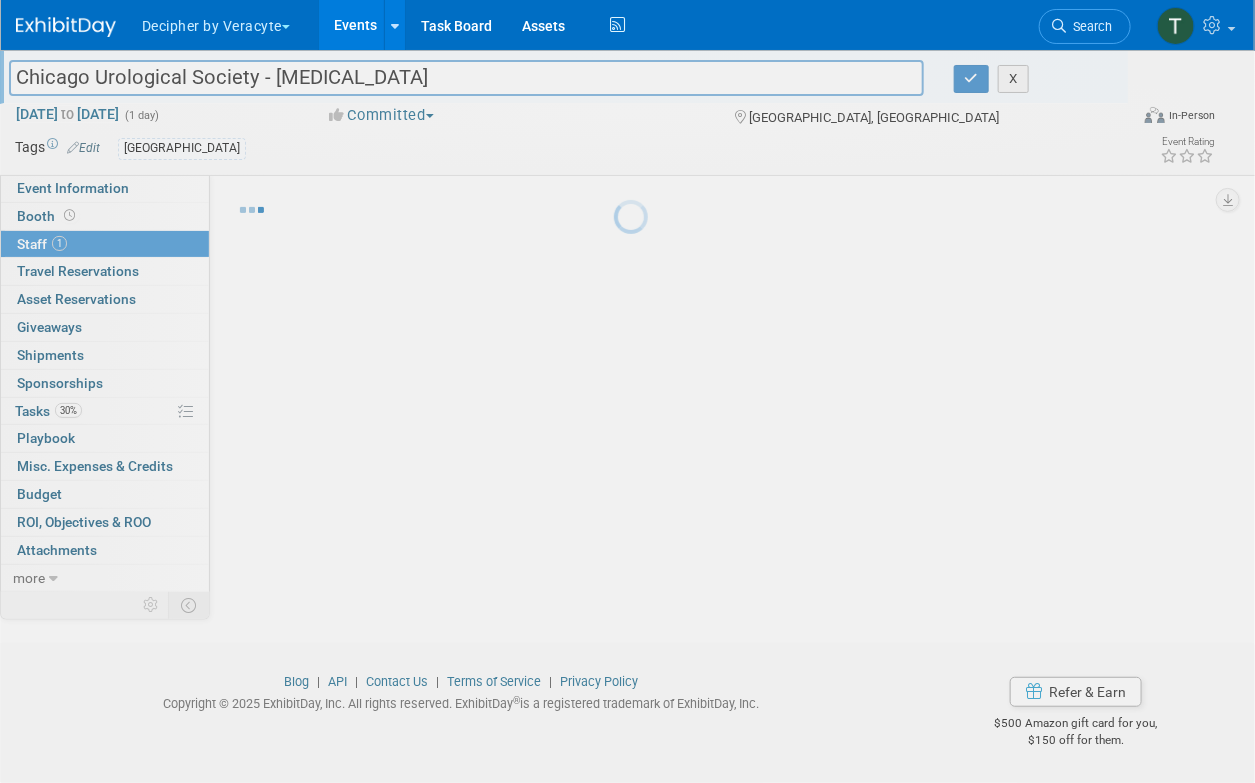scroll, scrollTop: 32, scrollLeft: 0, axis: vertical 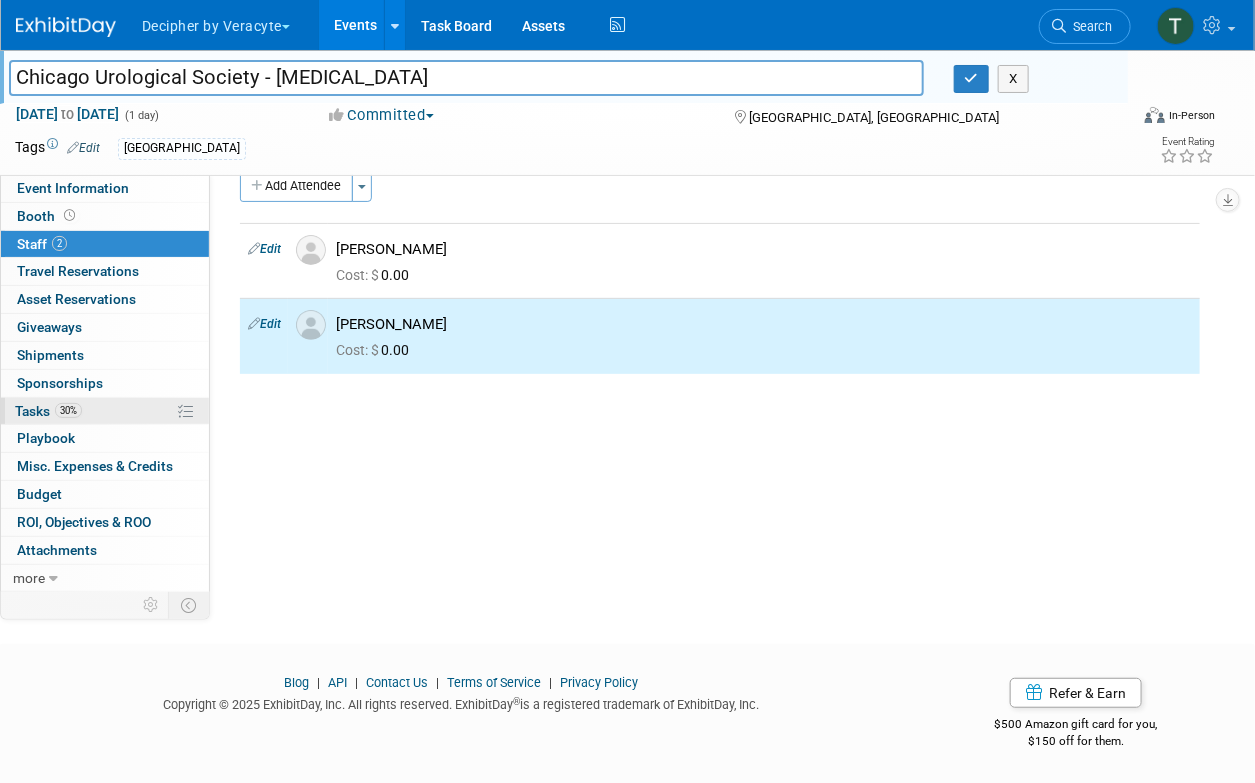 click on "30%
Tasks 30%" at bounding box center [105, 411] 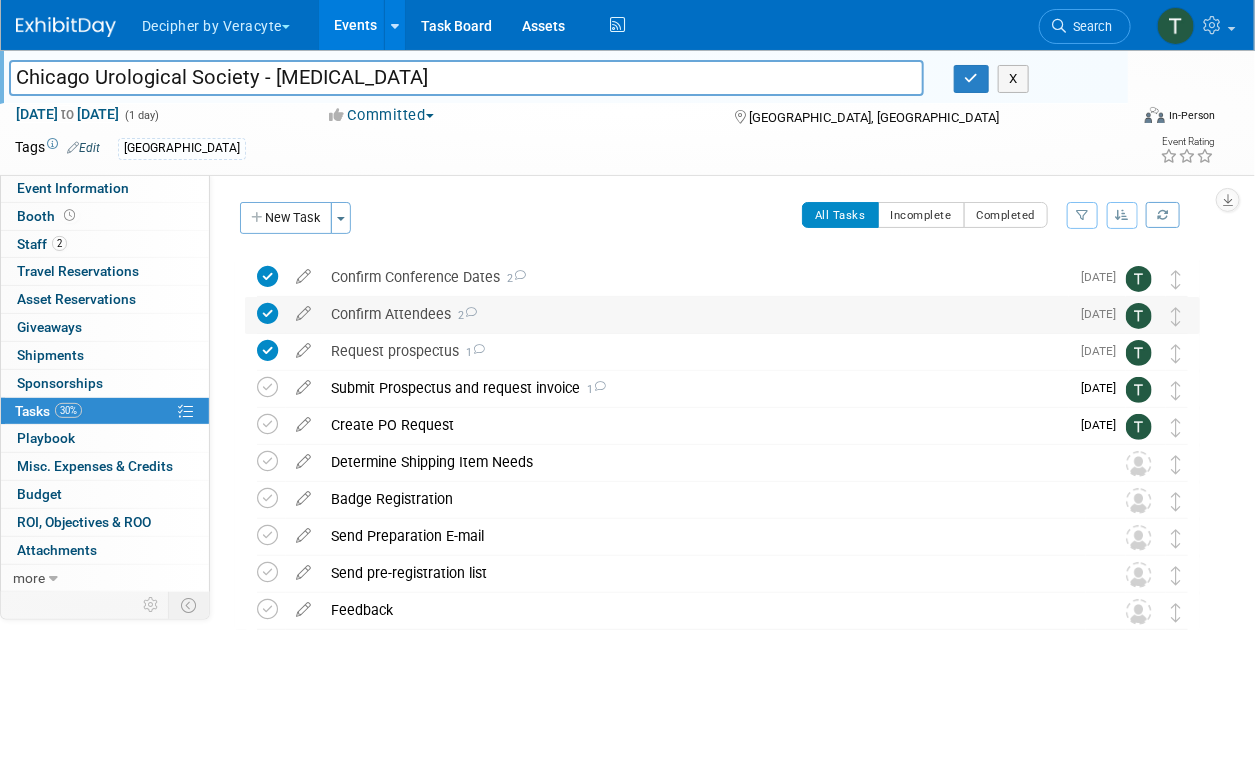 click on "Confirm Attendees
2" at bounding box center (695, 314) 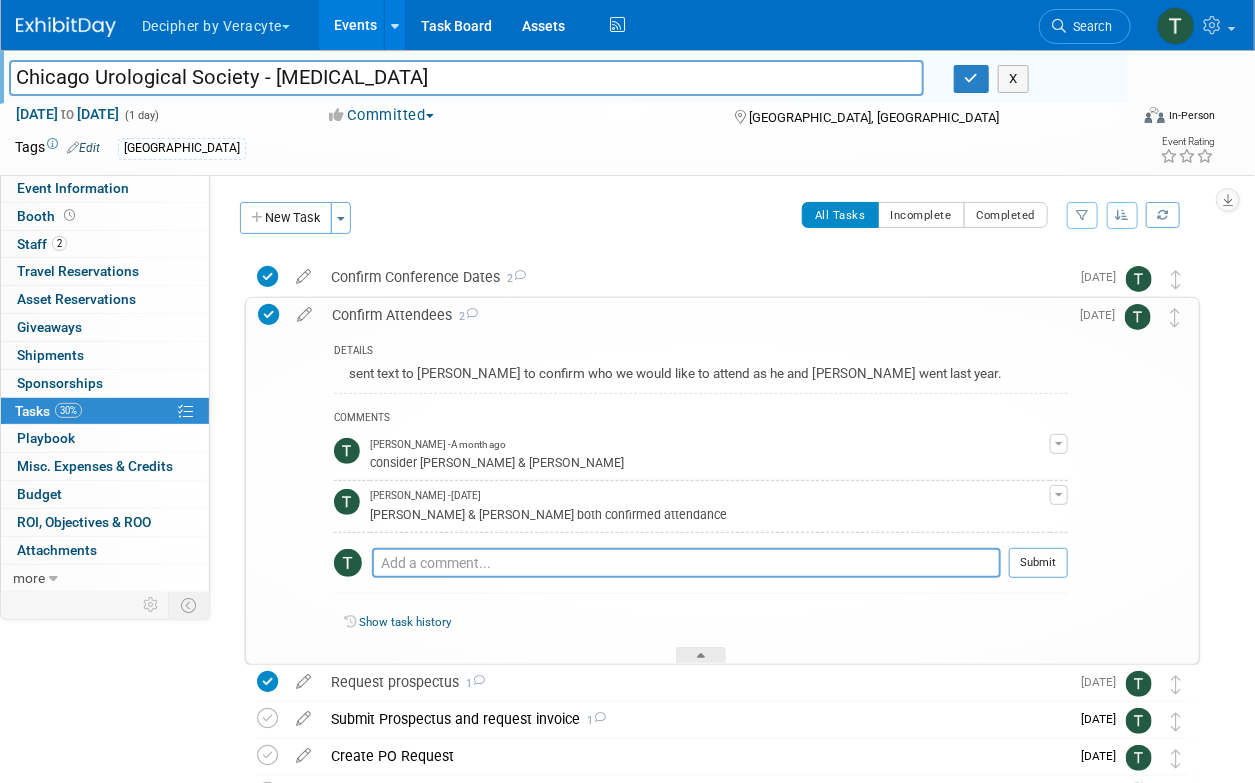 click on "Confirm Attendees
2" at bounding box center (695, 315) 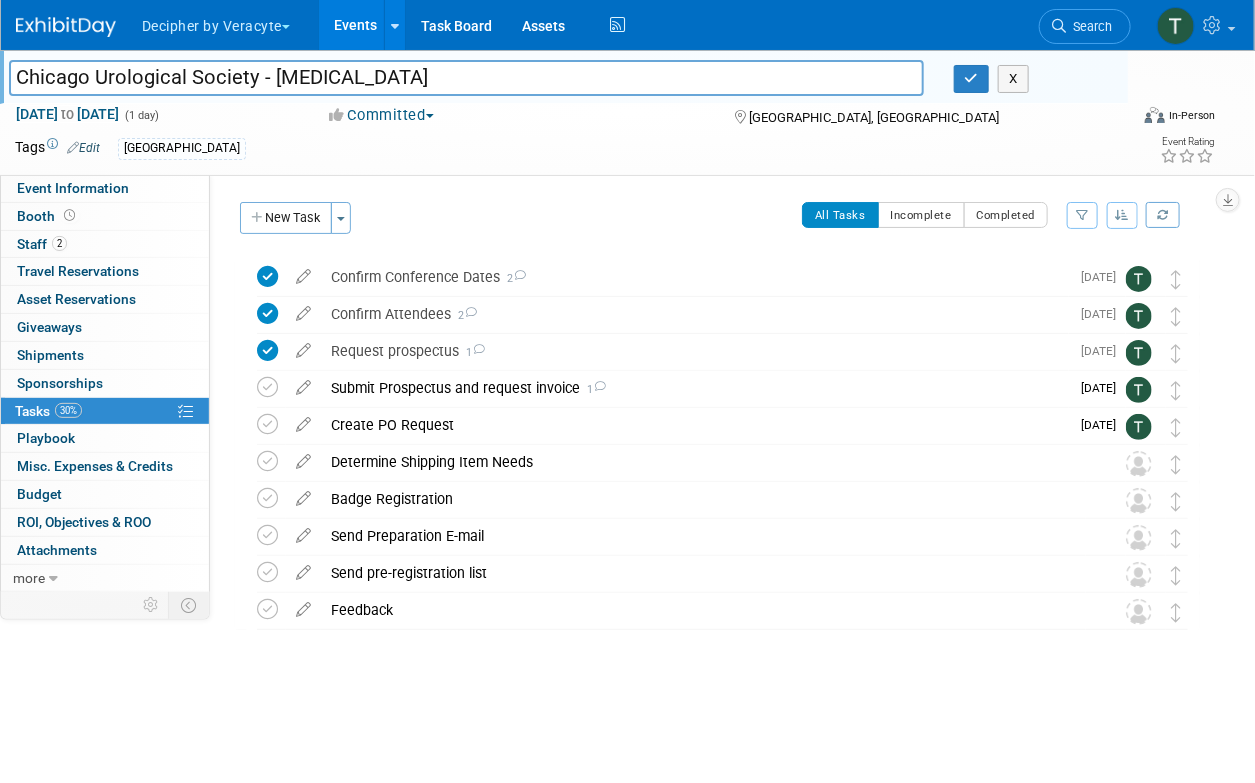 click on "Chicago Urological Society - [MEDICAL_DATA]" at bounding box center (466, 77) 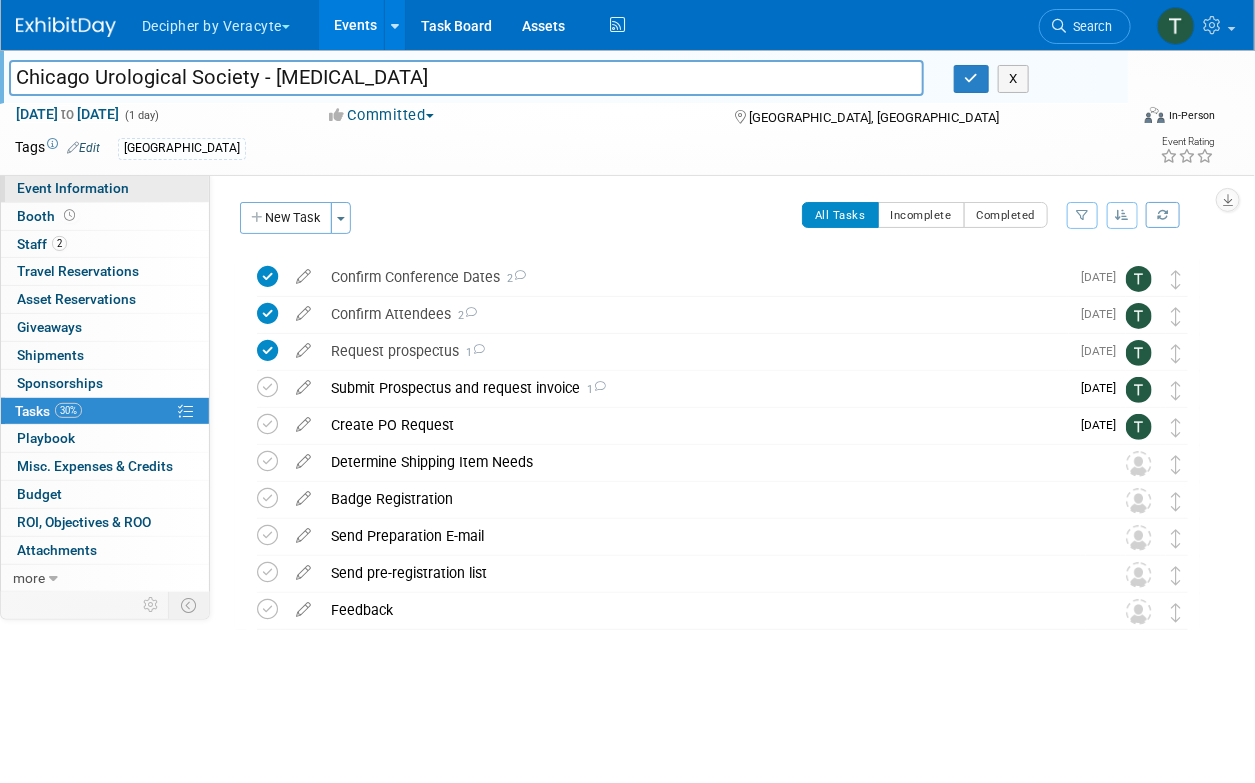 click on "Event Information" at bounding box center (105, 188) 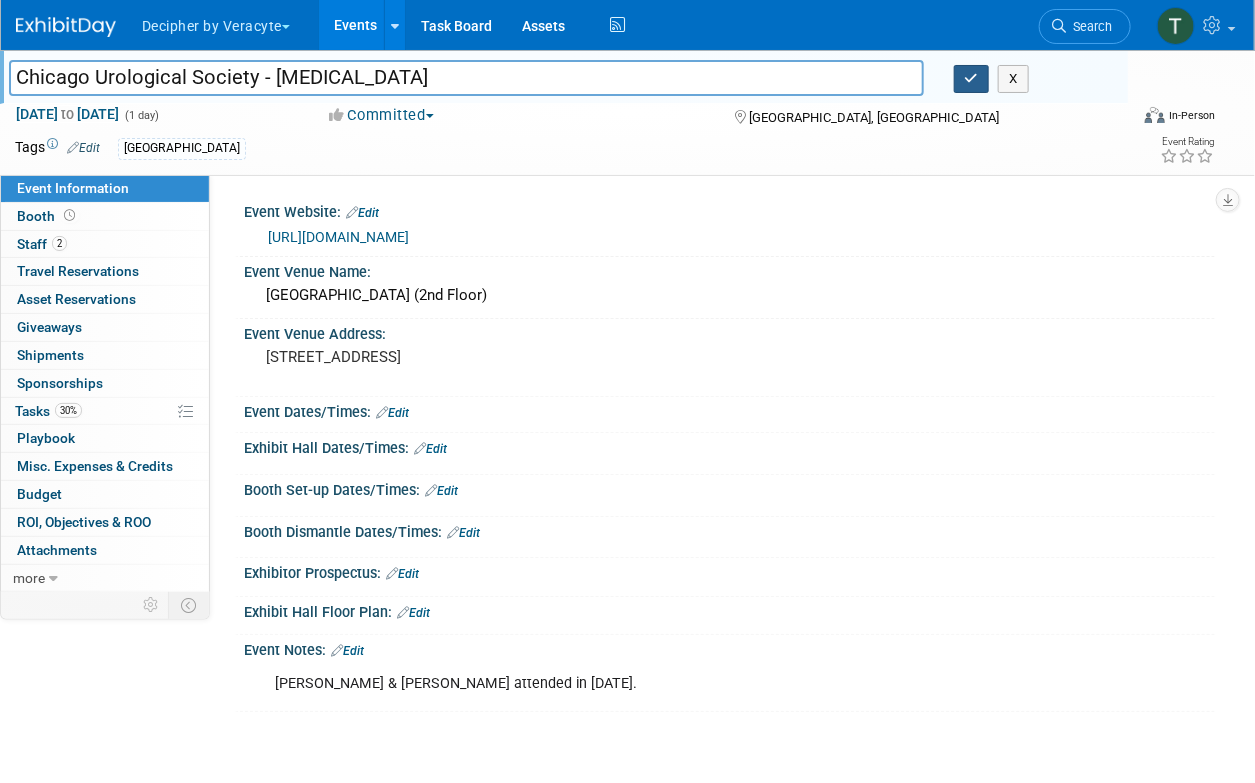 click at bounding box center (972, 79) 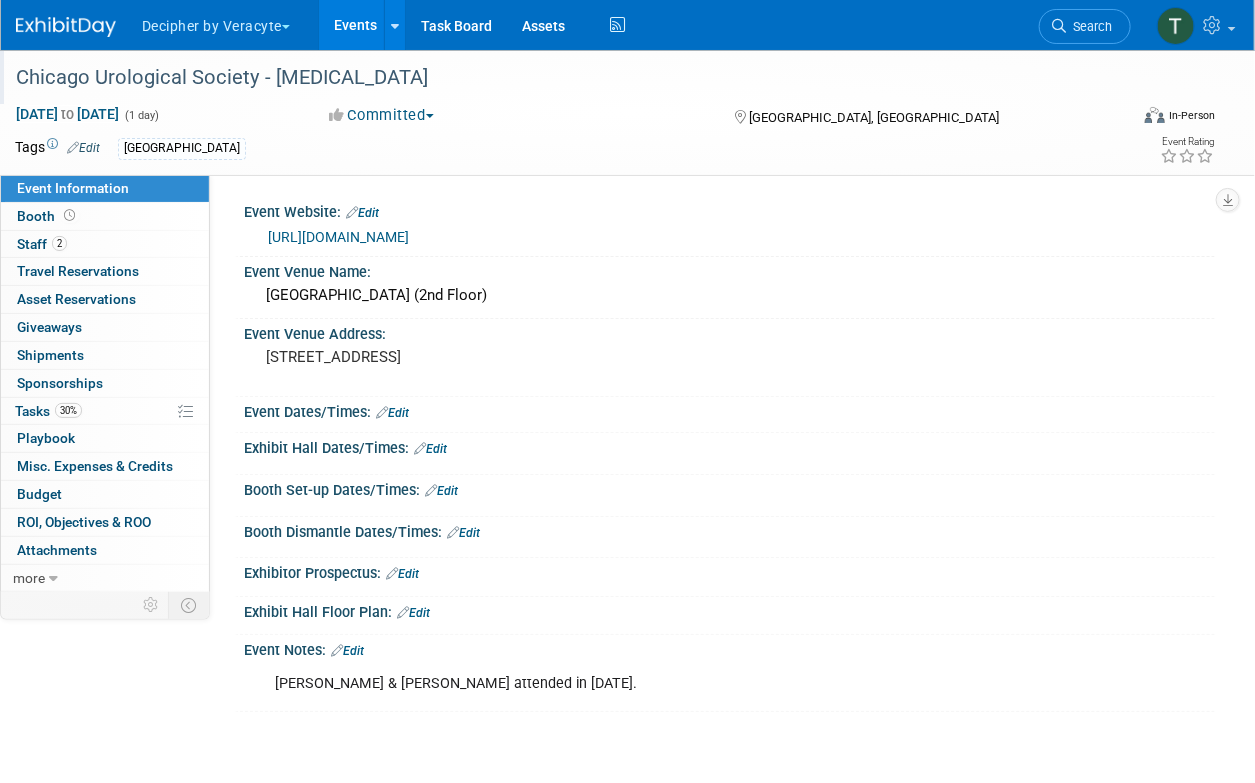 click on "Edit" at bounding box center (402, 574) 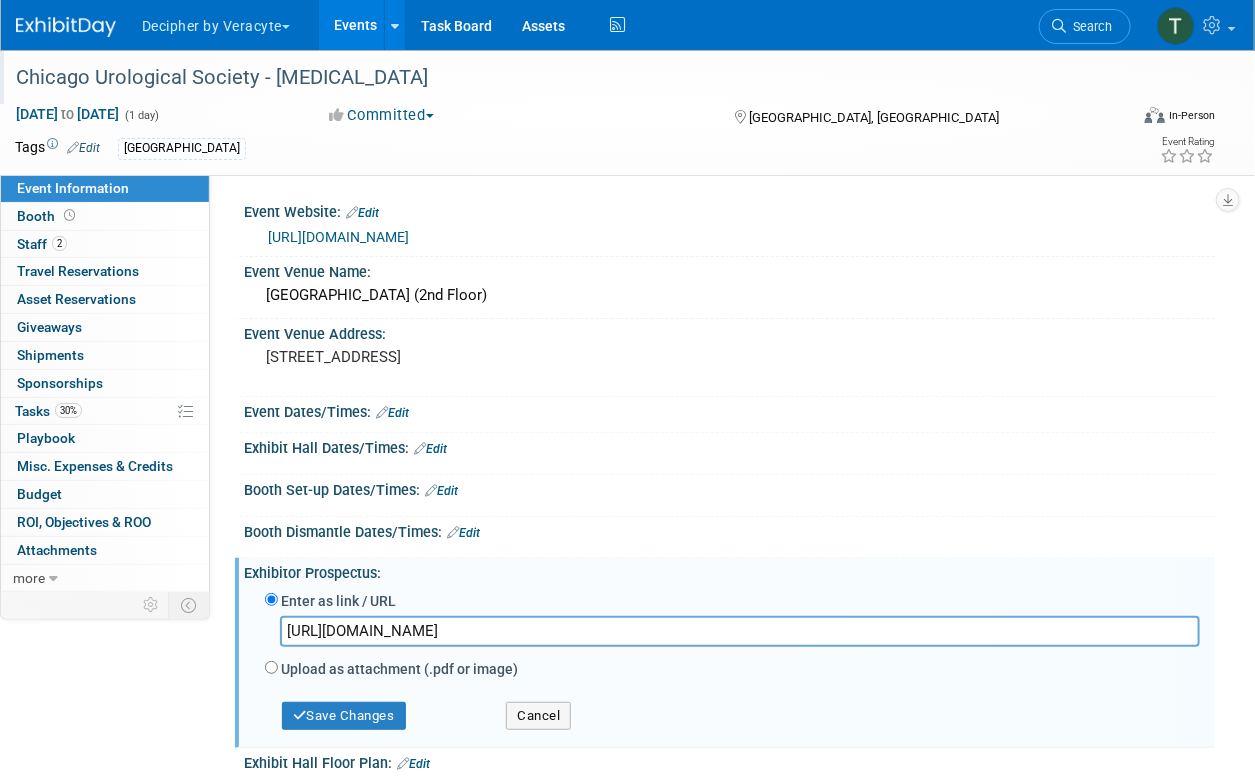 scroll, scrollTop: 0, scrollLeft: 1260, axis: horizontal 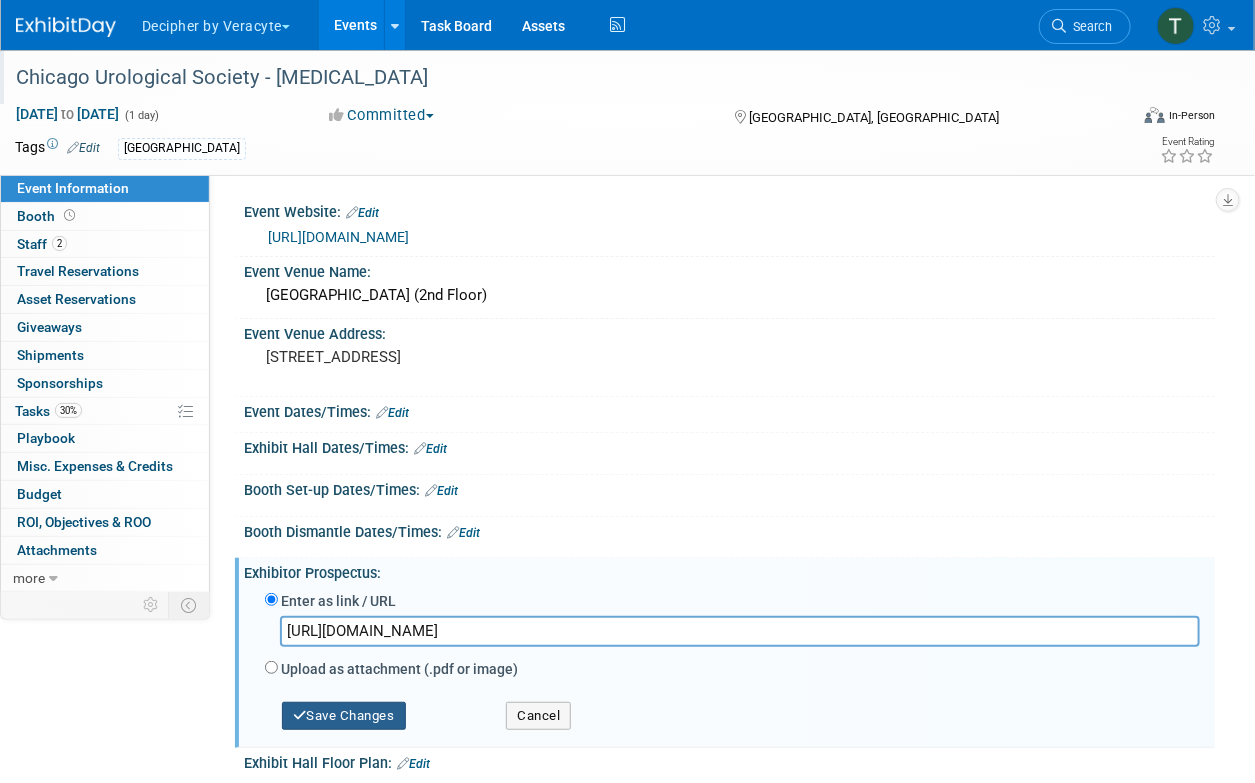 click on "Save Changes" at bounding box center (344, 716) 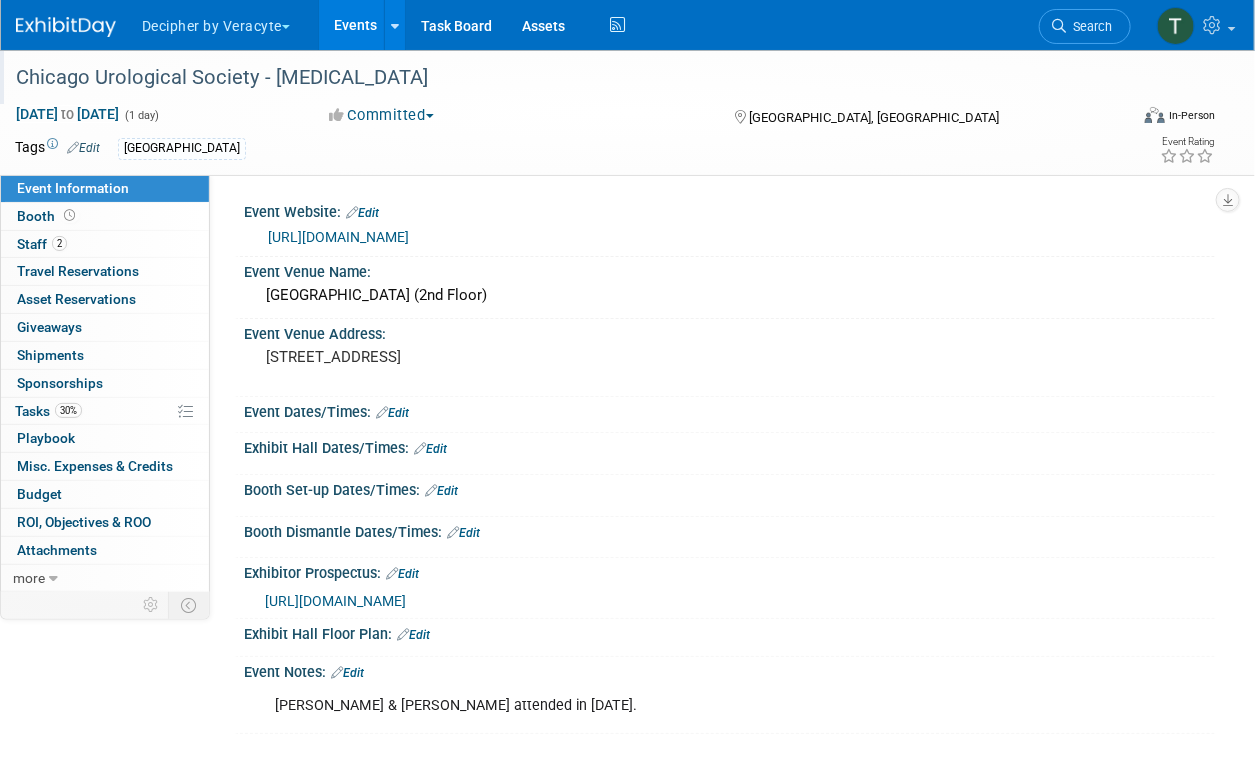 click on "Edit" at bounding box center [347, 673] 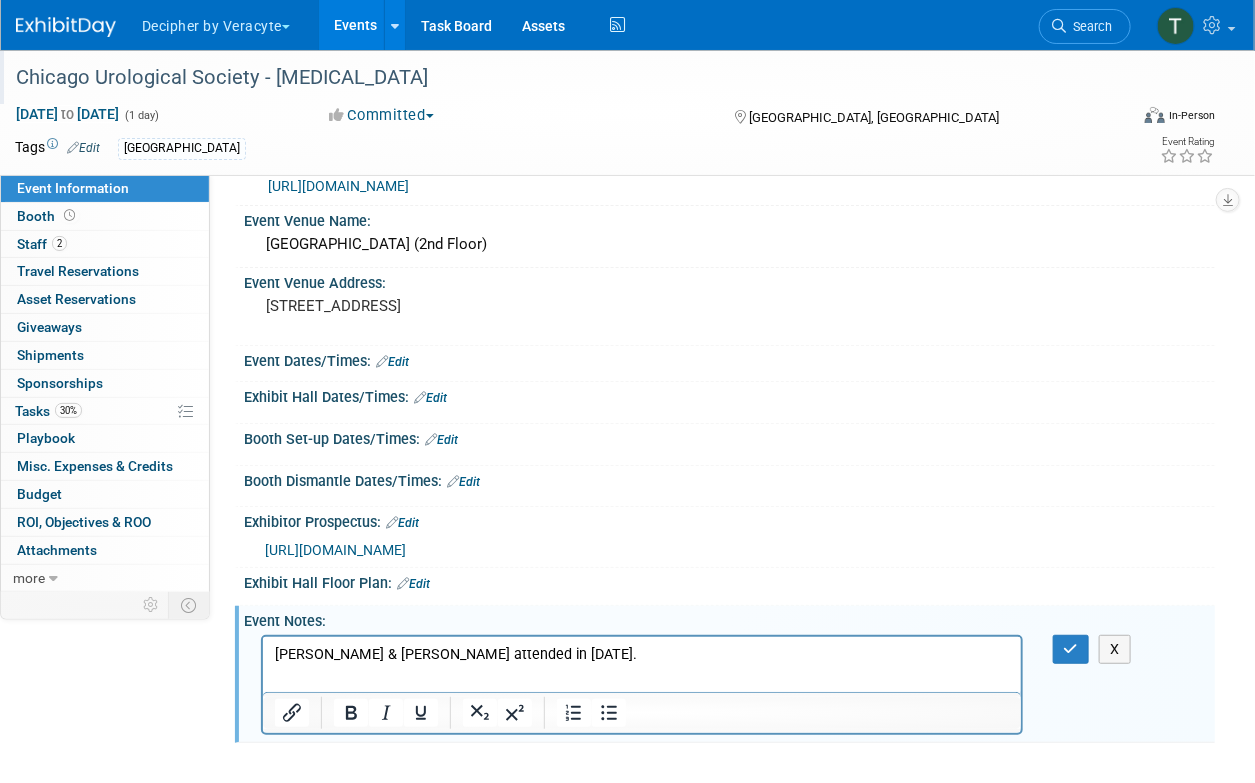 scroll, scrollTop: 79, scrollLeft: 0, axis: vertical 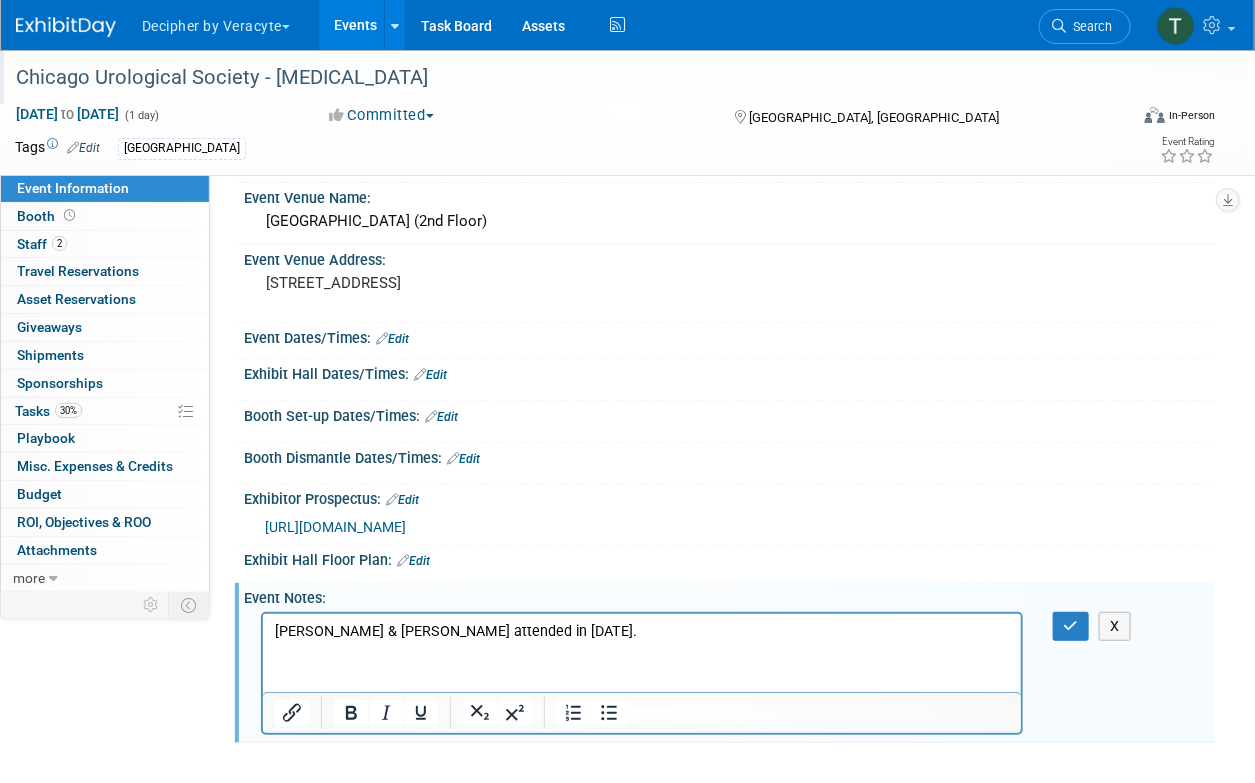 click on "Adam & Trevor attended in 2024." at bounding box center (641, 627) 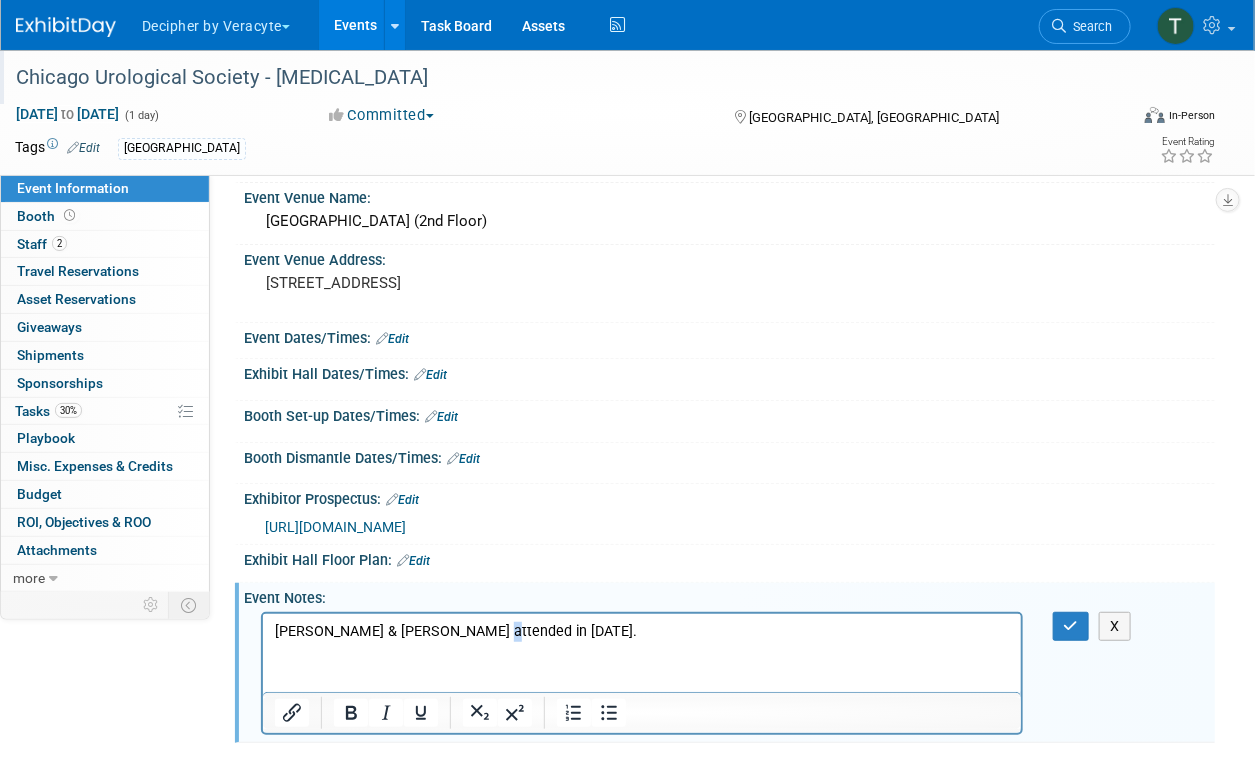 click on "Adam & Trevor attended in 2024." at bounding box center [641, 627] 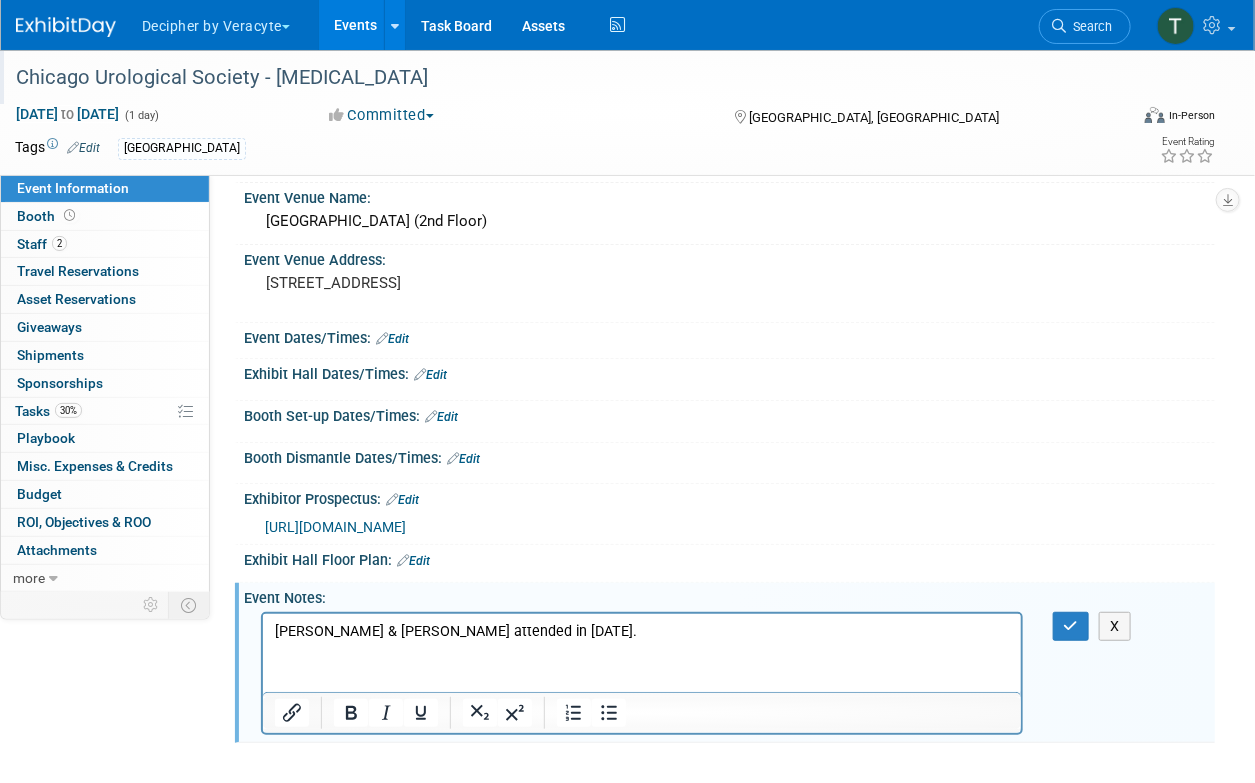 click on "Adam & Trevor attended in 2024." at bounding box center (641, 627) 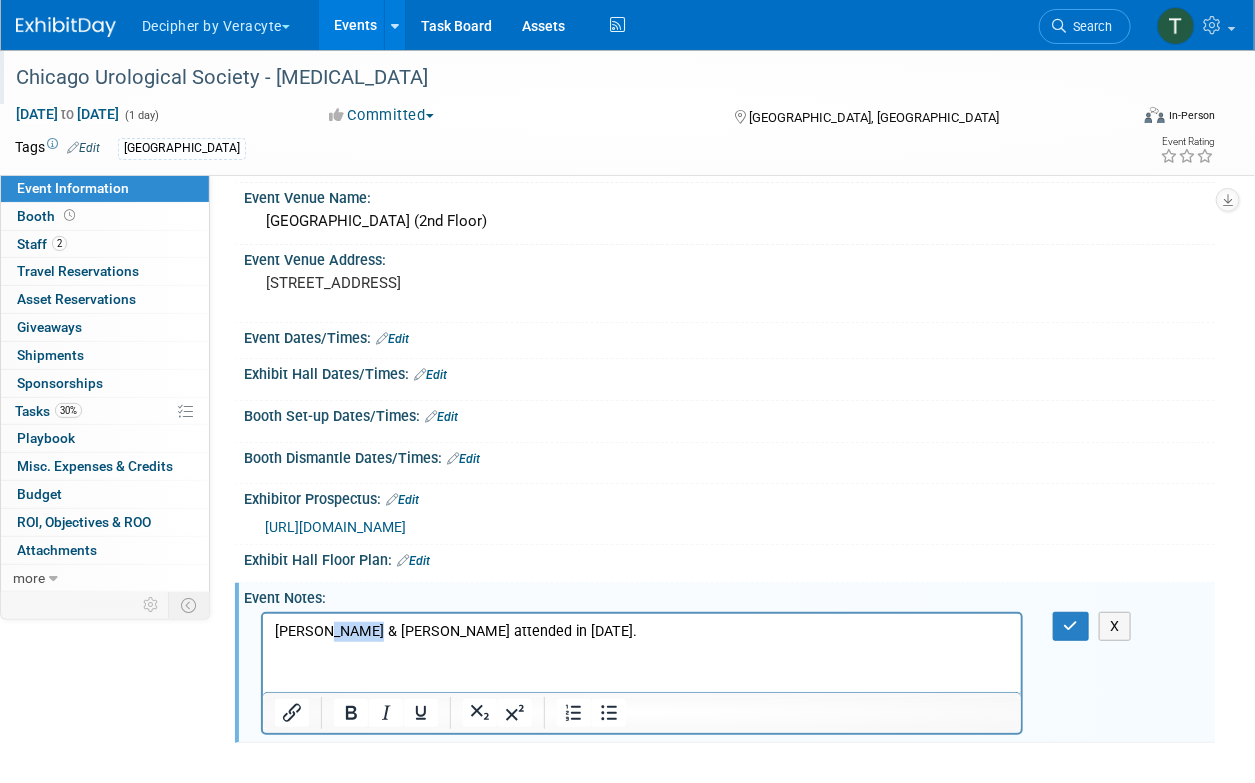 click on "Adam & Trevor attended in 2024." at bounding box center (641, 631) 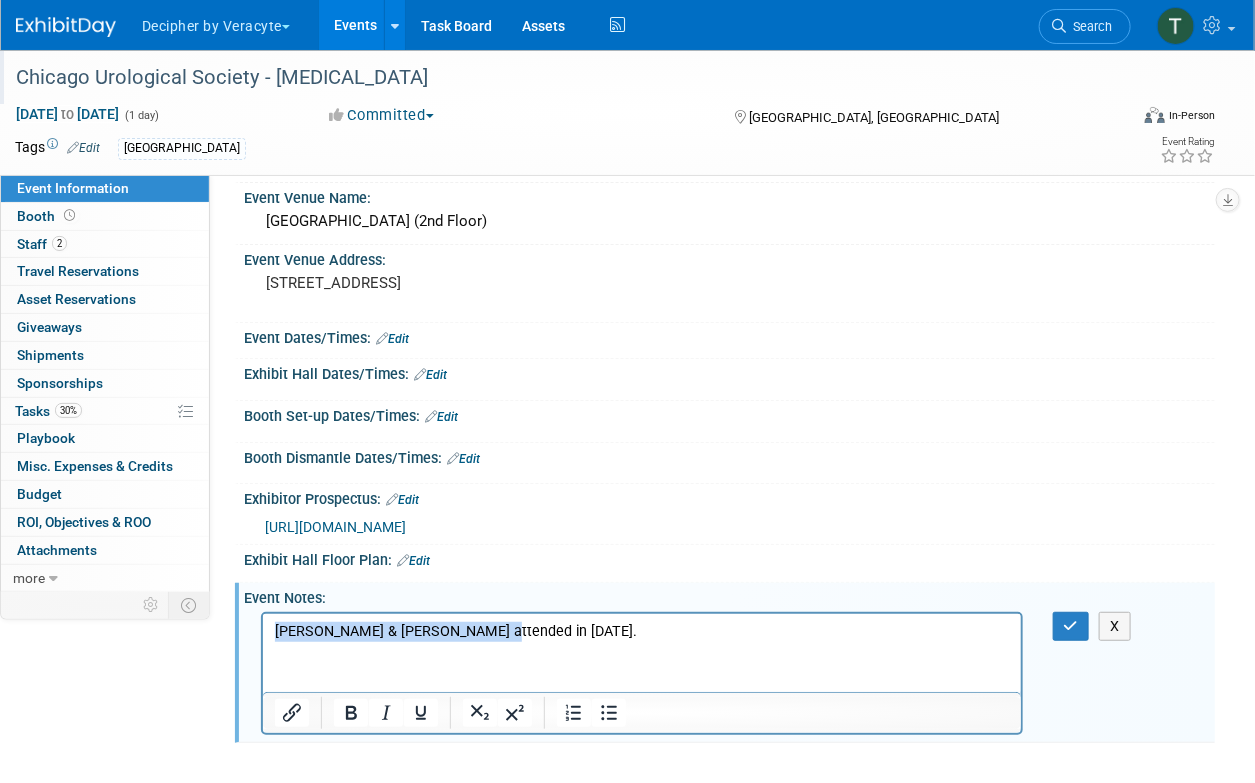 click on "Adam & Trevor attended in 2024." at bounding box center [641, 631] 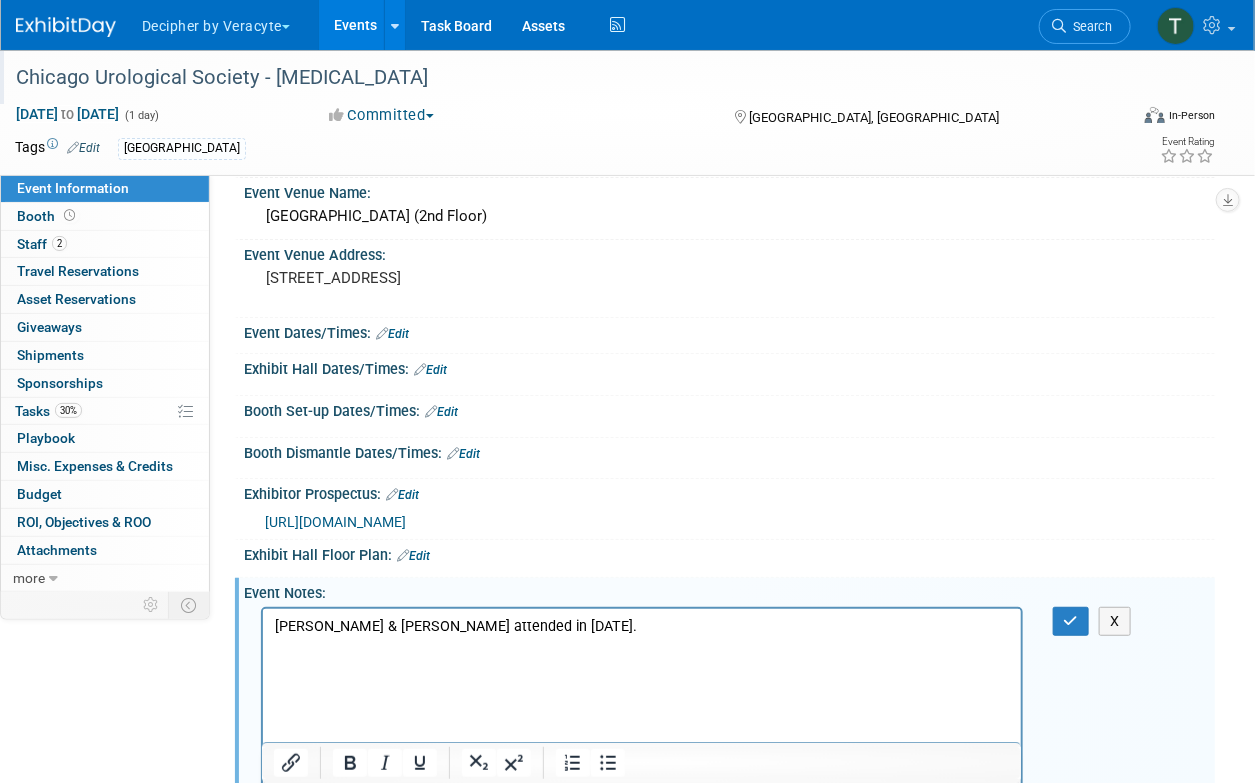 scroll, scrollTop: 413, scrollLeft: 0, axis: vertical 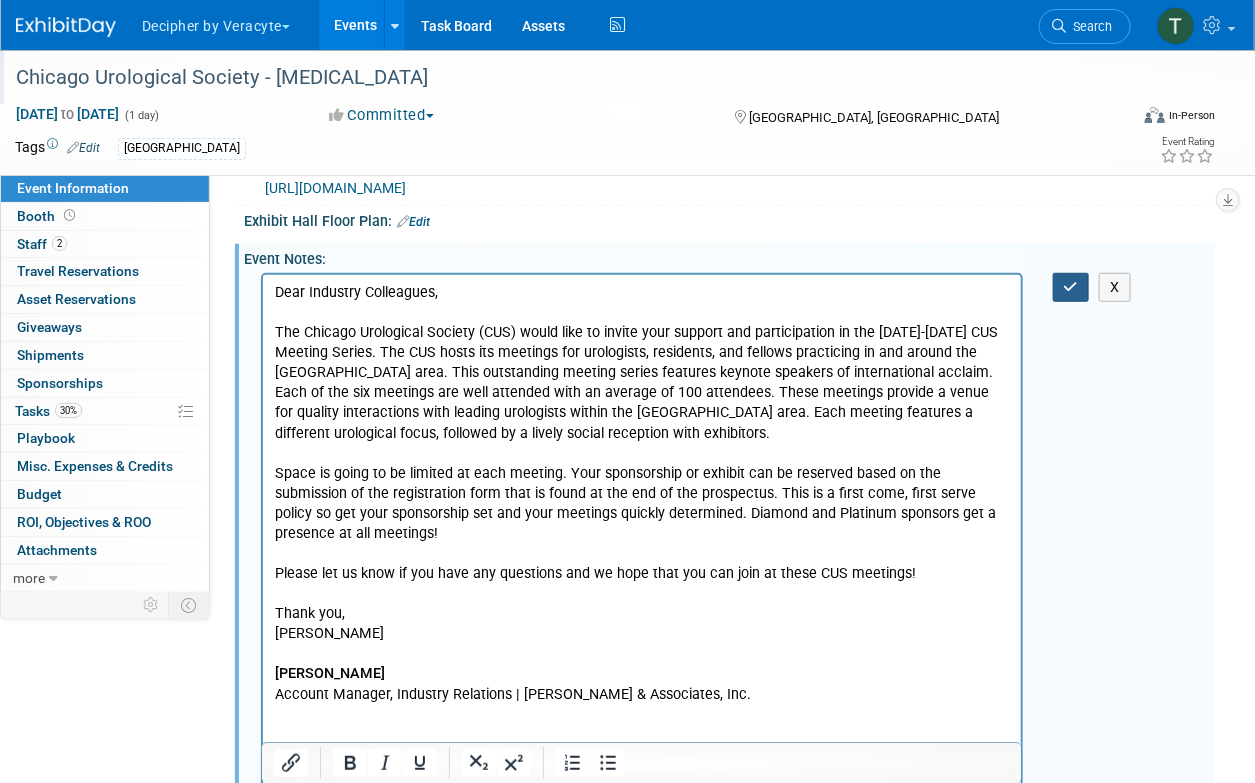click at bounding box center (1071, 287) 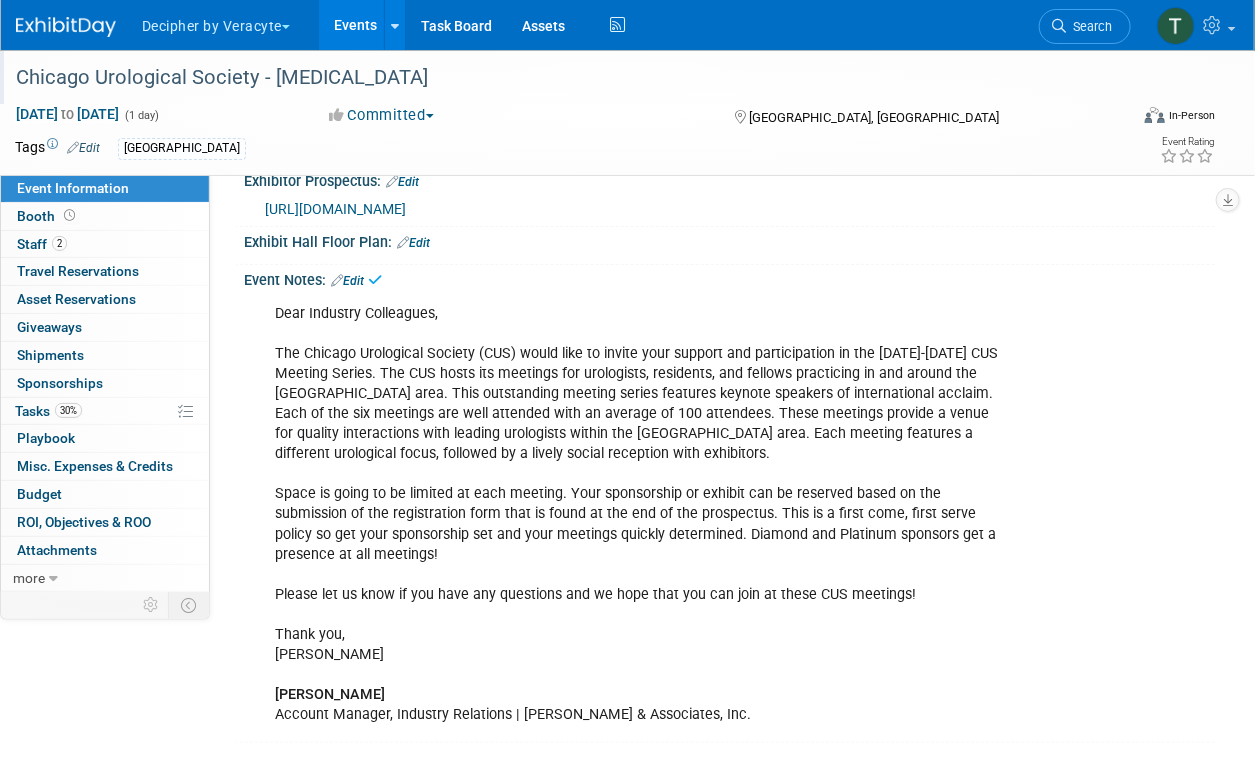 click on "https://veracyte365.sharepoint.com/:b:/r/sites/DecipherMKTG/Shared%20Documents/Marketing%20Tracking/Conferences/Conference%20Tracking/Tradeshow%20Documents/2025/Chicago%20Urological%20Society%20-%20Prostate%20Cancer/2025-2026-CUS-Meetings-Prospectus_distributed.pdf?csf=1&web=1&e=f4BSfF" at bounding box center [335, 209] 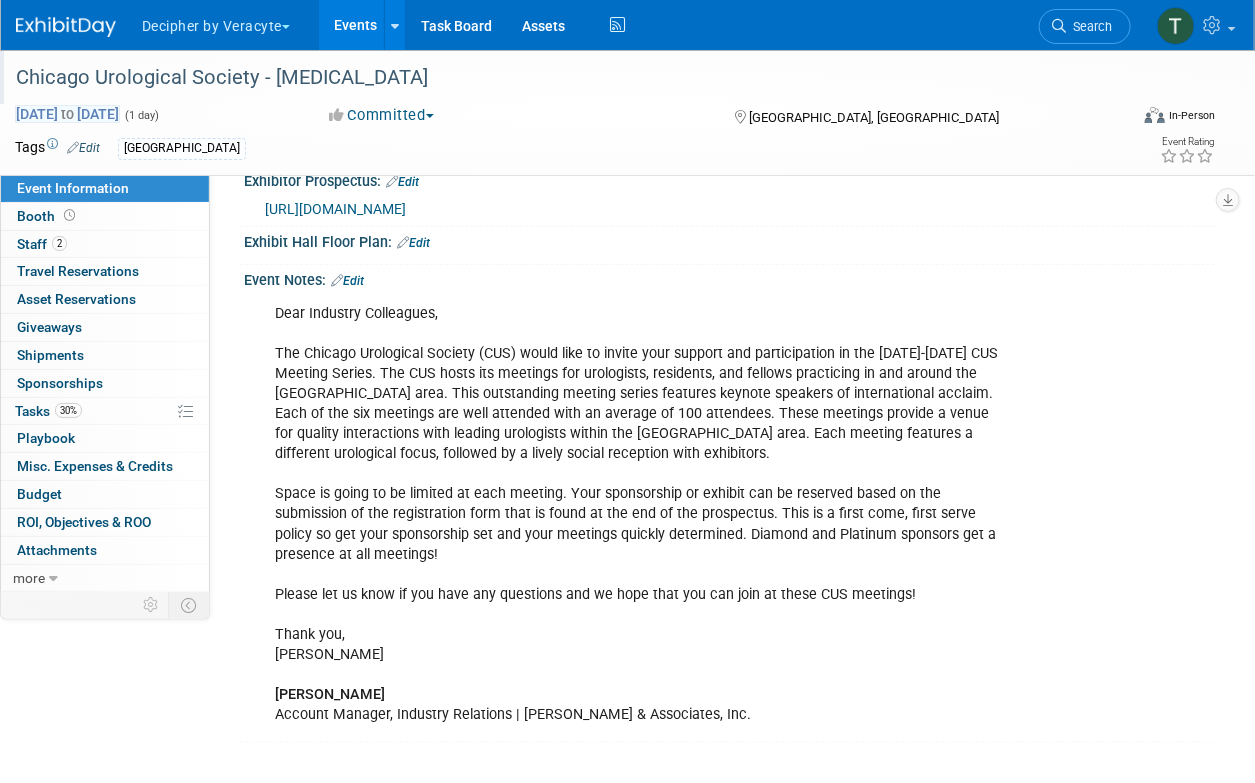 click on "Nov 6, 2025  to  Nov 6, 2025" at bounding box center (67, 114) 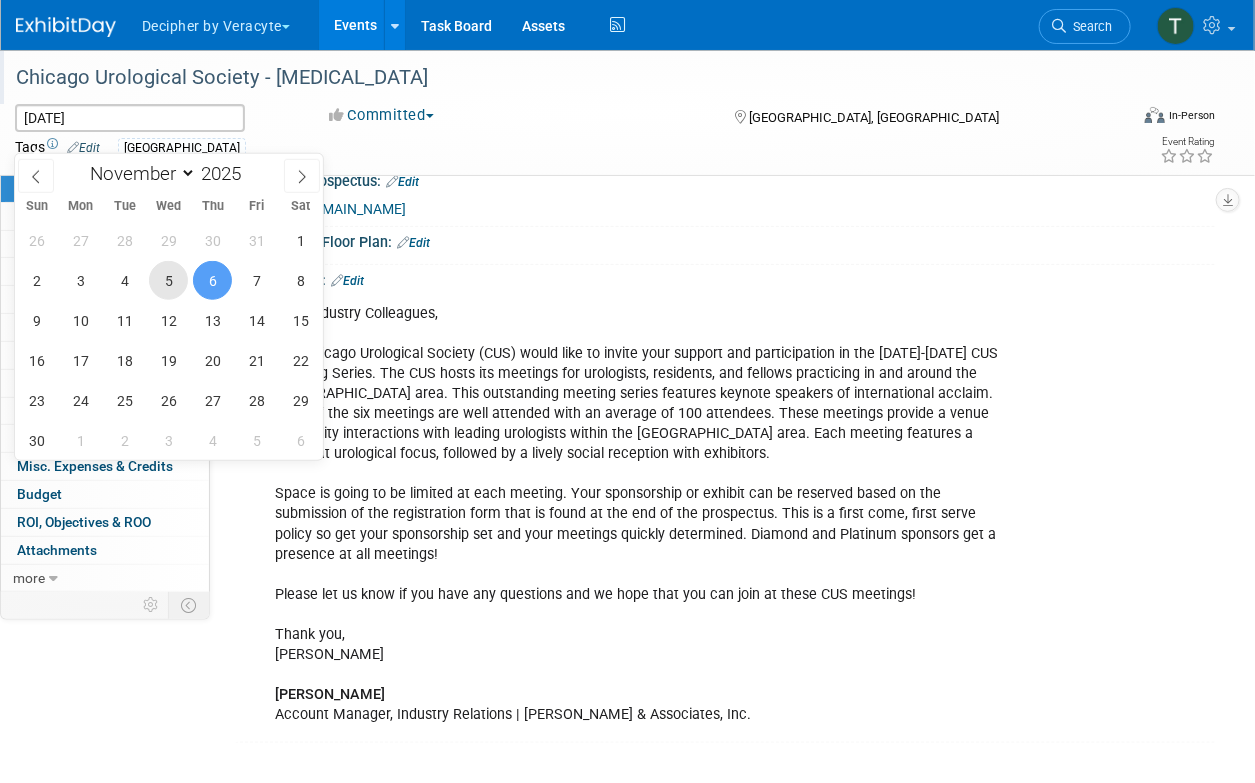 click on "5" at bounding box center (168, 280) 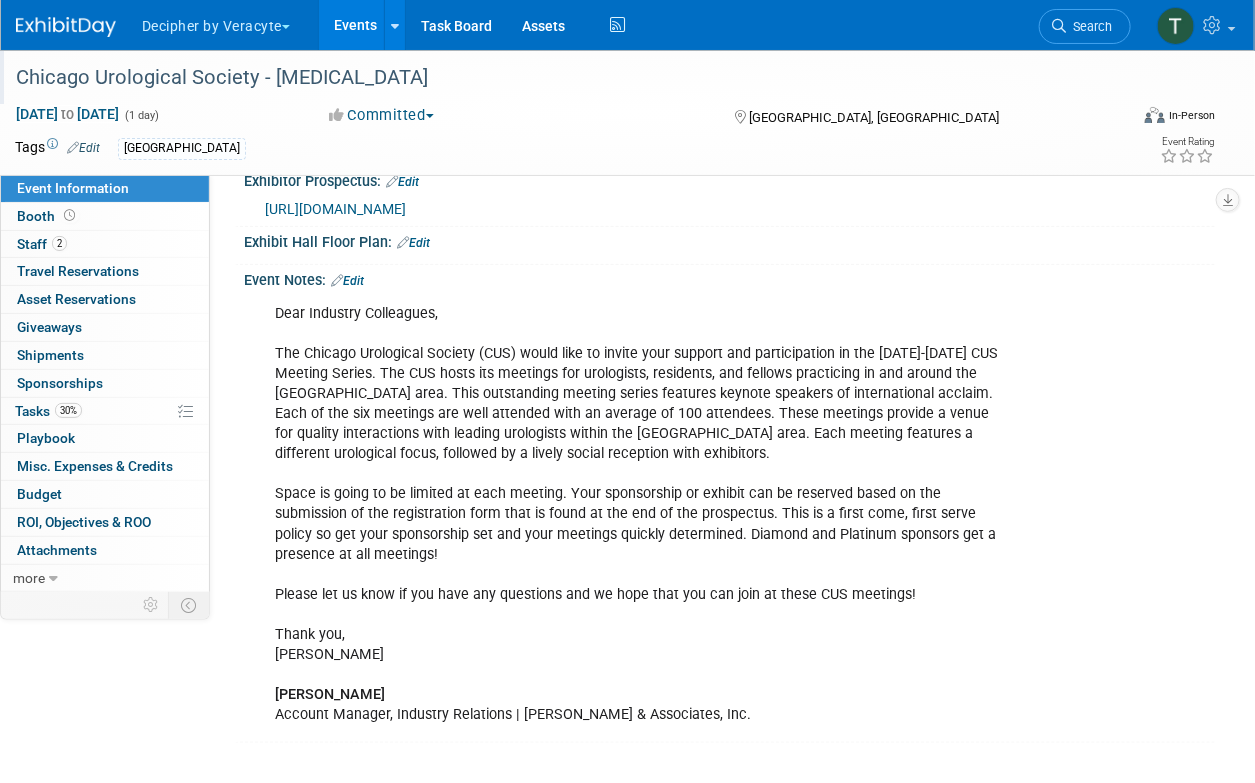 click on "Events" at bounding box center (355, 25) 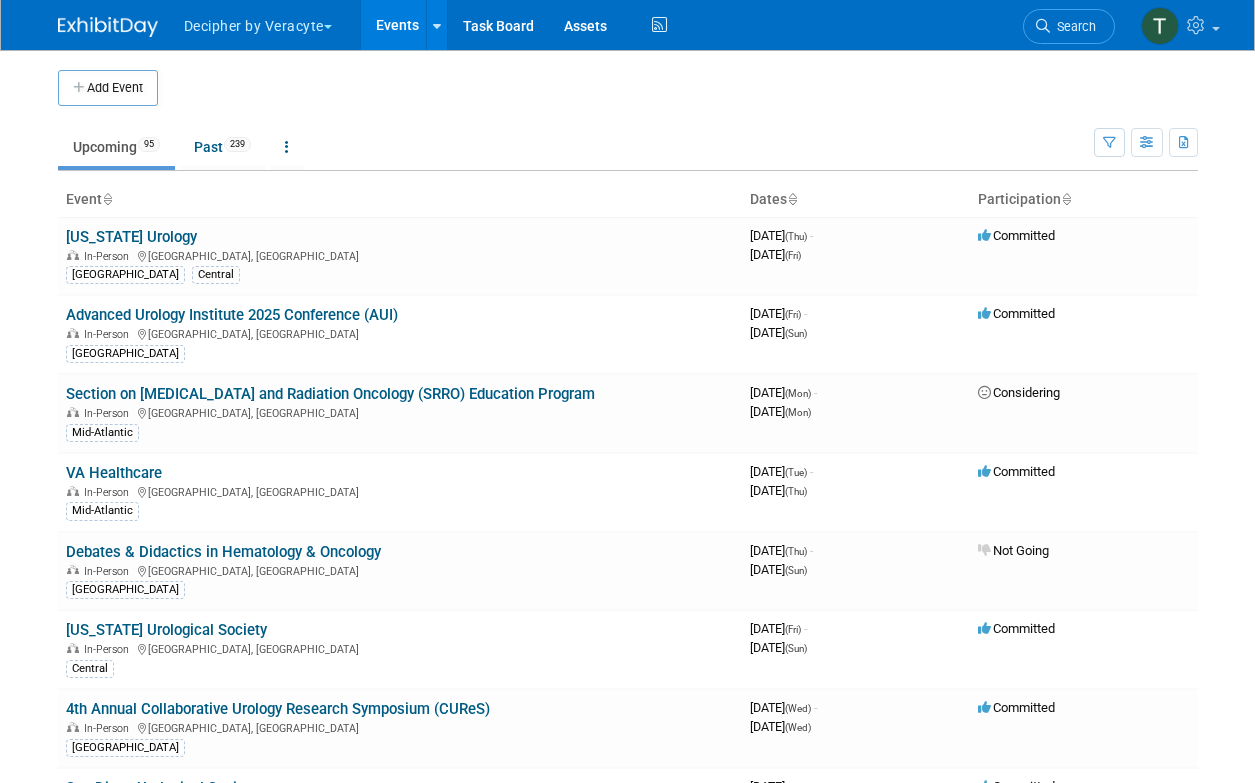 scroll, scrollTop: 0, scrollLeft: 0, axis: both 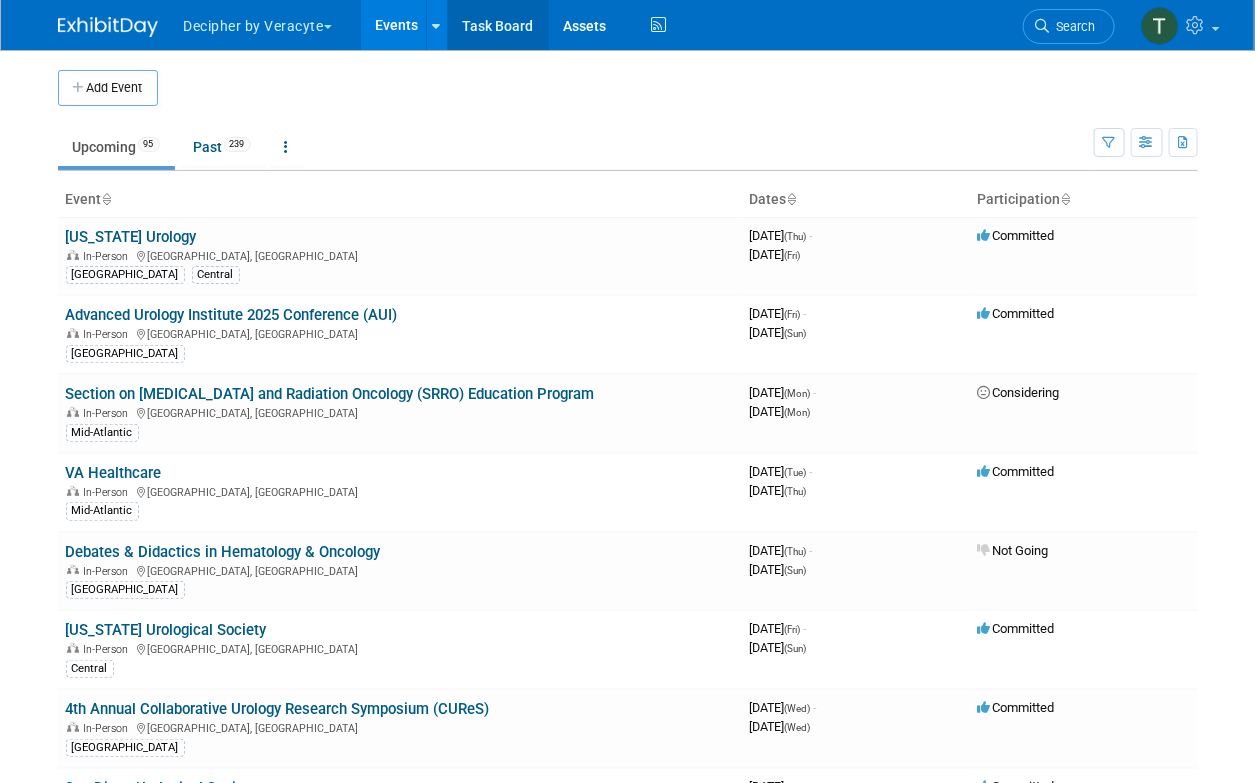 click on "Task Board" at bounding box center (498, 25) 